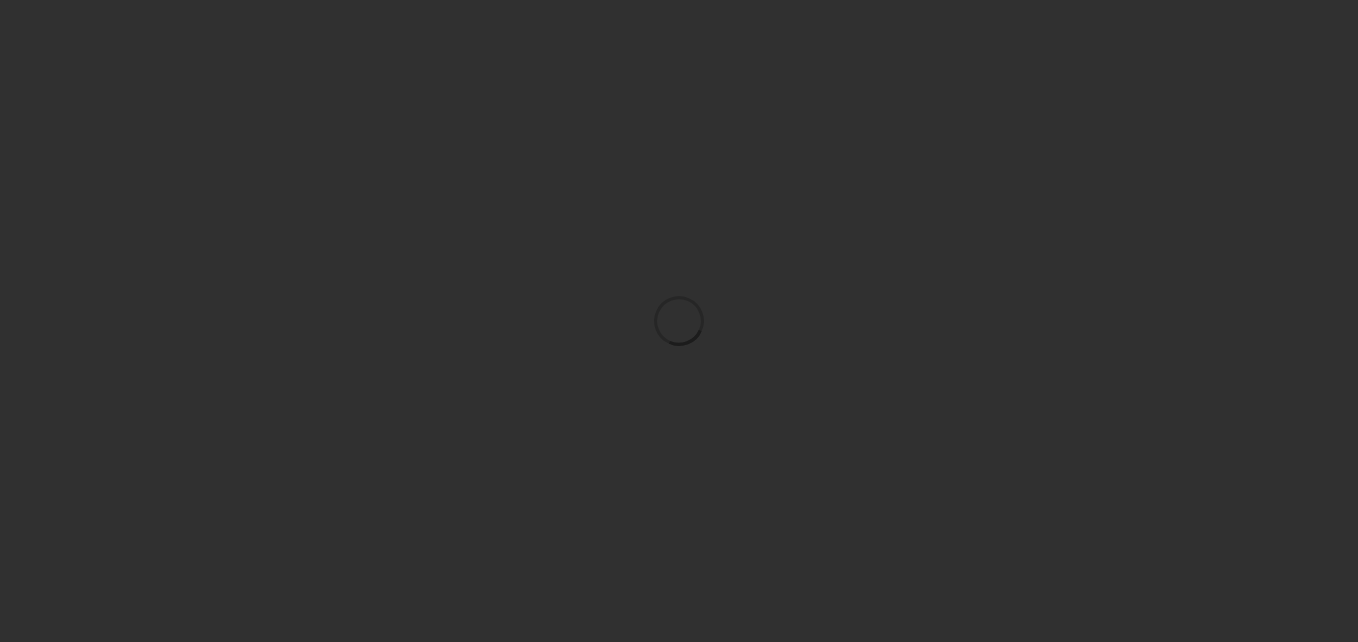 scroll, scrollTop: 0, scrollLeft: 0, axis: both 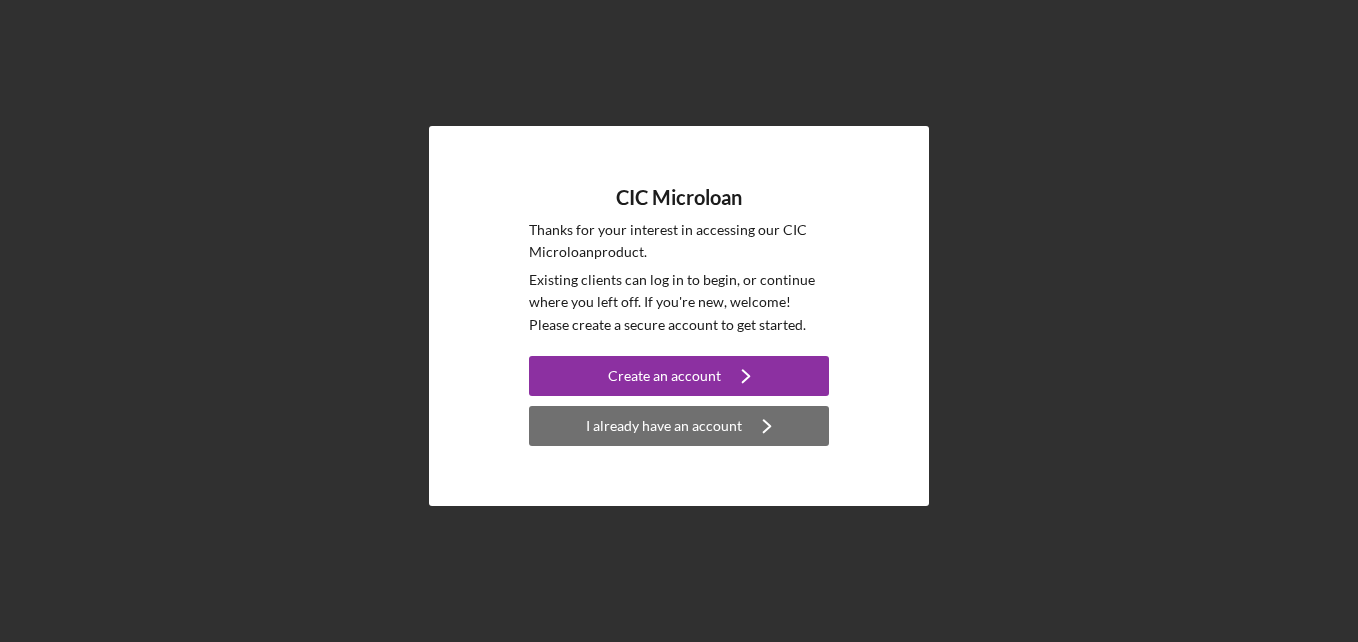 click on "I already have an account" at bounding box center (664, 426) 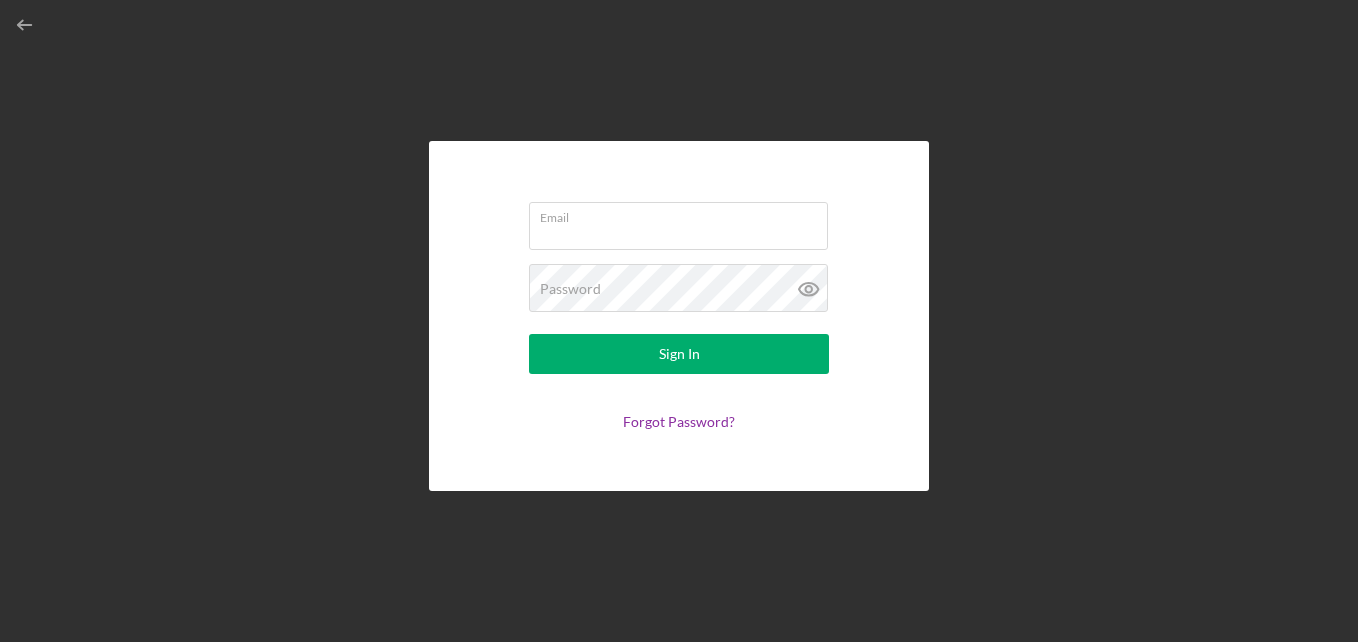 type on "[EMAIL]" 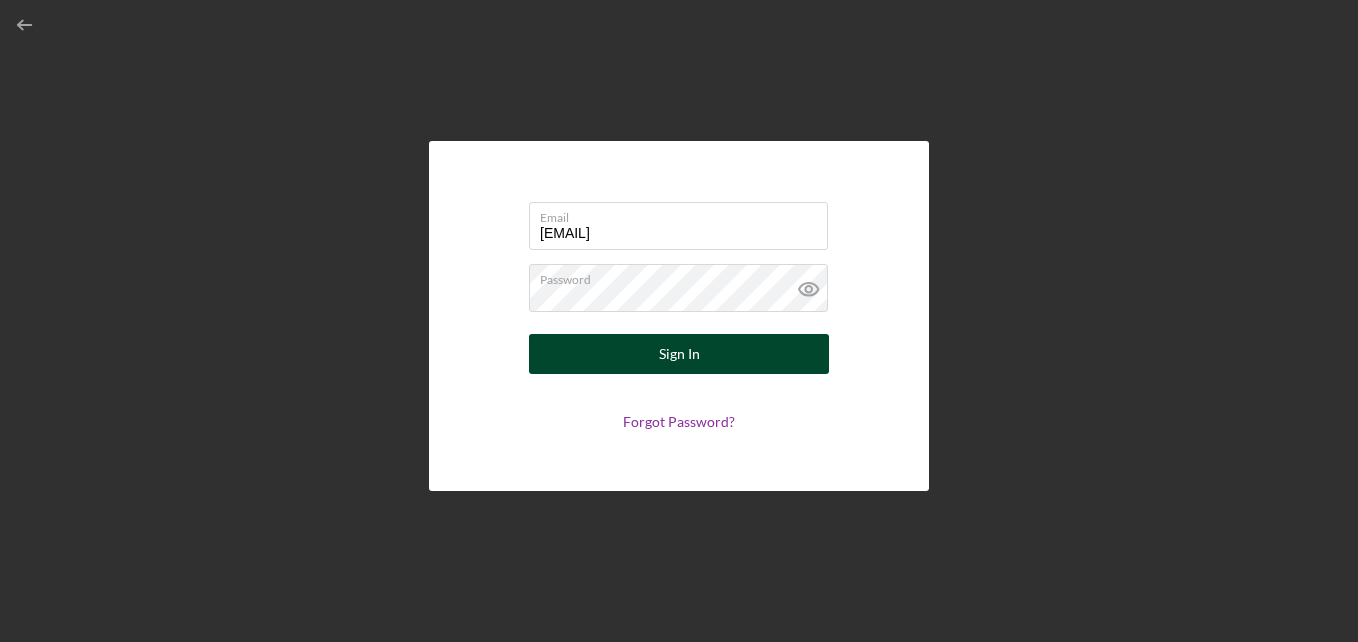 click on "Sign In" at bounding box center (679, 354) 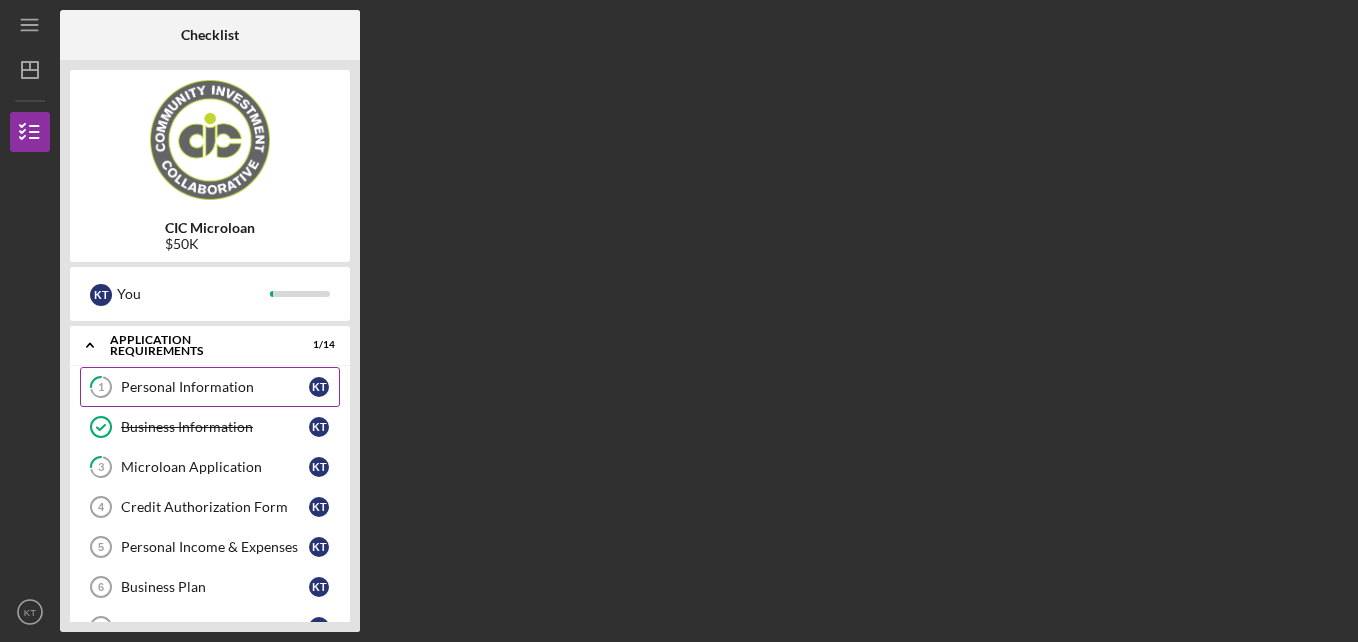 click on "Personal Information" at bounding box center (215, 387) 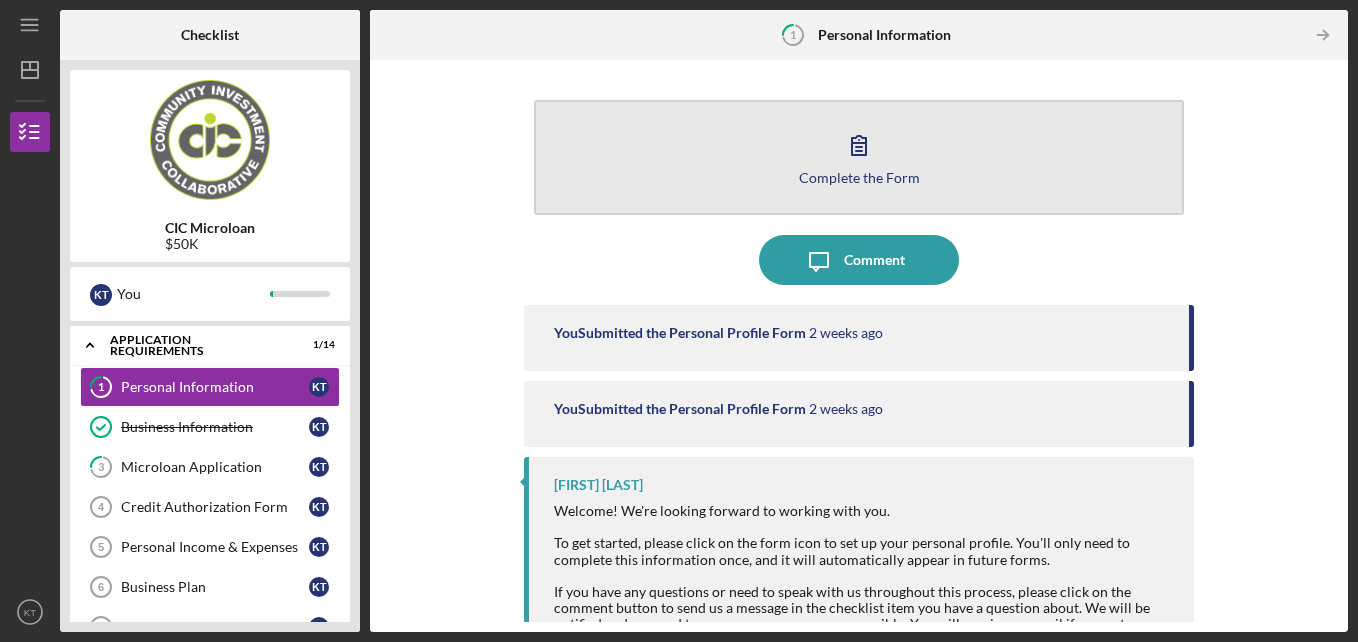 click on "Complete the Form Form" at bounding box center (859, 157) 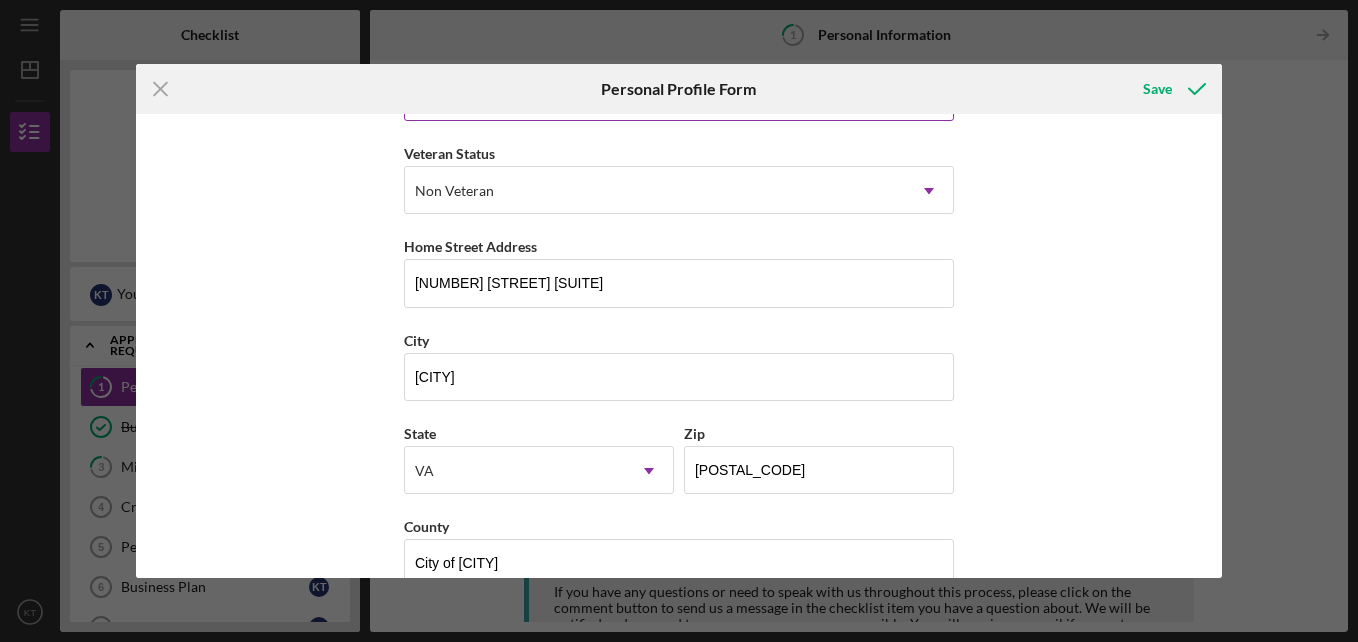 scroll, scrollTop: 301, scrollLeft: 0, axis: vertical 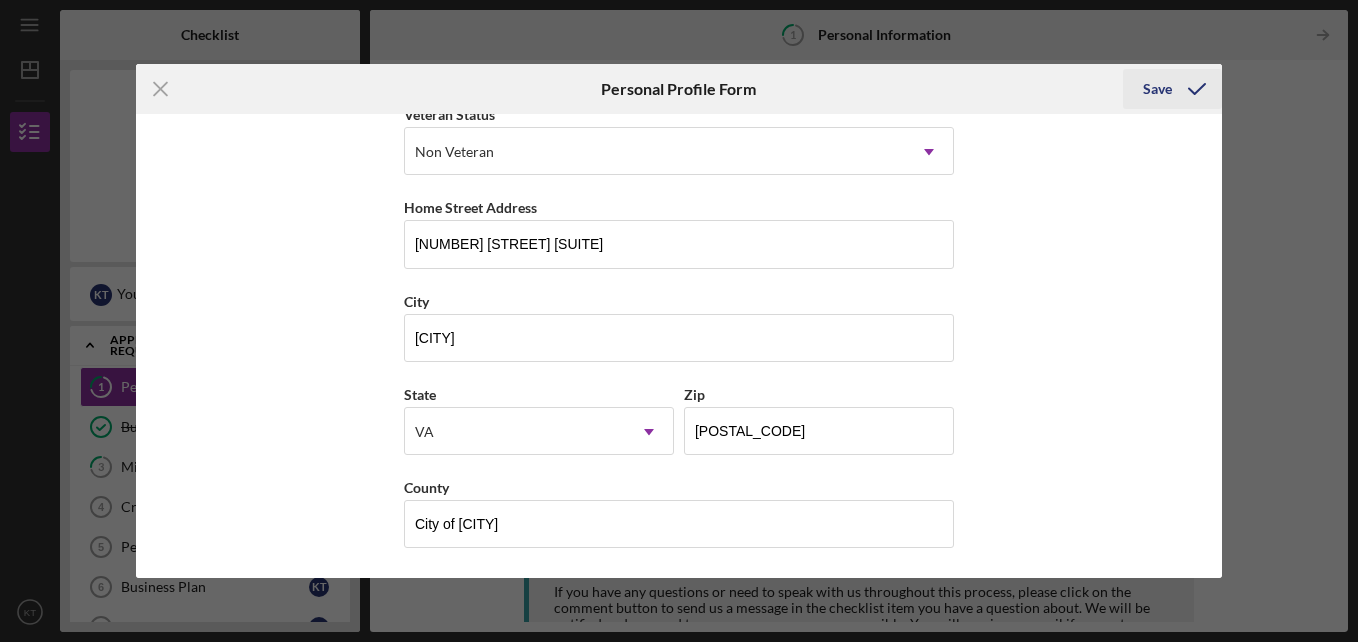 click on "Save" at bounding box center (1157, 89) 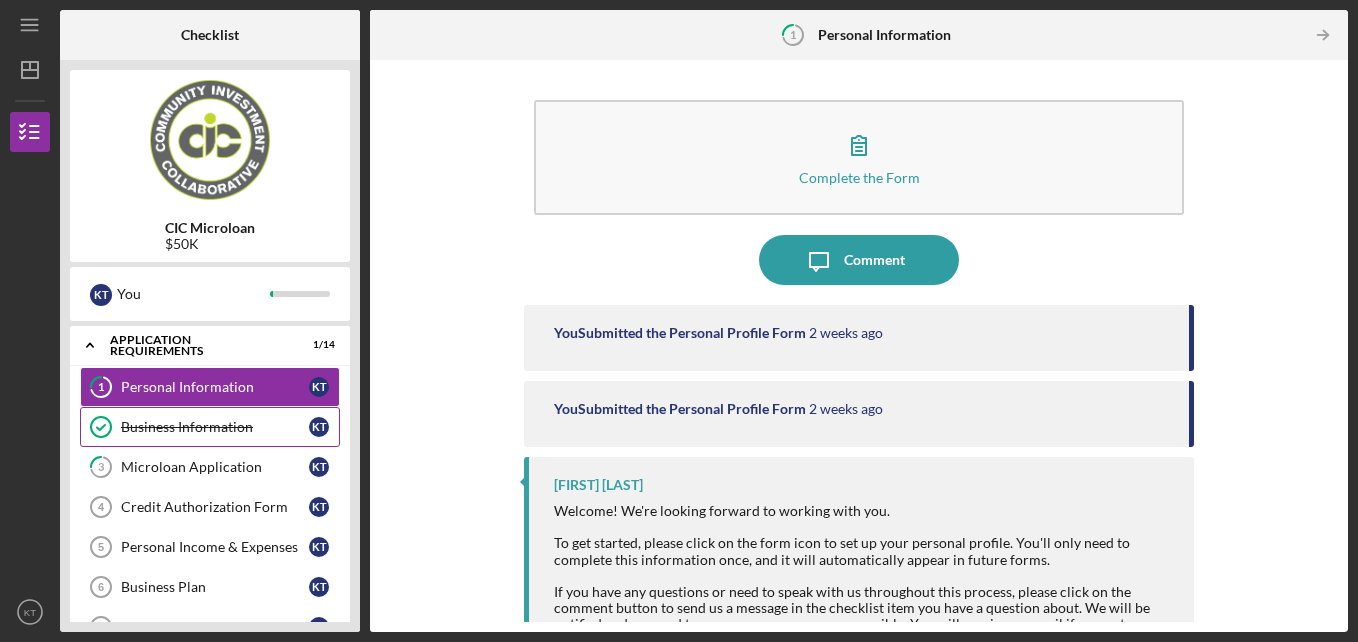 click on "Business Information" at bounding box center (215, 427) 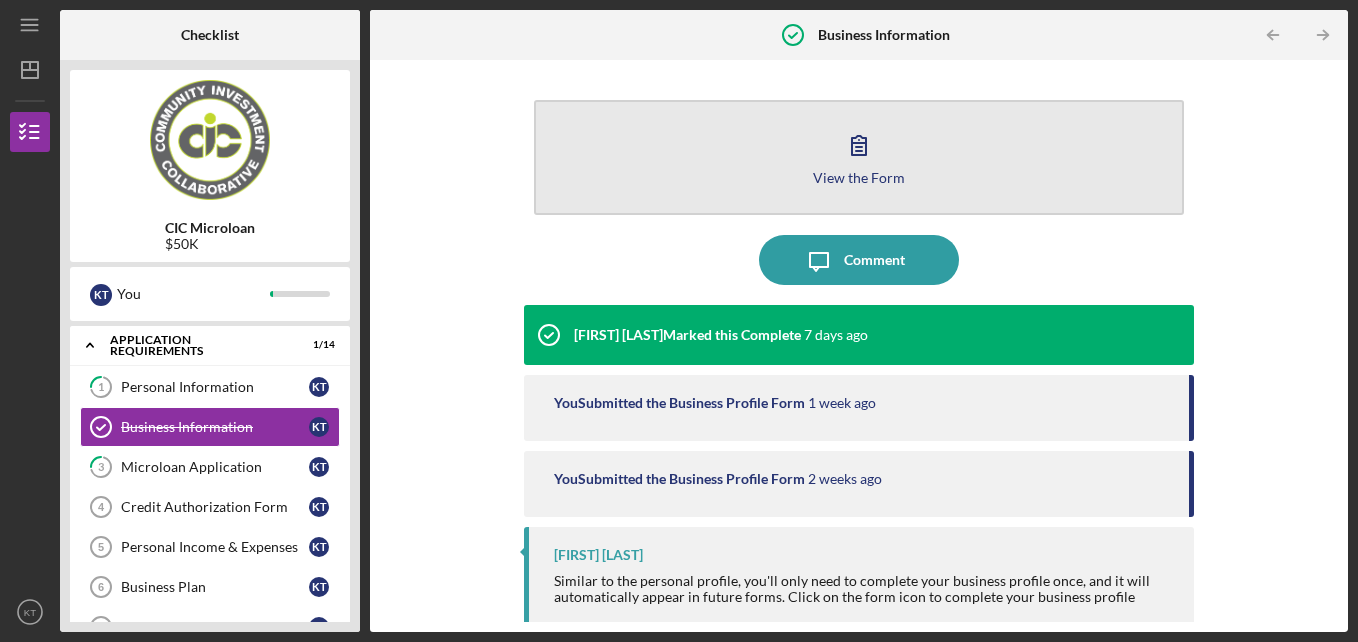 click on "View the Form Form" at bounding box center [859, 157] 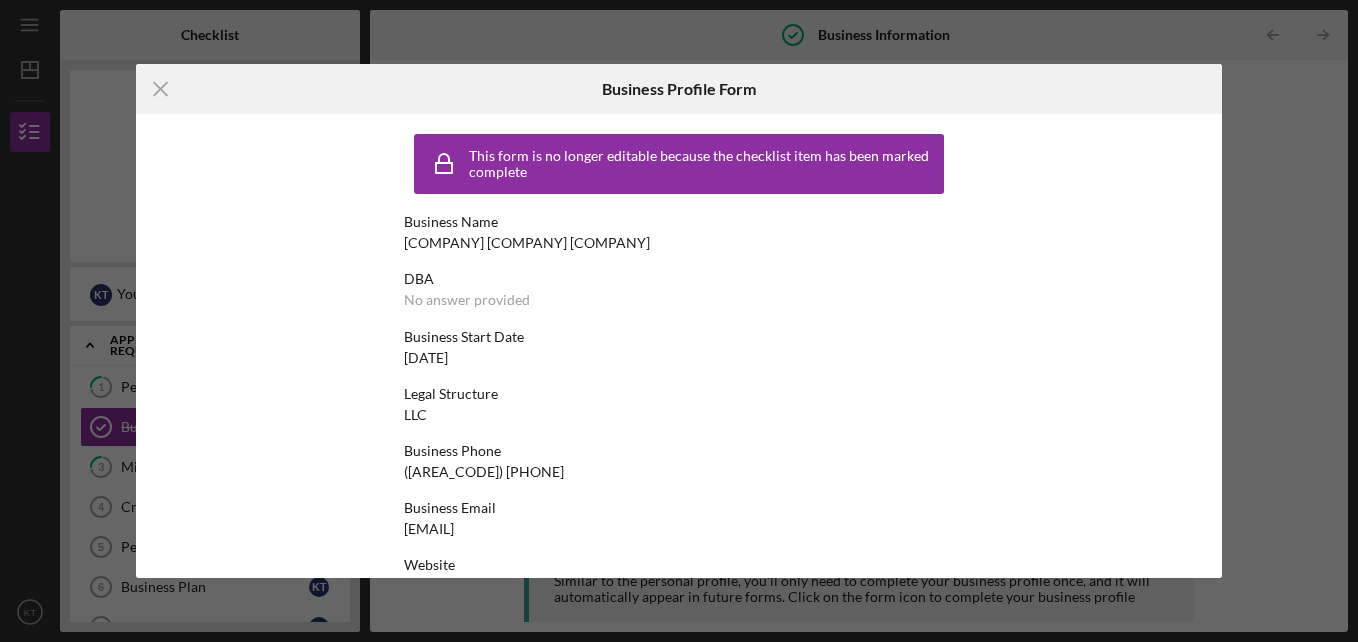 click on "This form is no longer editable because the checklist item has been marked complete" at bounding box center [704, 164] 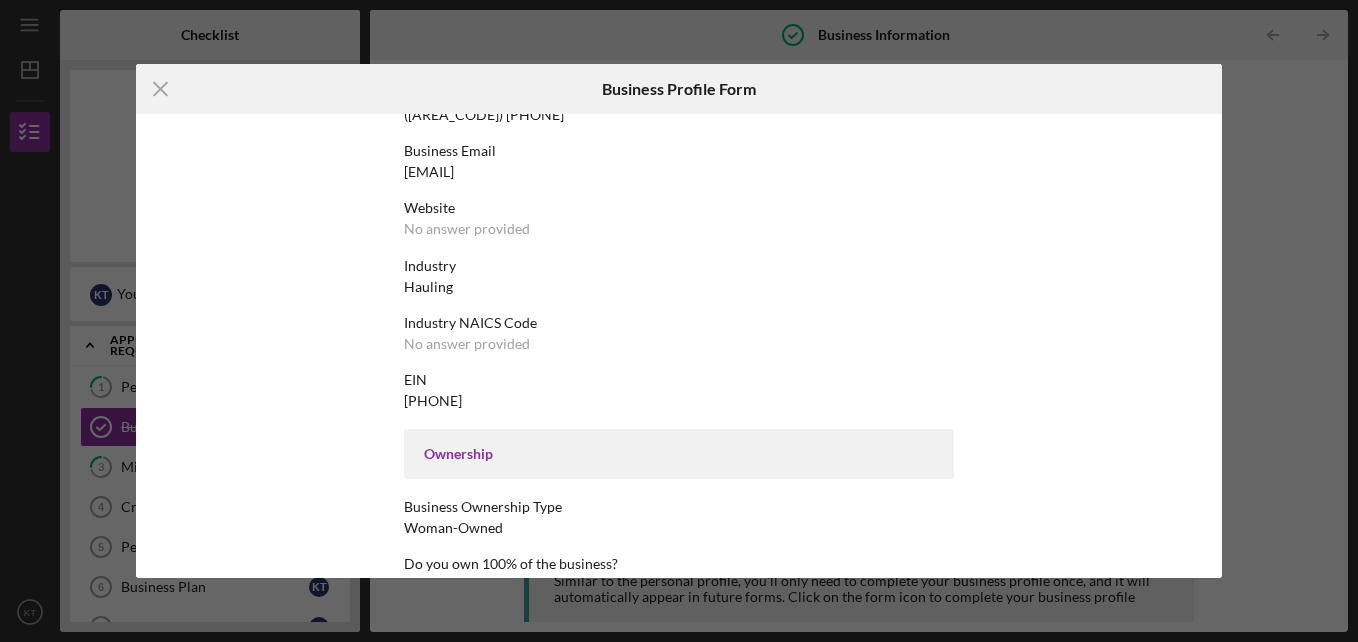 scroll, scrollTop: 0, scrollLeft: 0, axis: both 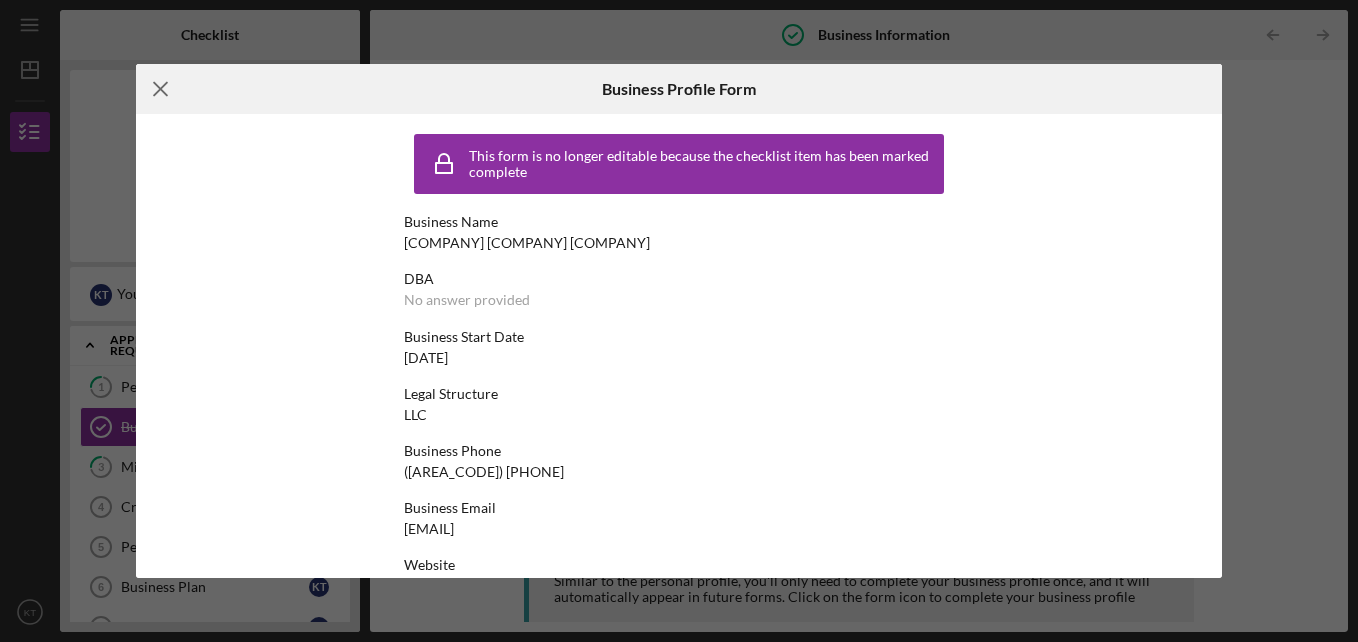 click on "Icon/Menu Close" 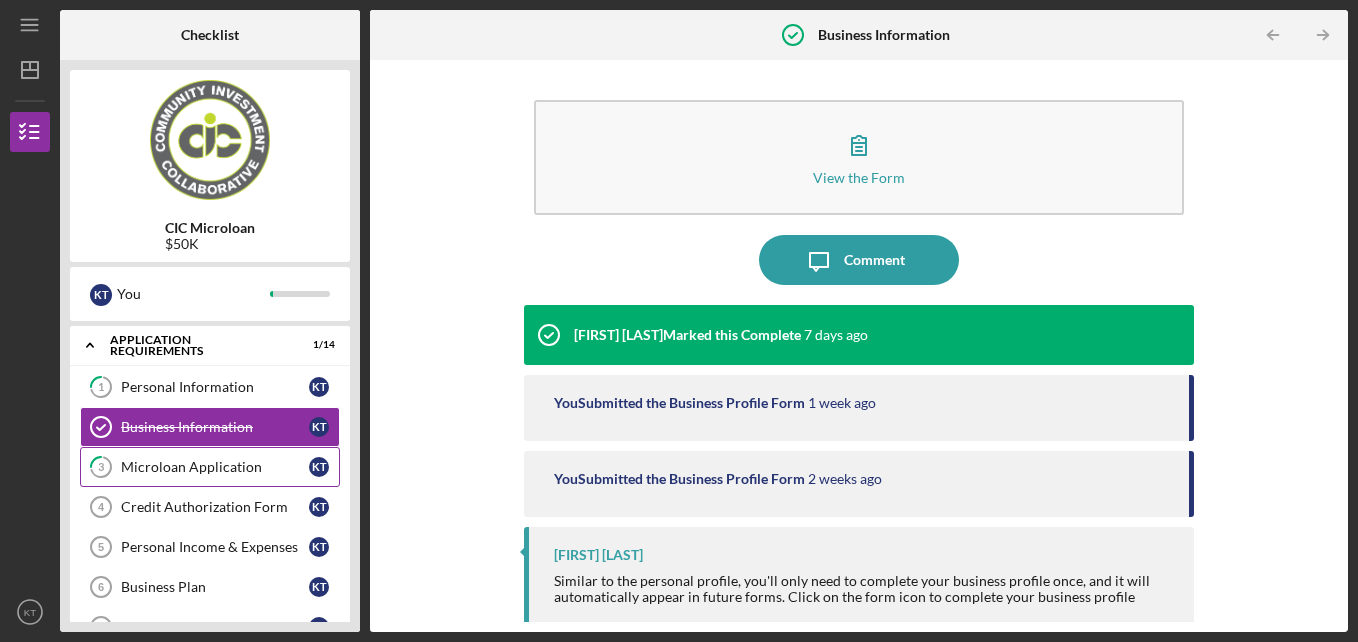 click on "Microloan Application" at bounding box center (215, 467) 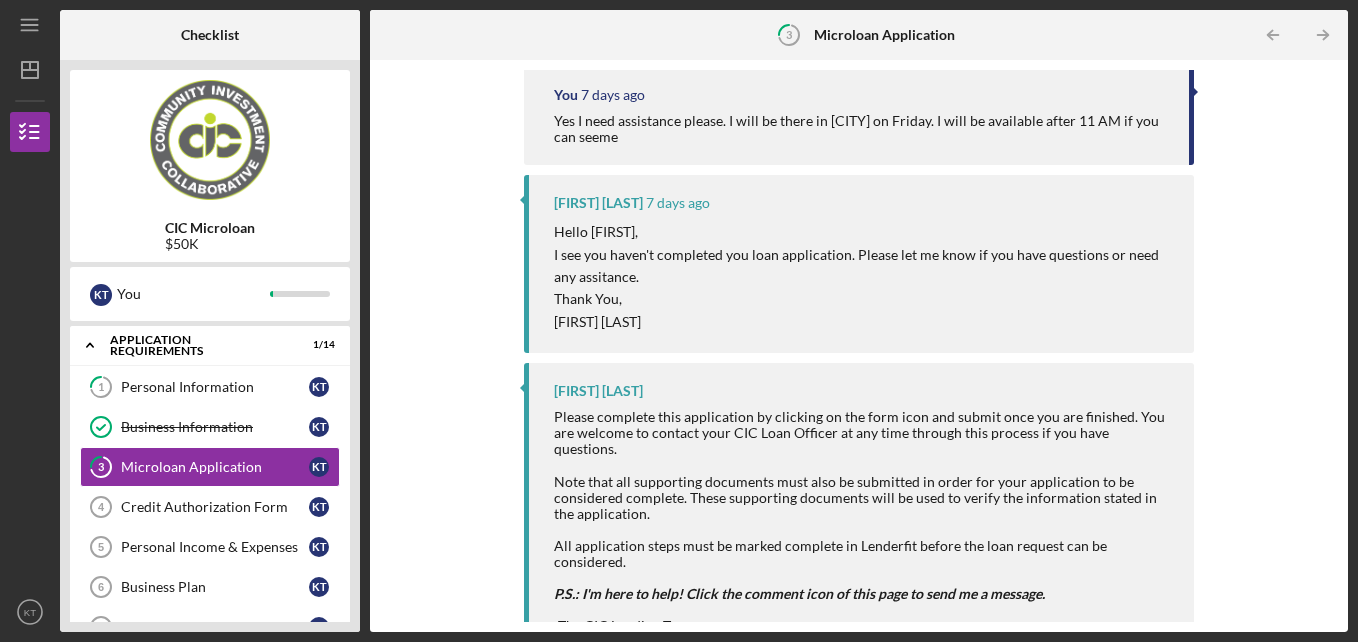 scroll, scrollTop: 0, scrollLeft: 0, axis: both 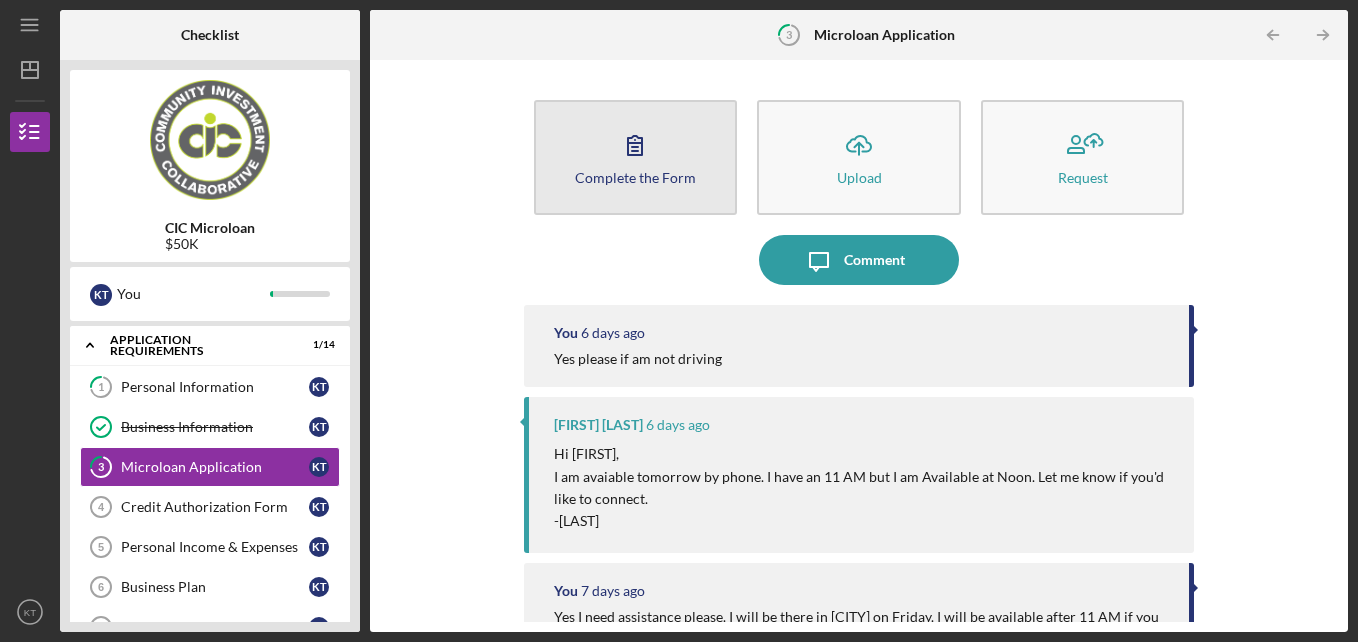 click on "Complete the Form Form" at bounding box center (636, 157) 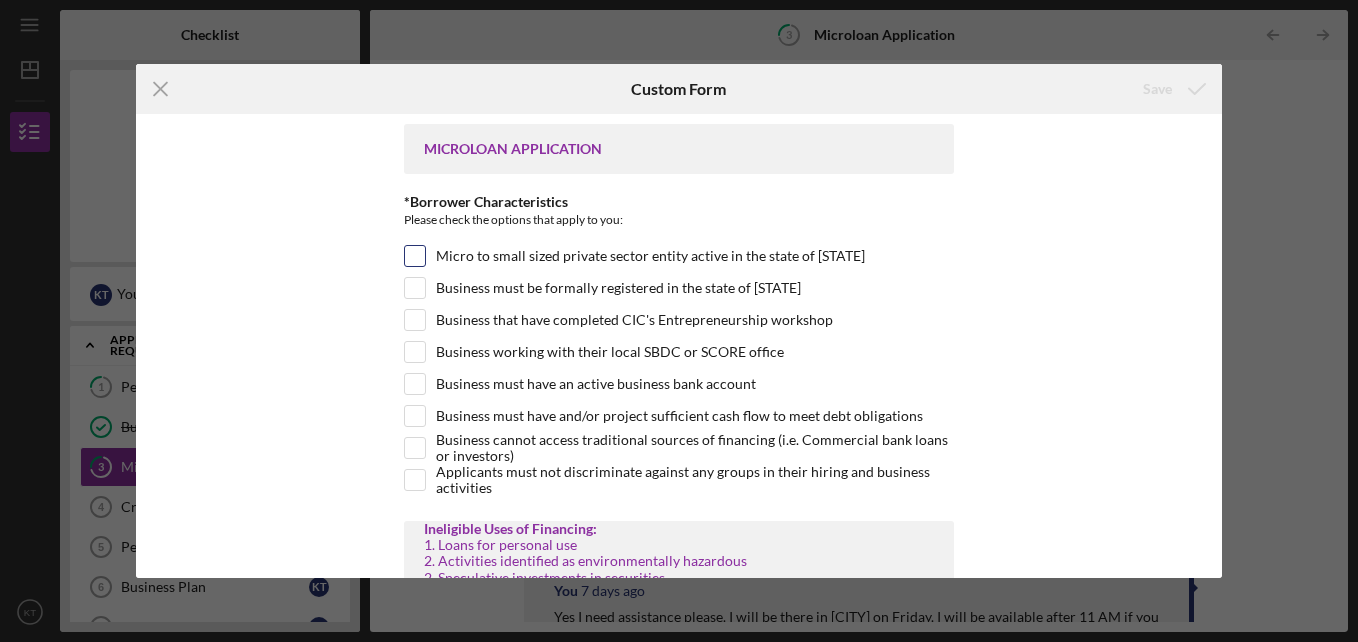 click on "Micro to small sized private sector entity active in the state of [STATE]" at bounding box center (415, 256) 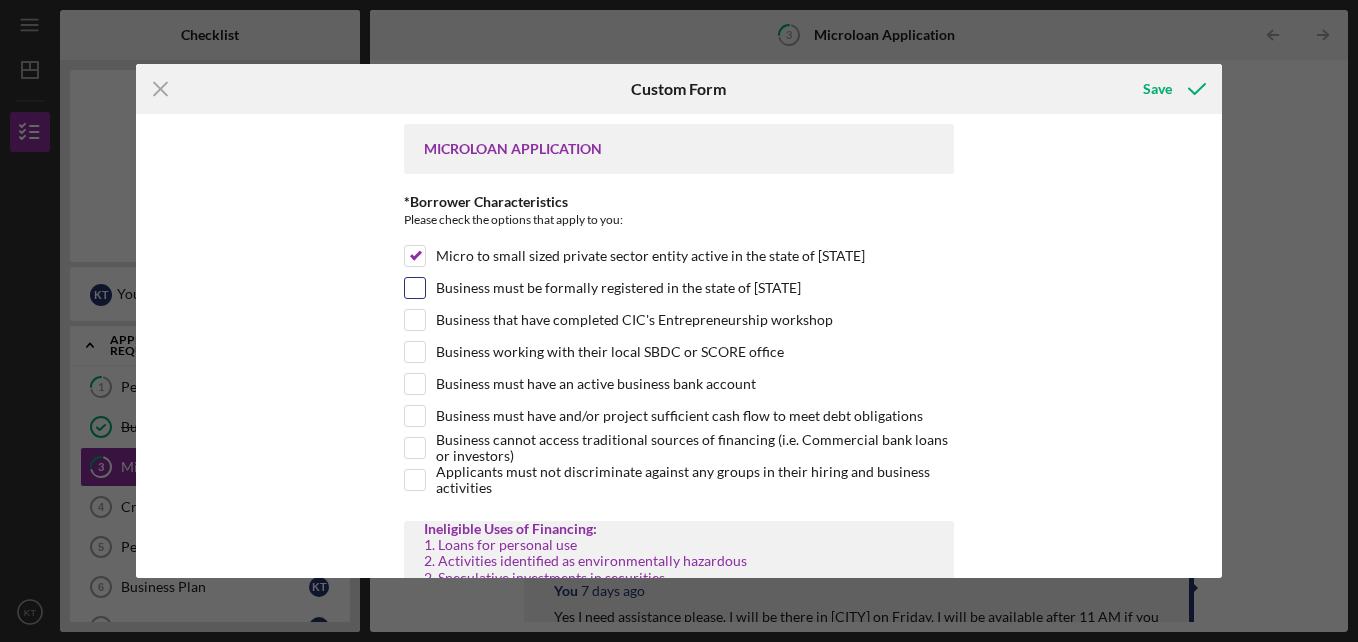 click on "Business must be formally registered in the state of [STATE]" at bounding box center (415, 288) 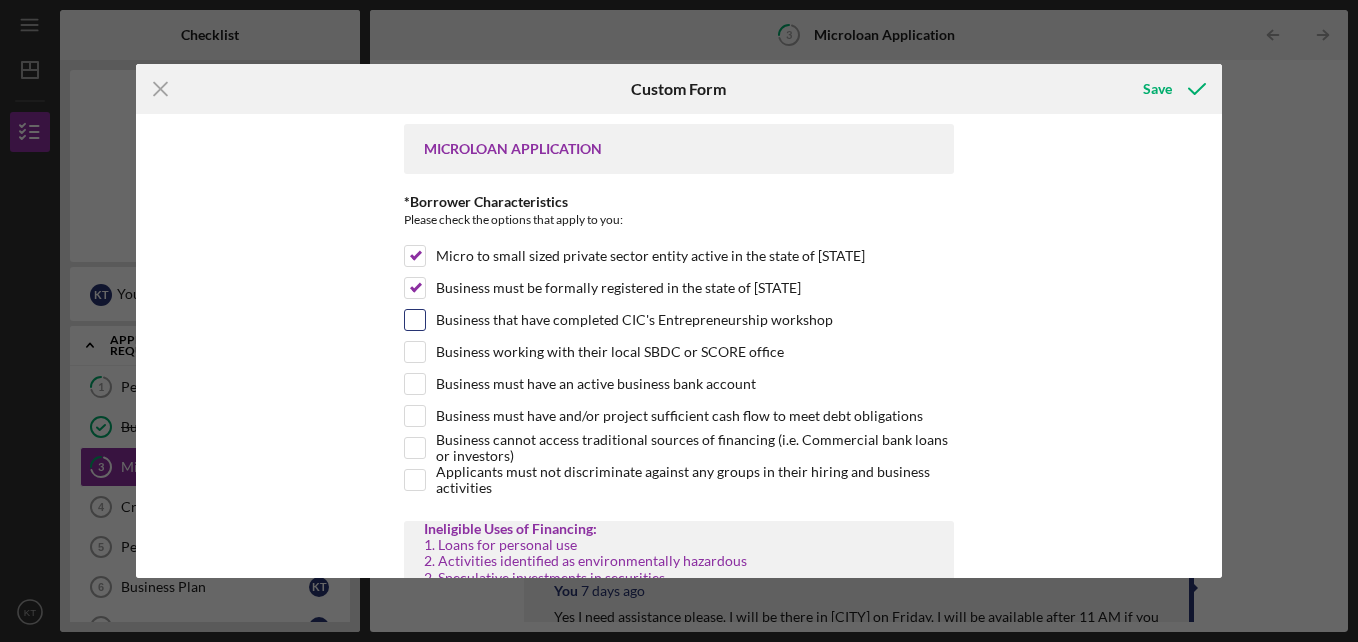 click on "Business that have completed CIC's Entrepreneurship workshop" at bounding box center (415, 320) 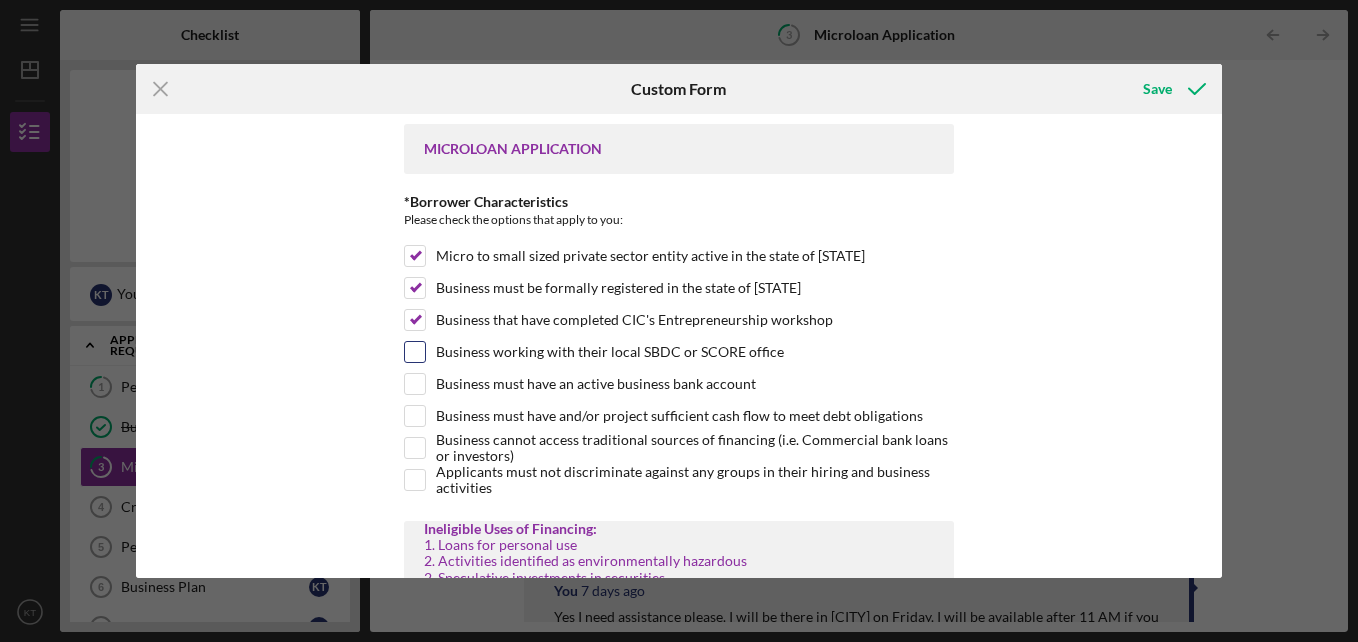 click on "Business working with their local SBDC or SCORE office" at bounding box center (415, 352) 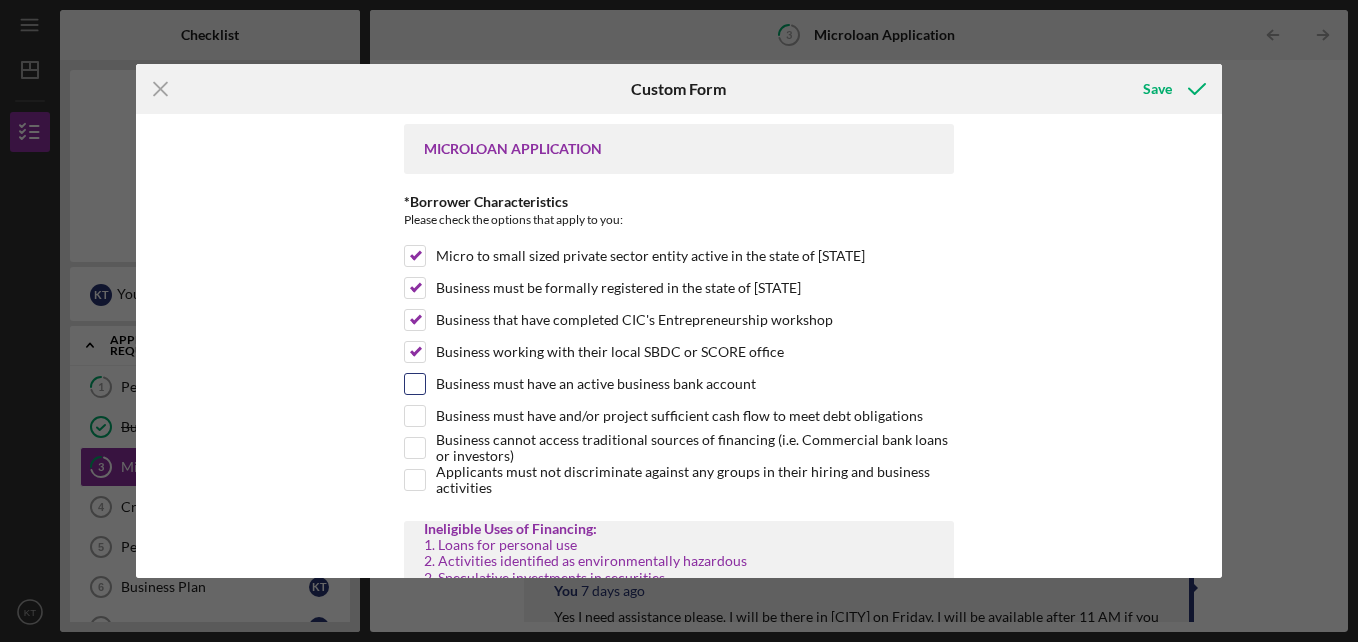 click on "Business must have an active business bank account" at bounding box center (415, 384) 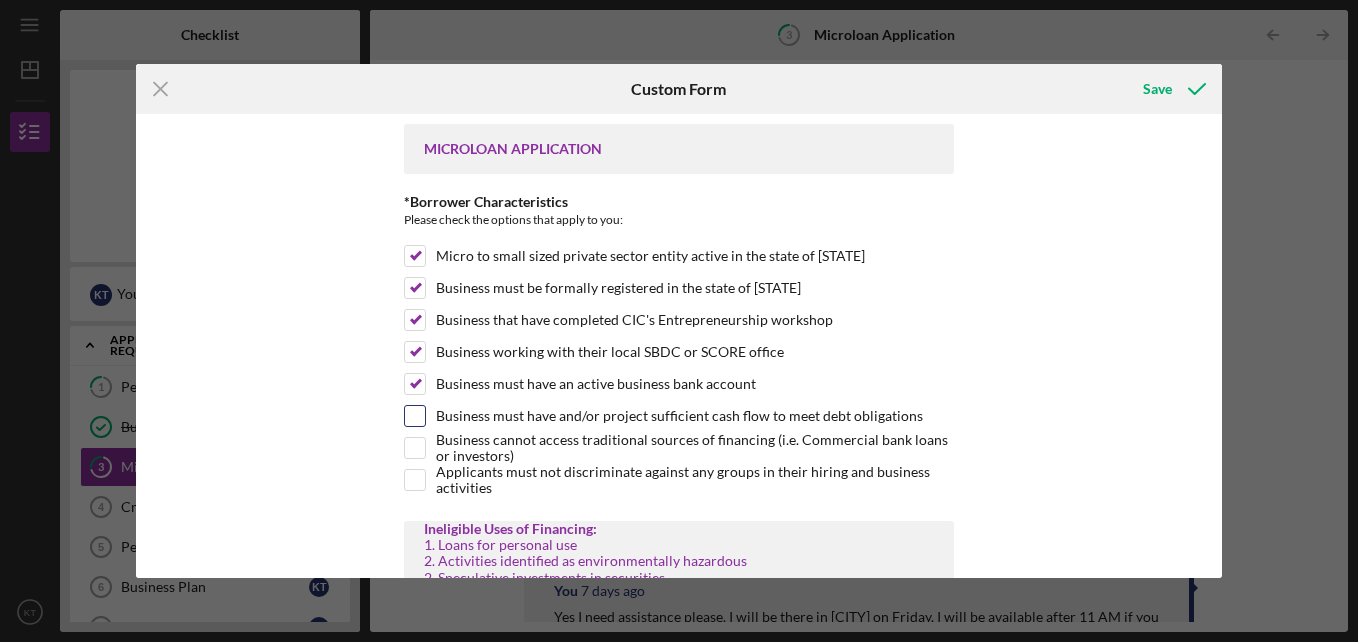 click on "Business must have and/or project sufficient cash flow to meet debt obligations" at bounding box center (415, 416) 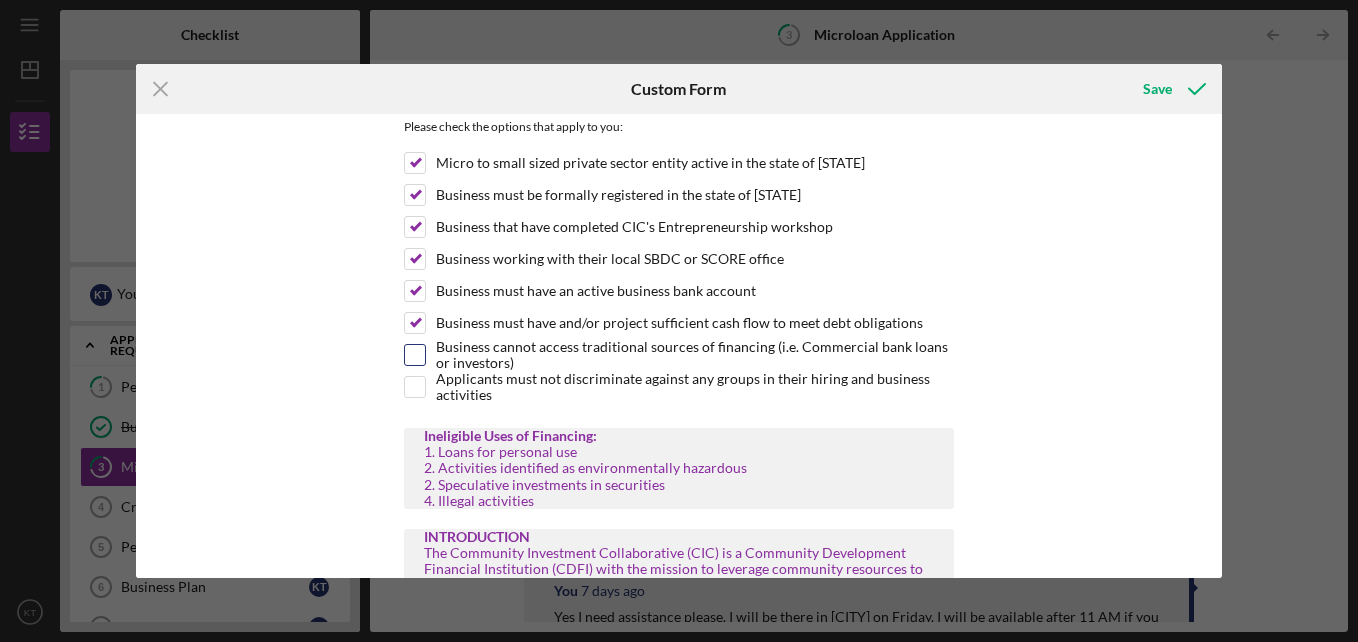 scroll, scrollTop: 94, scrollLeft: 0, axis: vertical 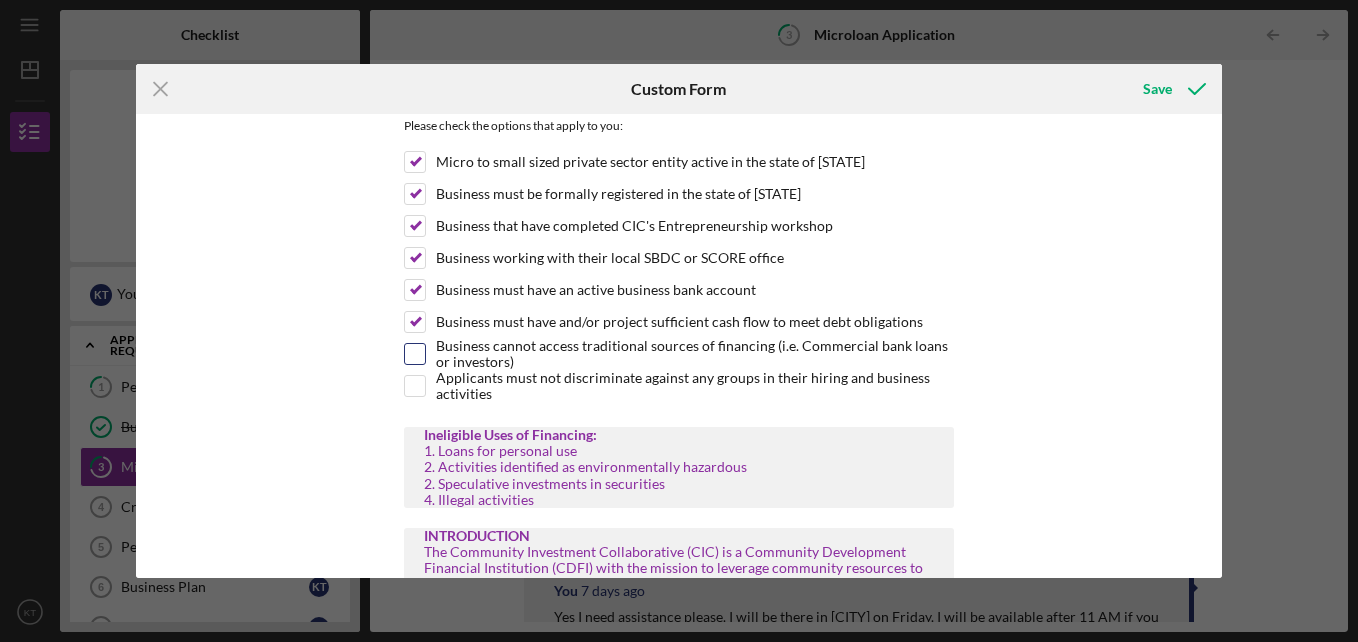 click on "Business cannot access traditional sources of financing (i.e. Commercial bank loans or investors)" at bounding box center [415, 354] 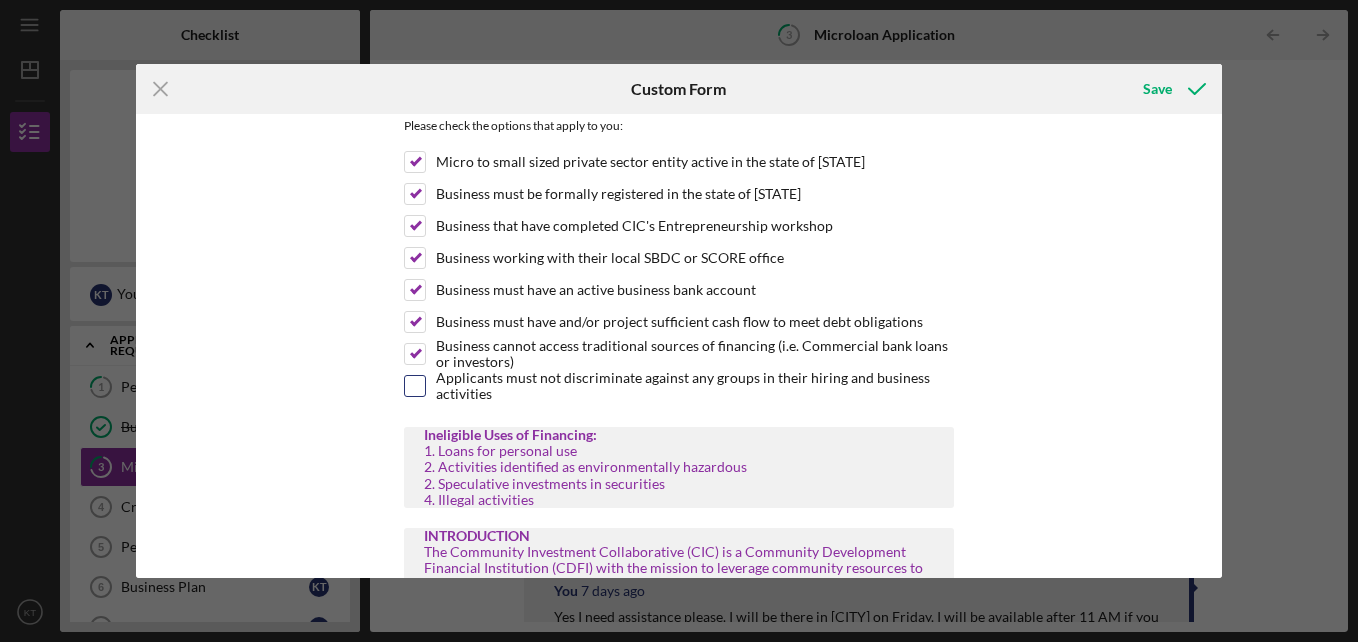 click on "Applicants must not discriminate against any groups in their hiring and business activities" at bounding box center [415, 386] 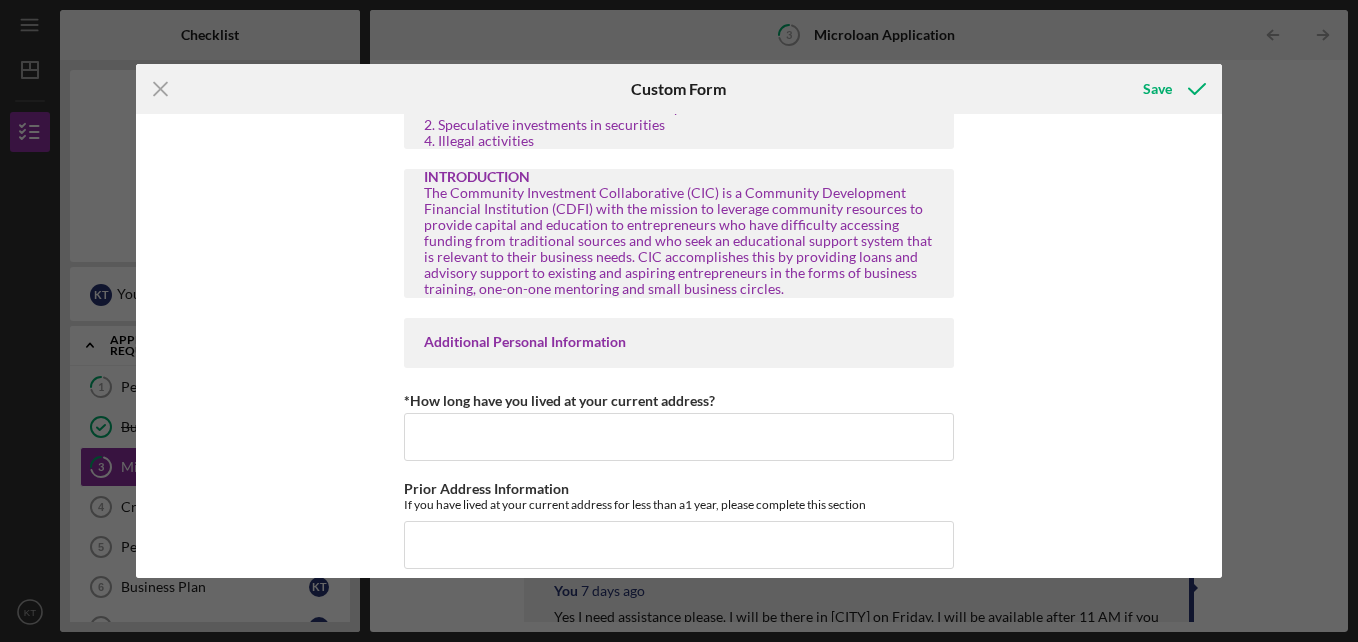 scroll, scrollTop: 464, scrollLeft: 0, axis: vertical 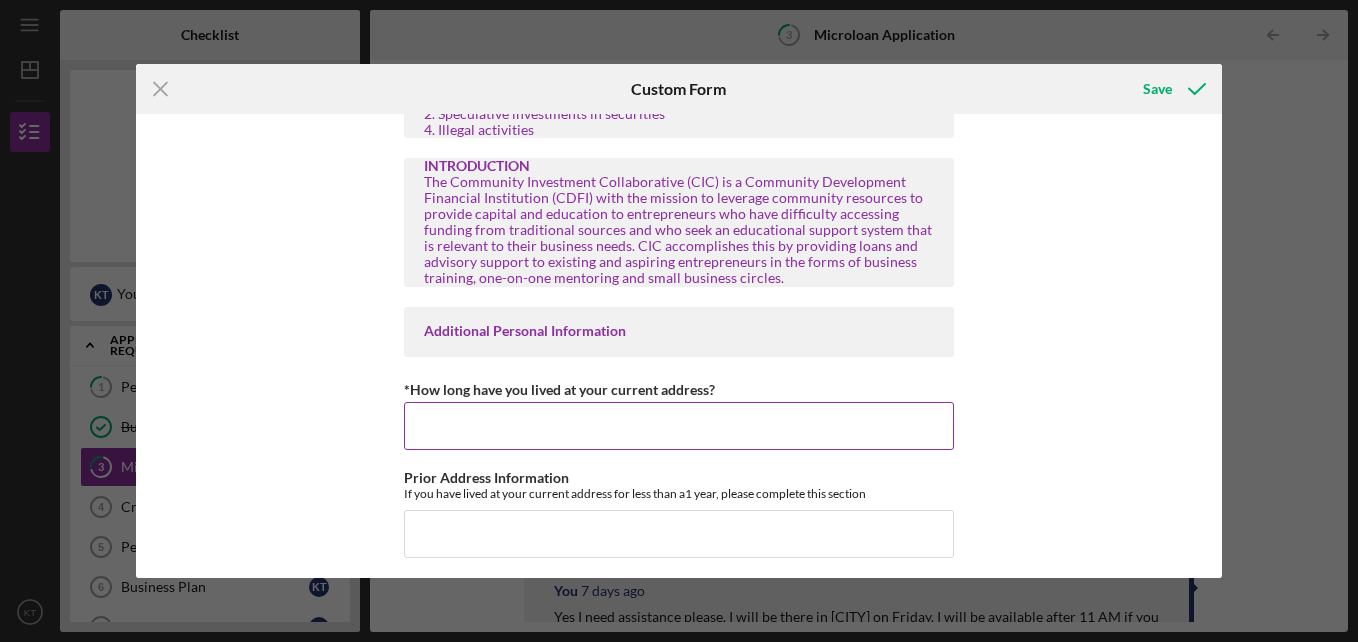 click on "*How long have you lived at your current address?" at bounding box center (679, 426) 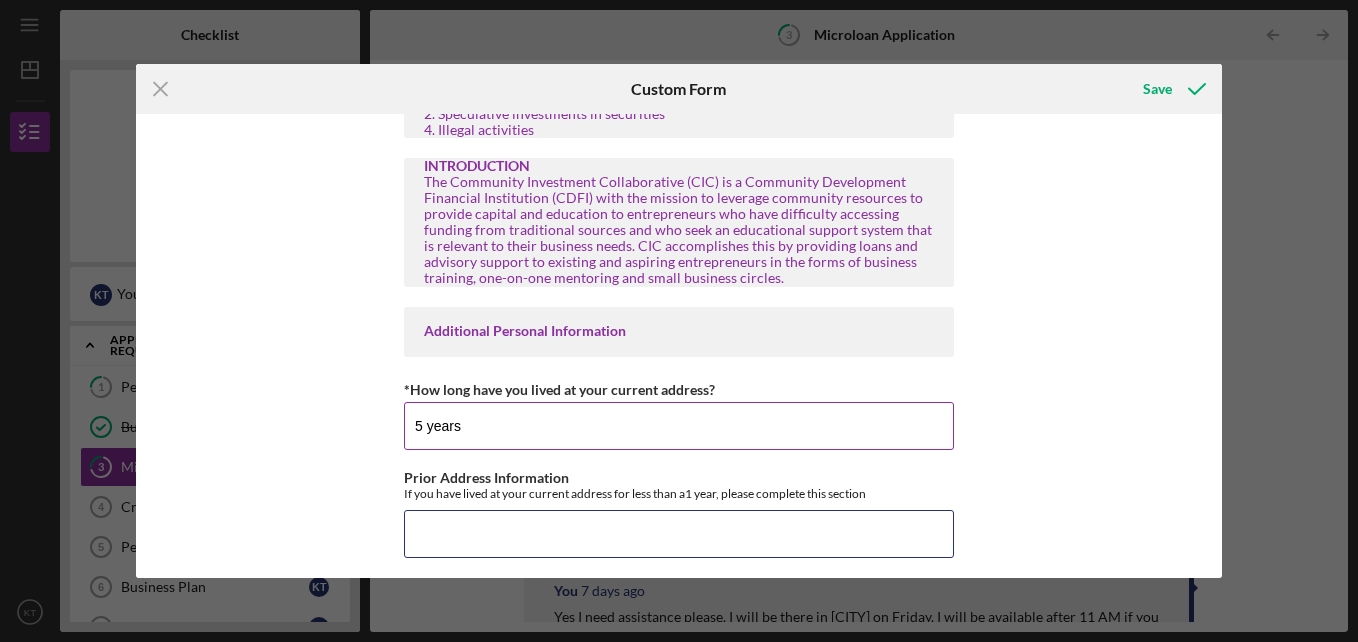 type on "[NUMBER] [STREET] apt [NUMBER] [CITY] [STATE] [POSTAL_CODE]" 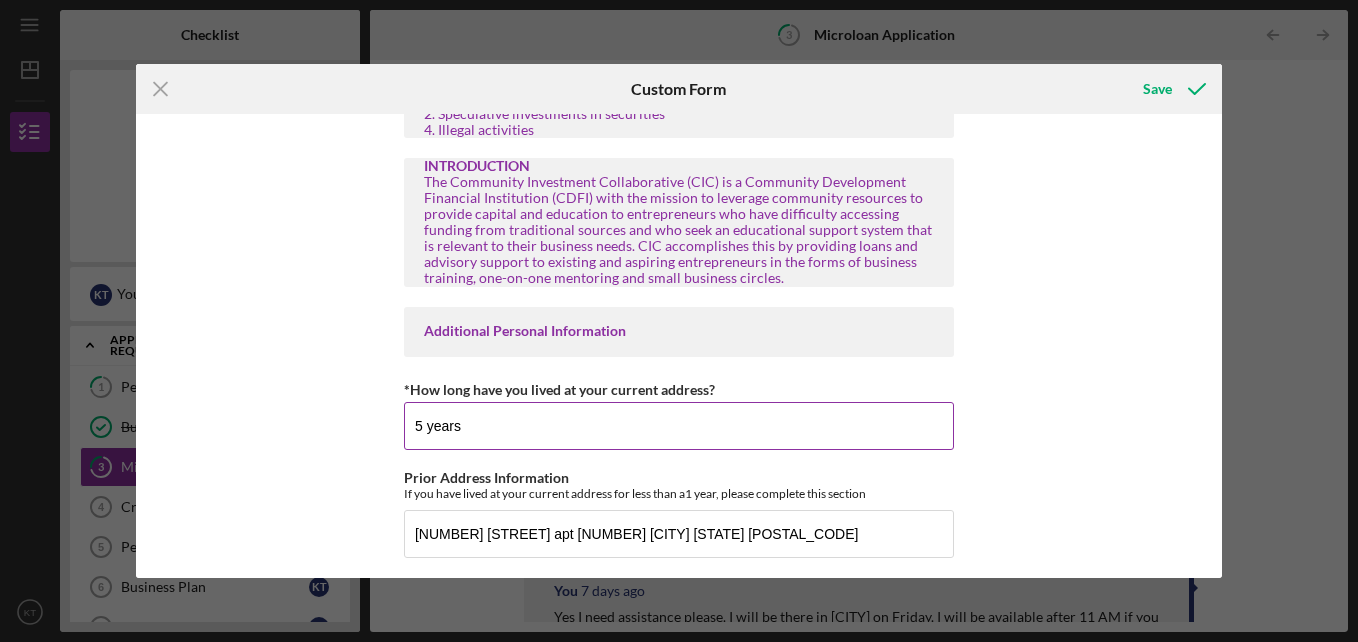 type on "[DATE]" 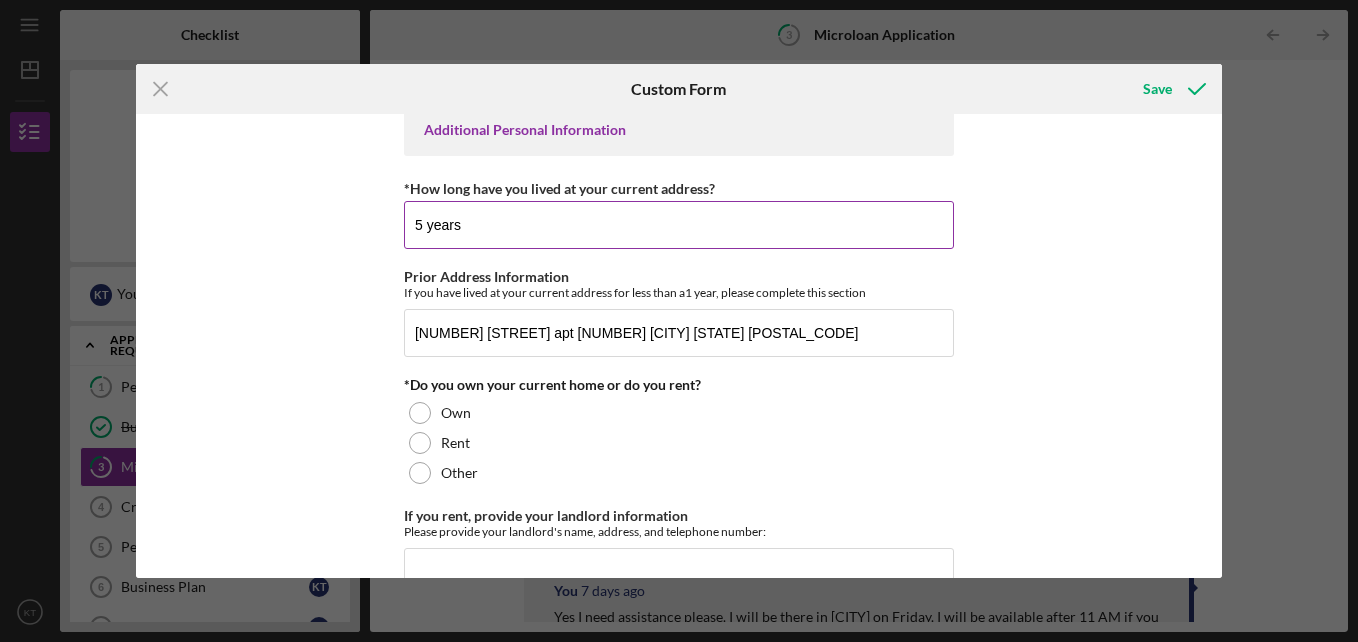 scroll, scrollTop: 666, scrollLeft: 0, axis: vertical 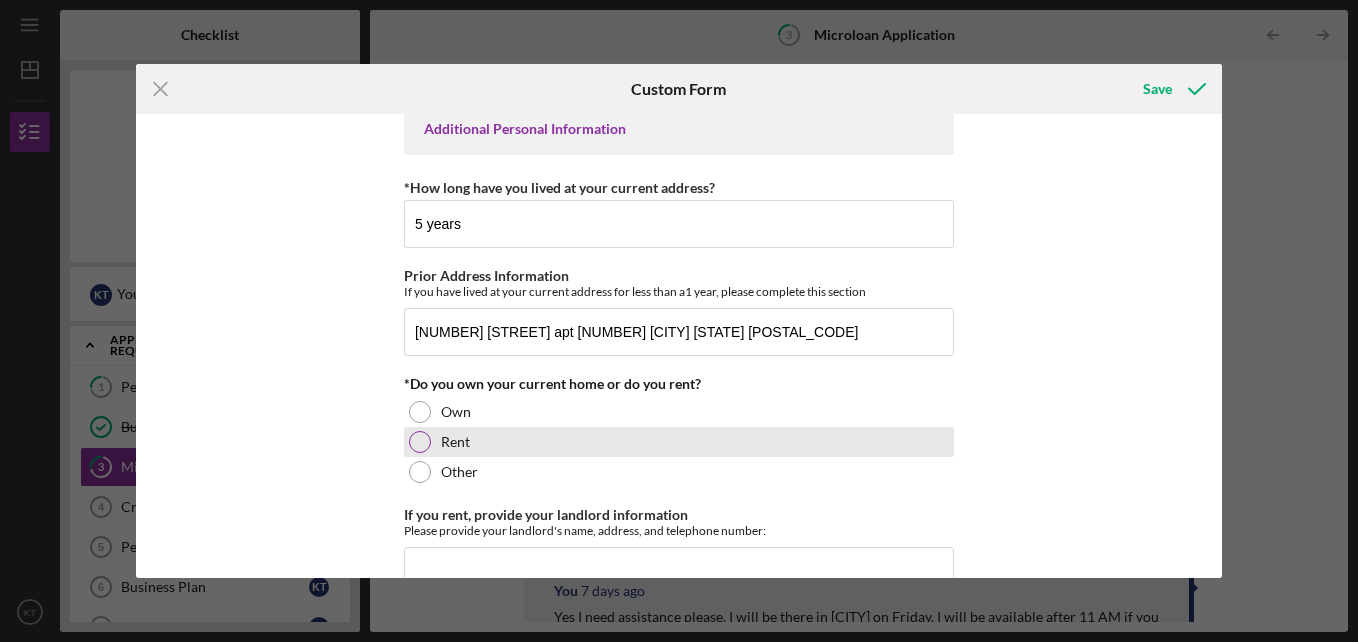 click at bounding box center (420, 442) 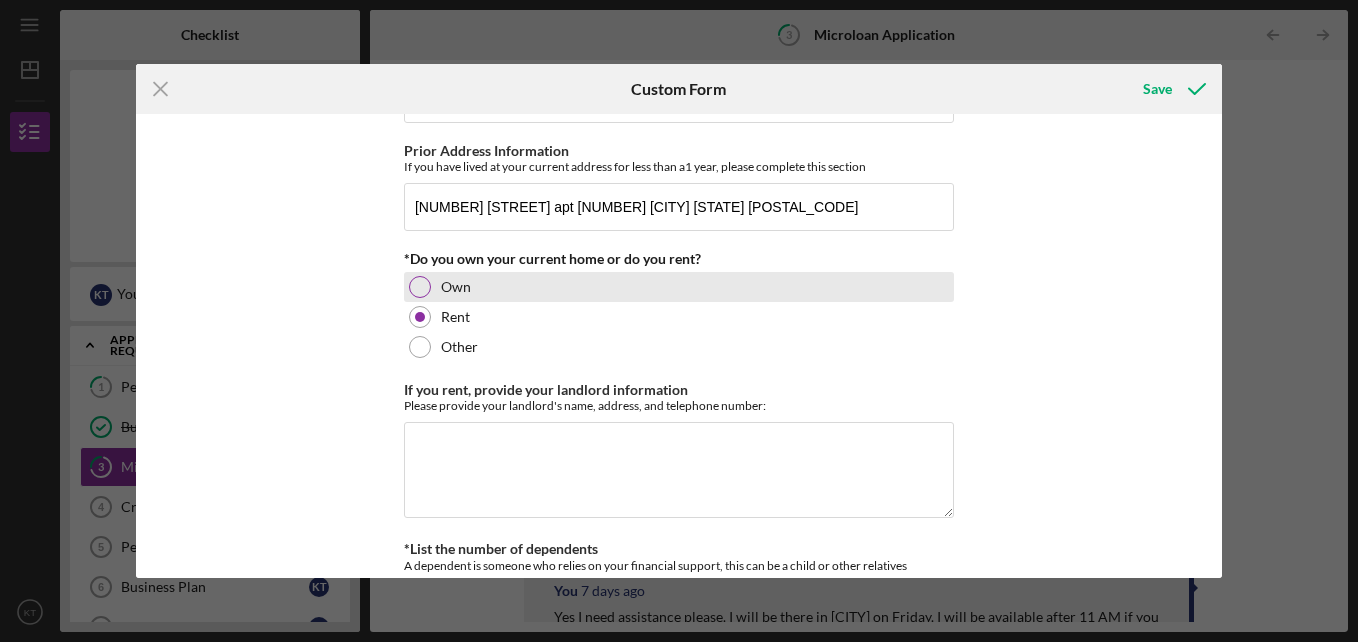 scroll, scrollTop: 792, scrollLeft: 0, axis: vertical 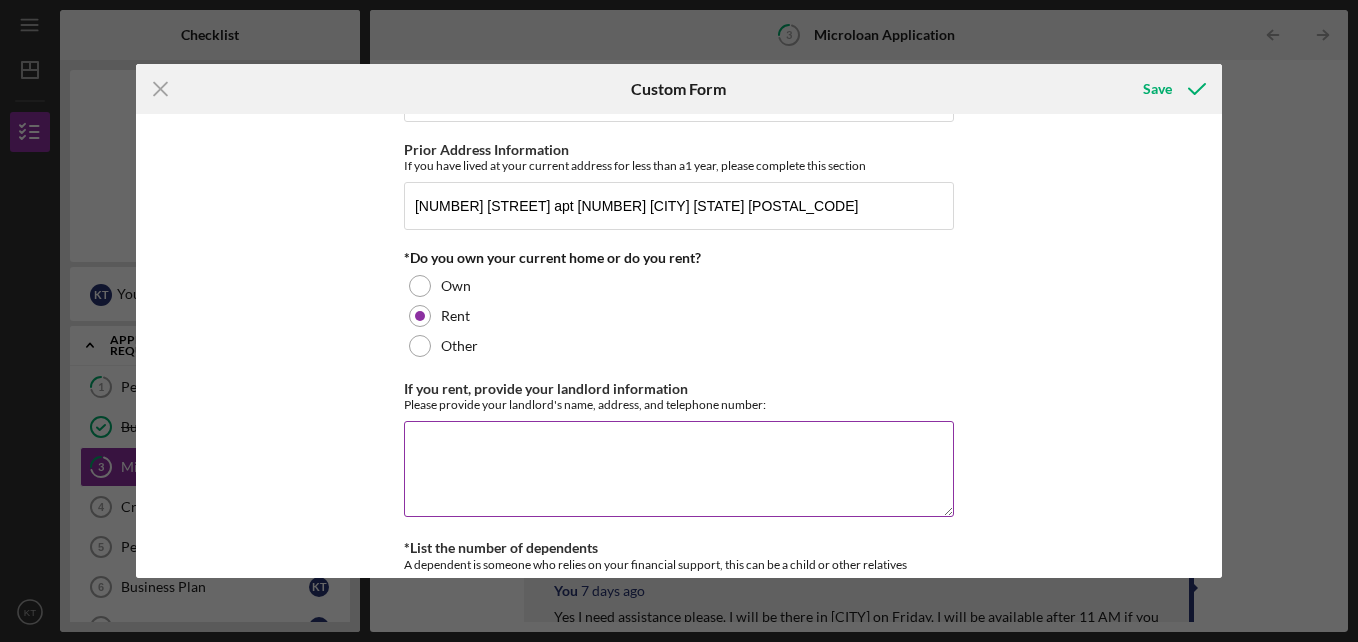 click on "If you rent, provide your landlord information" at bounding box center (679, 469) 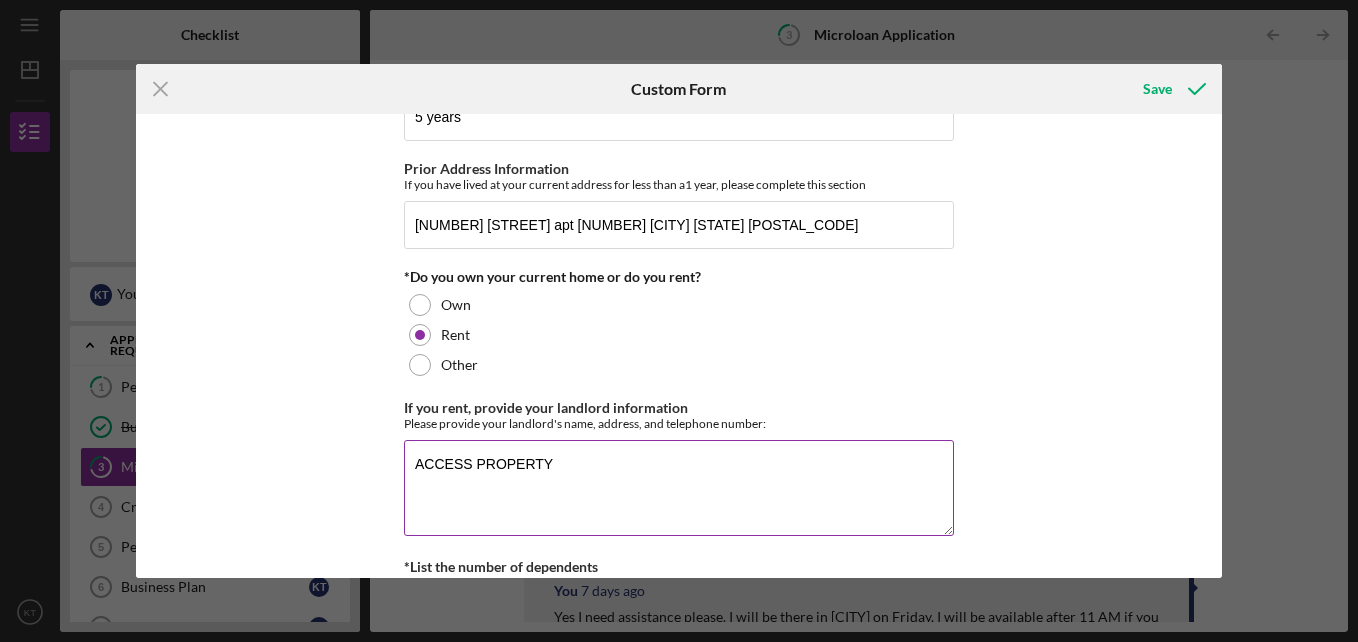 scroll, scrollTop: 774, scrollLeft: 0, axis: vertical 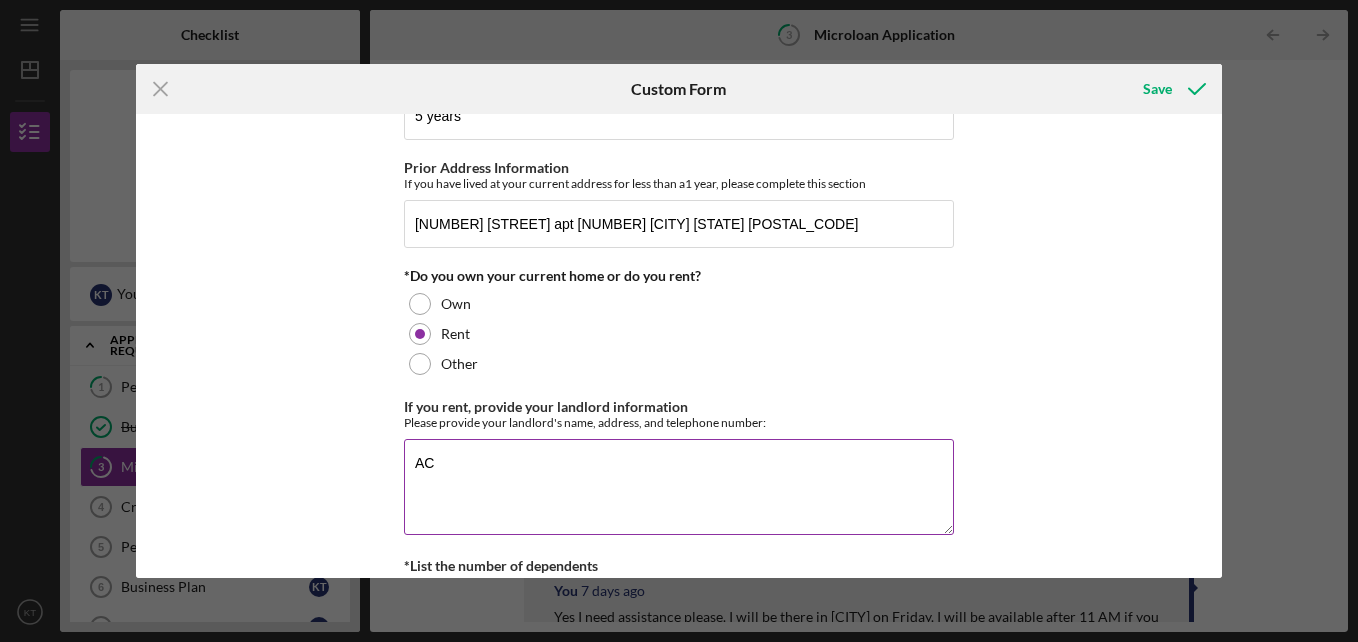 type on "A" 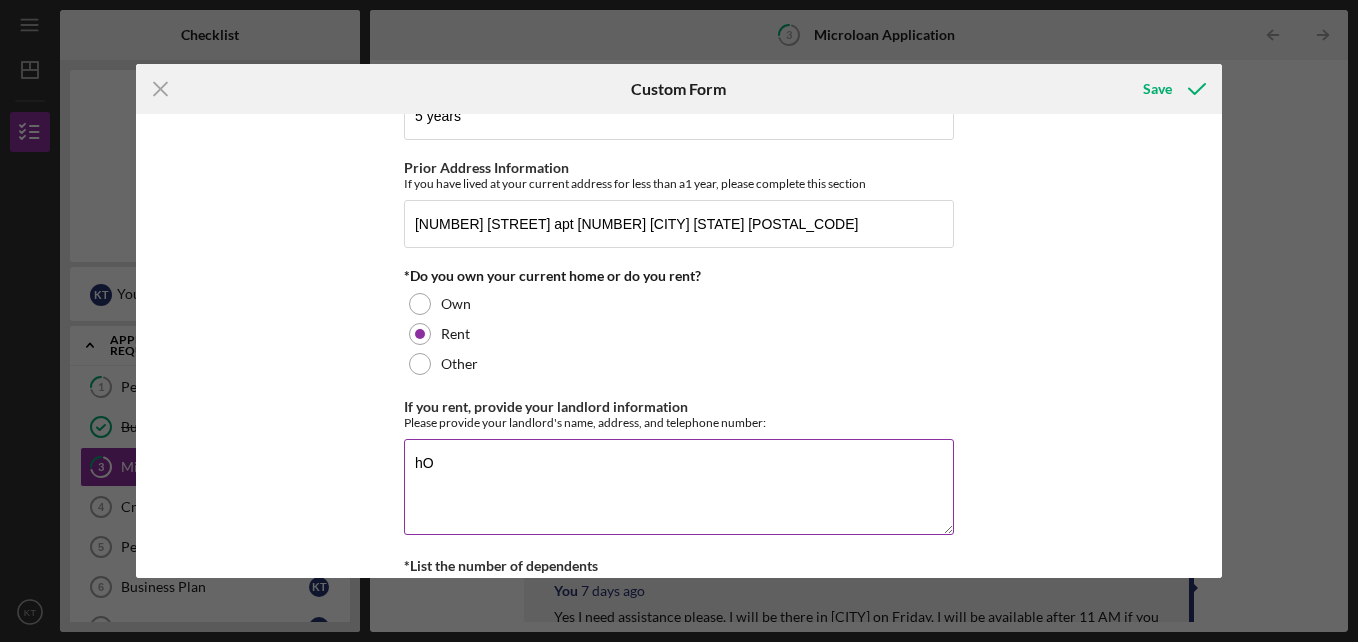 type on "h" 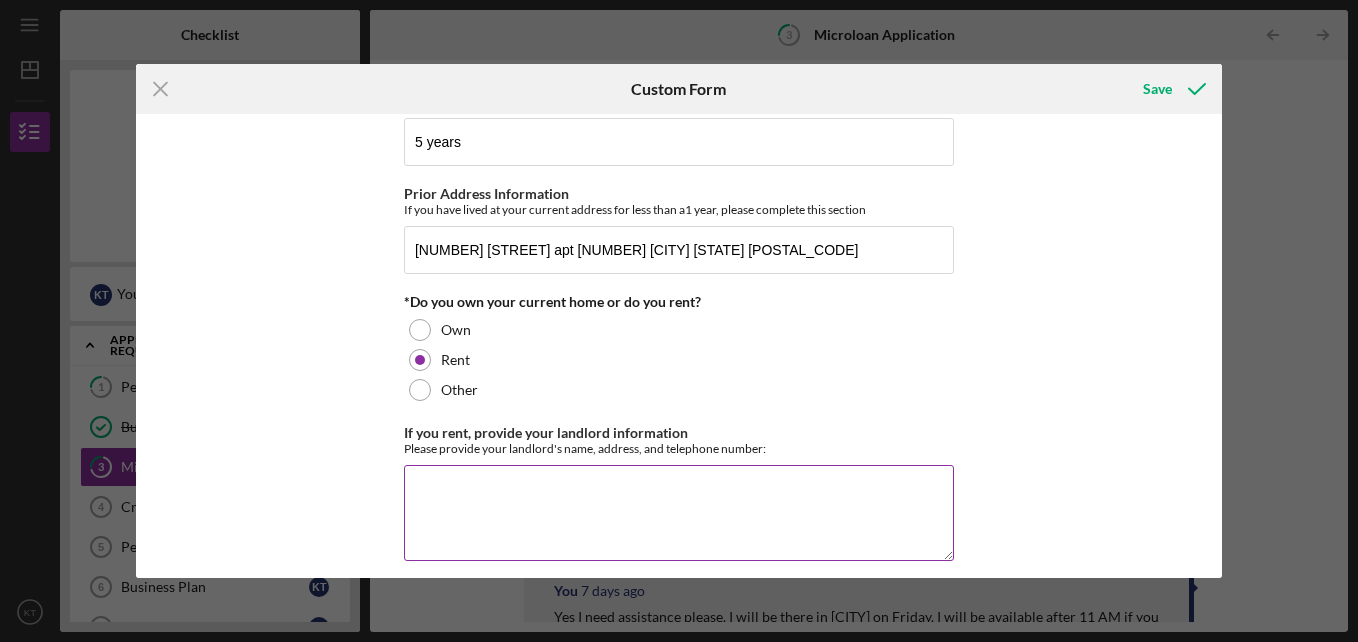 scroll, scrollTop: 746, scrollLeft: 0, axis: vertical 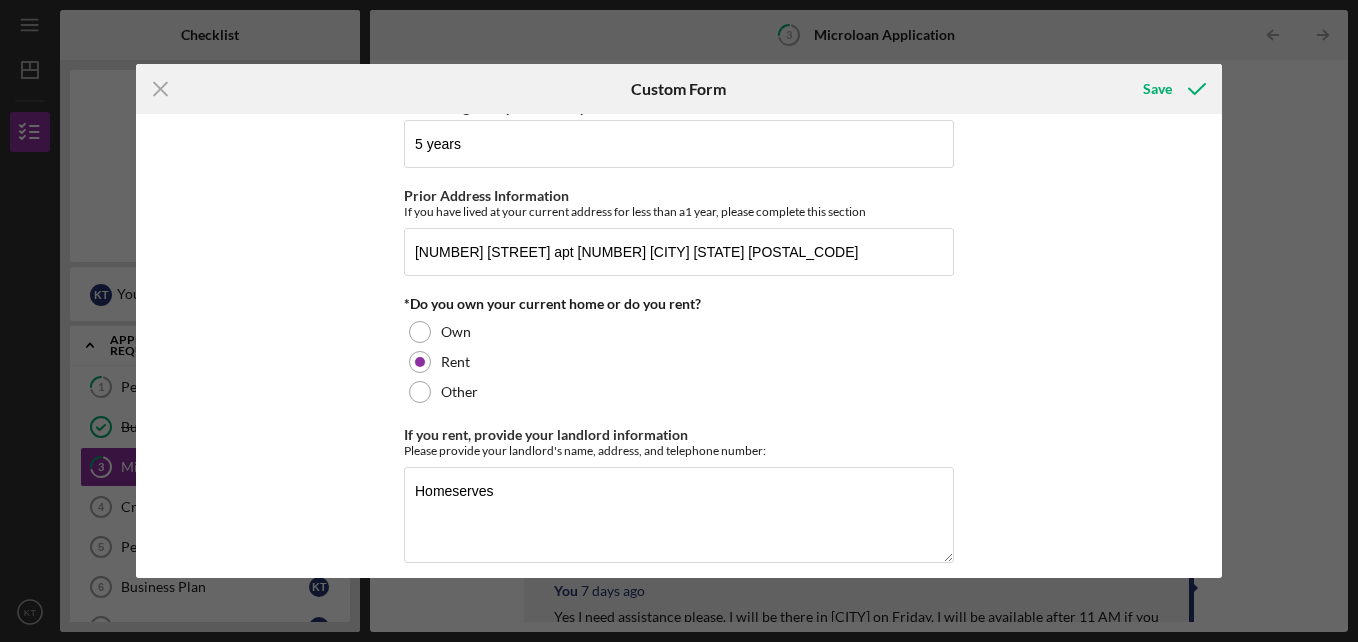 drag, startPoint x: 470, startPoint y: 498, endPoint x: 507, endPoint y: 569, distance: 80.06248 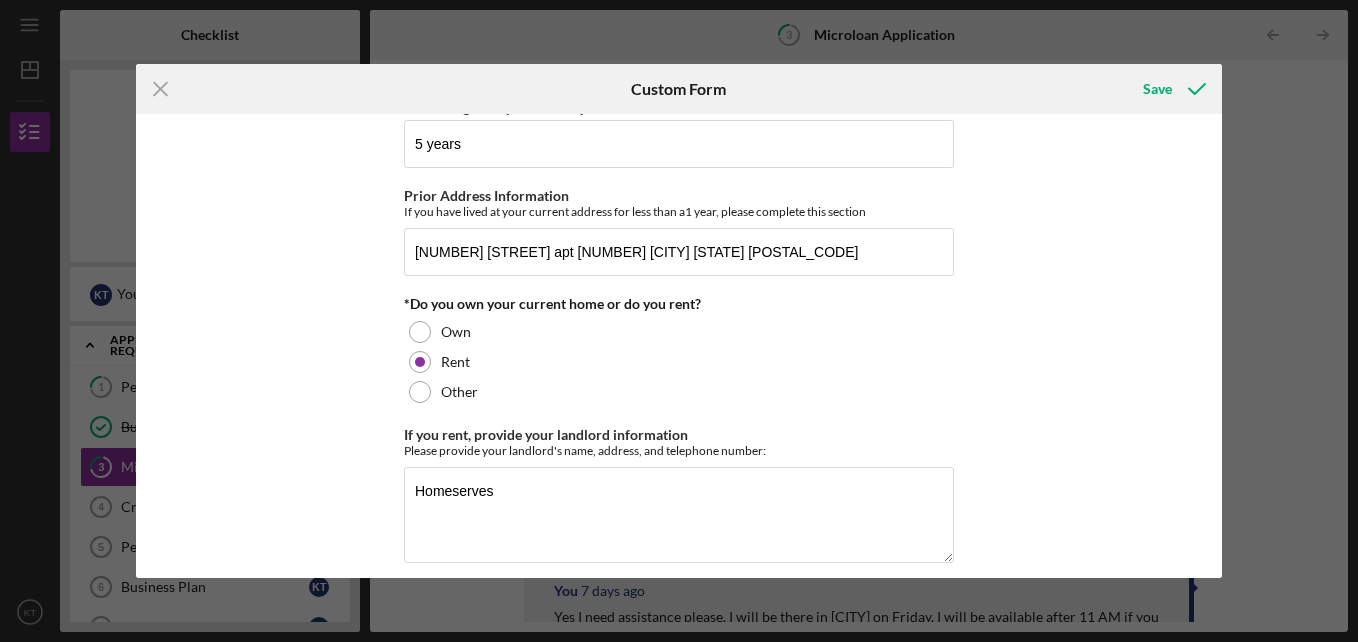 click on "MICROLOAN APPLICATION *Borrower Characteristics Please check the options that apply to you:  Micro to small sized private sector entity active in the state of [STATE]  Business must be formally registered in the state of [STATE]  Business that have completed CIC's Entrepreneurship workshop  Business working with their local SBDC or SCORE office Business must have an active business bank account  Business must have and/or project sufficient cash flow to meet debt obligations Business cannot access traditional sources of financing (i.e. Commercial bank loans or investors) Applicants must not discriminate against any groups in their hiring and business activities Ineligible Uses of Financing:  1. Loans for personal use
2. Activities identified as environmentally hazardous
2. Speculative investments in securities
4. Illegal activities INTRODUCTION Additional Personal Information  *How long have you lived at your current address? [DURATION] Prior Address Information  *Do you own your current home or do you rent?" at bounding box center [679, 2137] 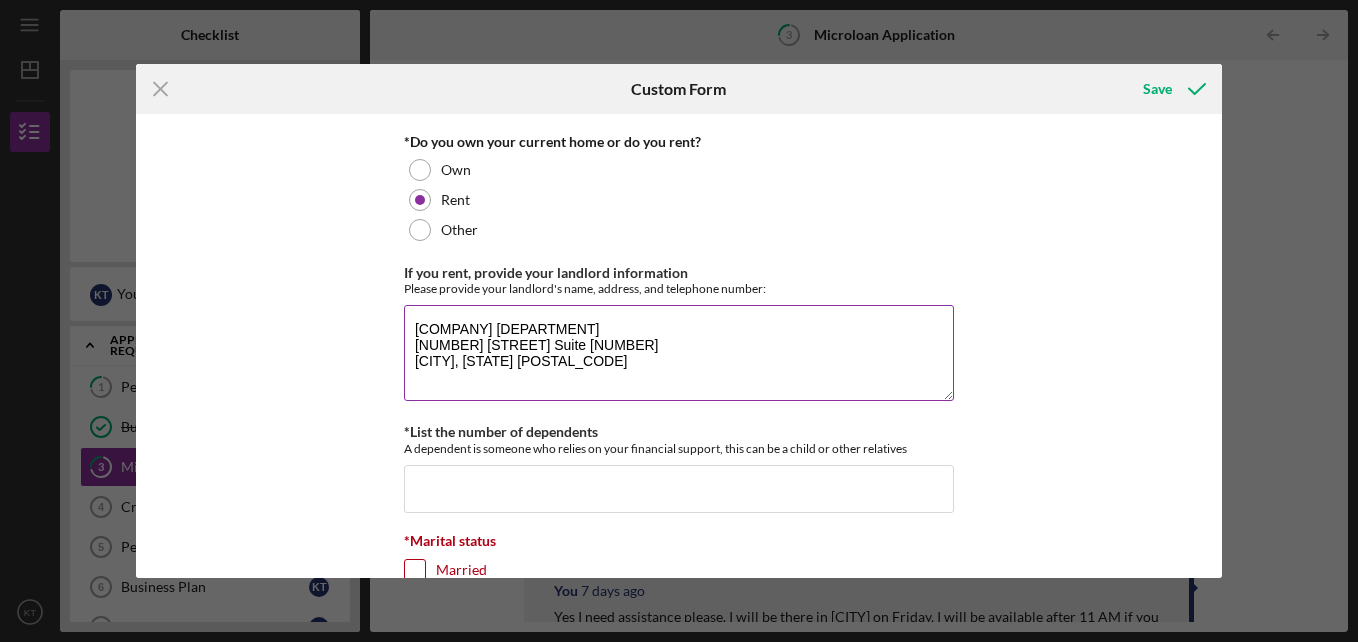 scroll, scrollTop: 911, scrollLeft: 0, axis: vertical 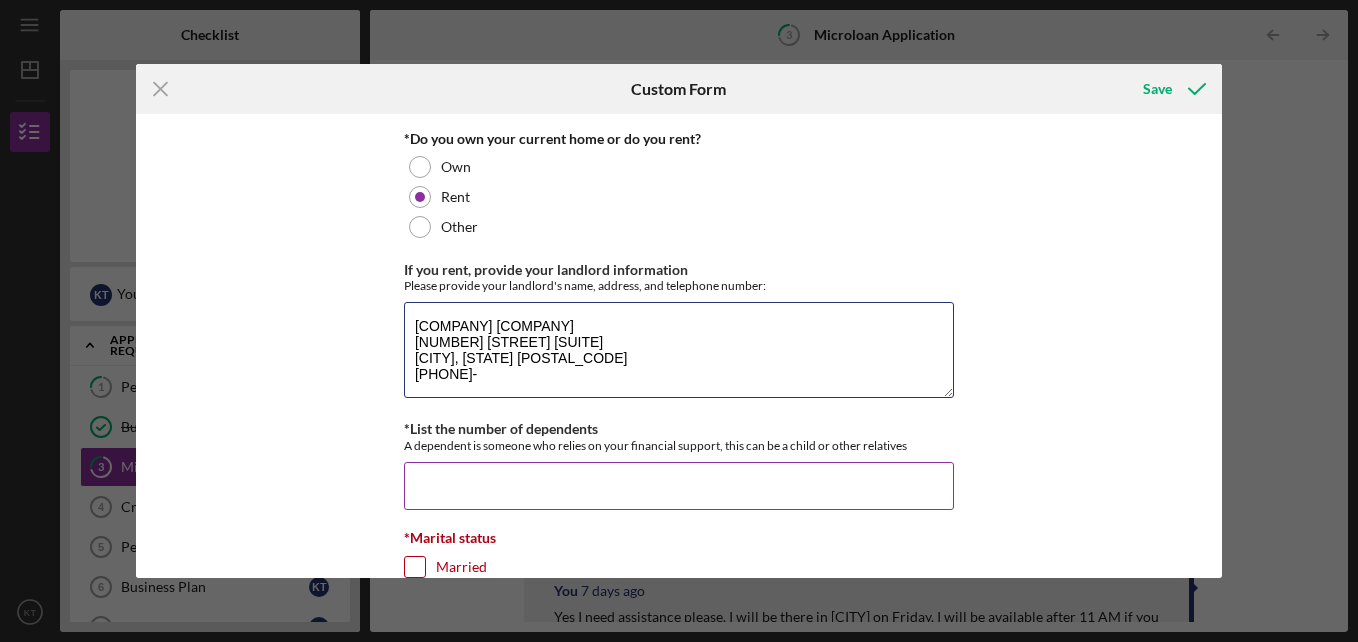 type on "[COMPANY] [COMPANY]
[NUMBER] [STREET] [SUITE]
[CITY], [STATE] [POSTAL_CODE]
[PHONE]-" 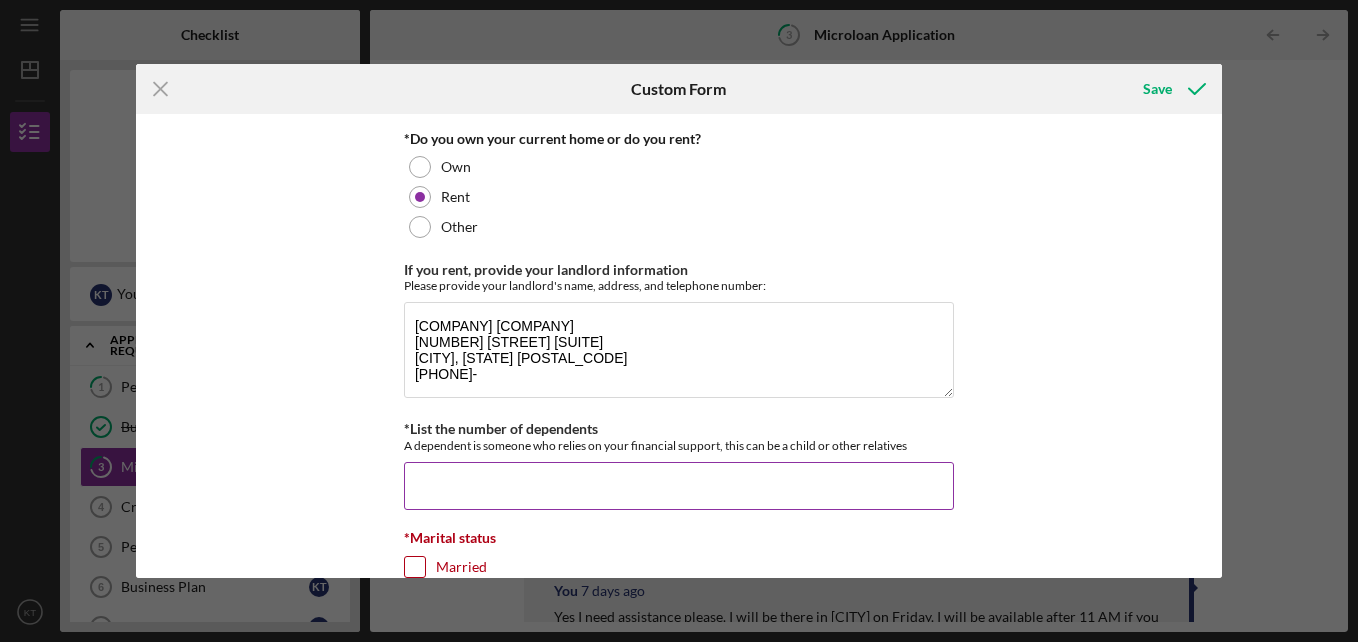 click on "*List the number of dependents" at bounding box center [679, 486] 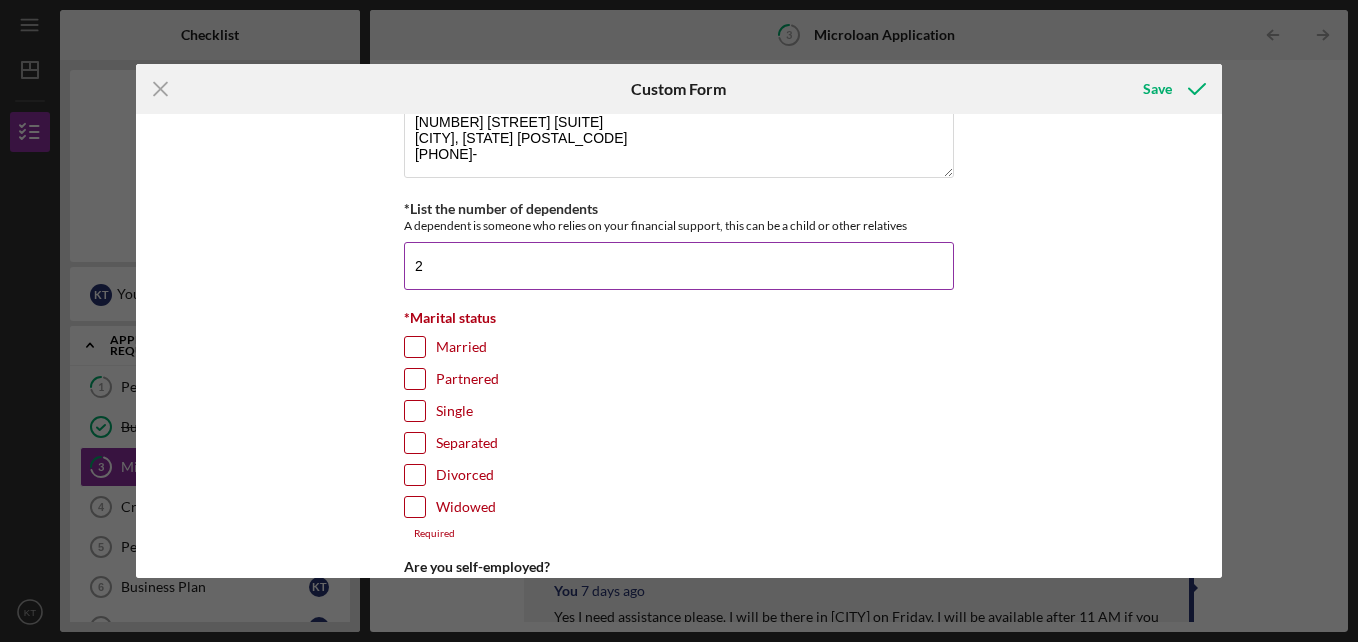 scroll, scrollTop: 1132, scrollLeft: 0, axis: vertical 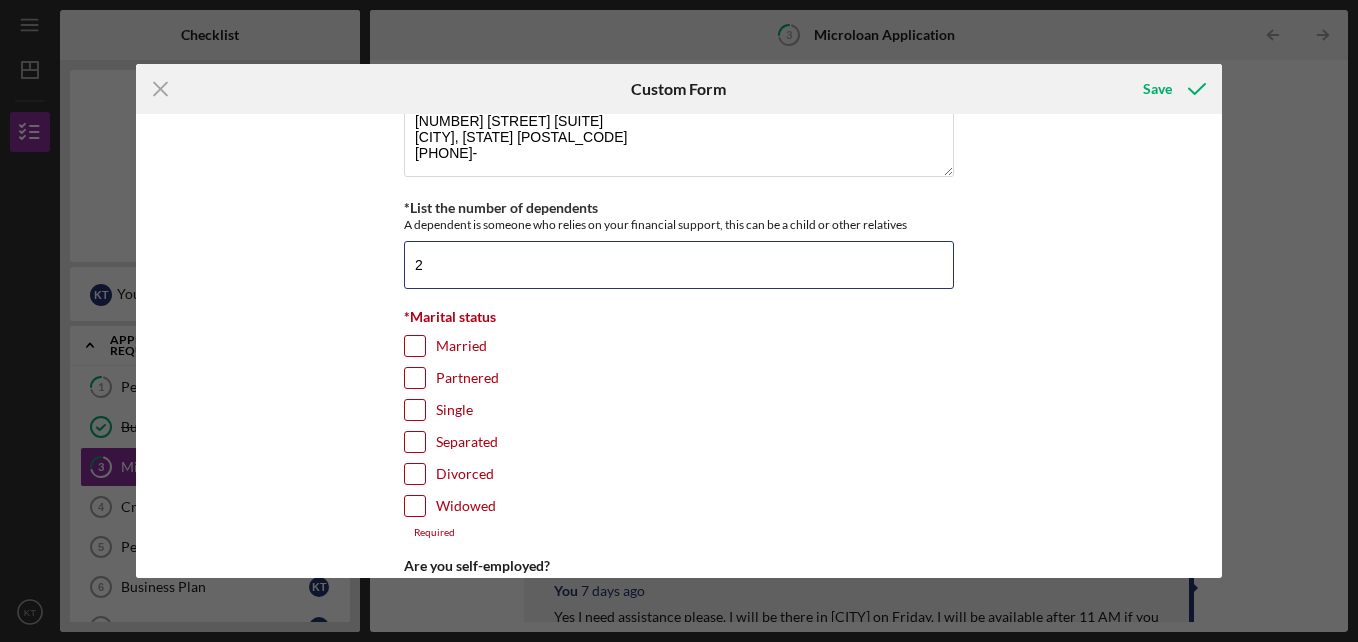type on "2" 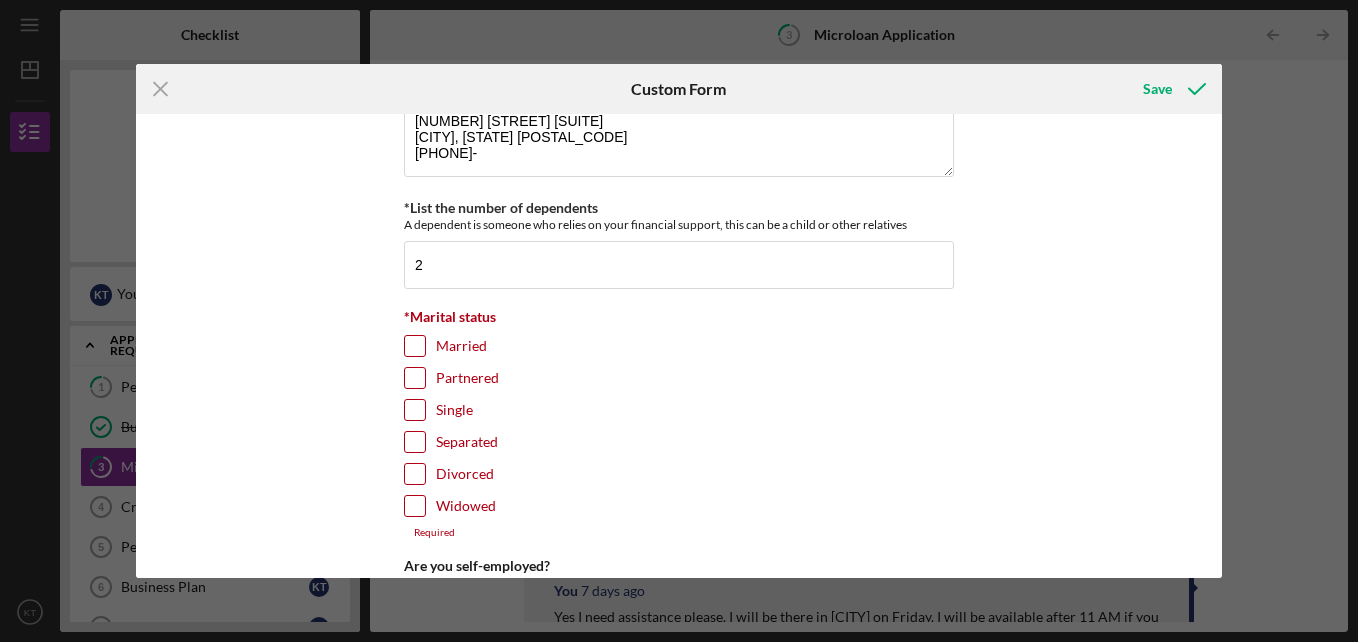 click on "Single" at bounding box center (415, 410) 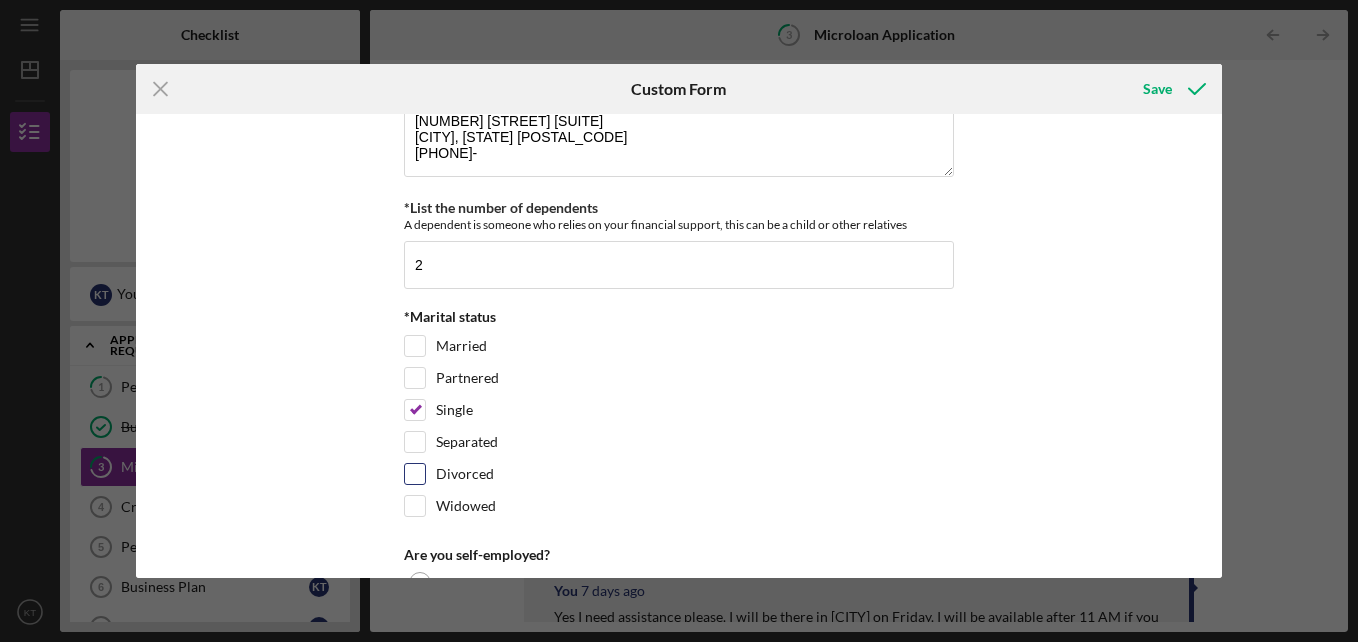 click on "Divorced" at bounding box center (415, 474) 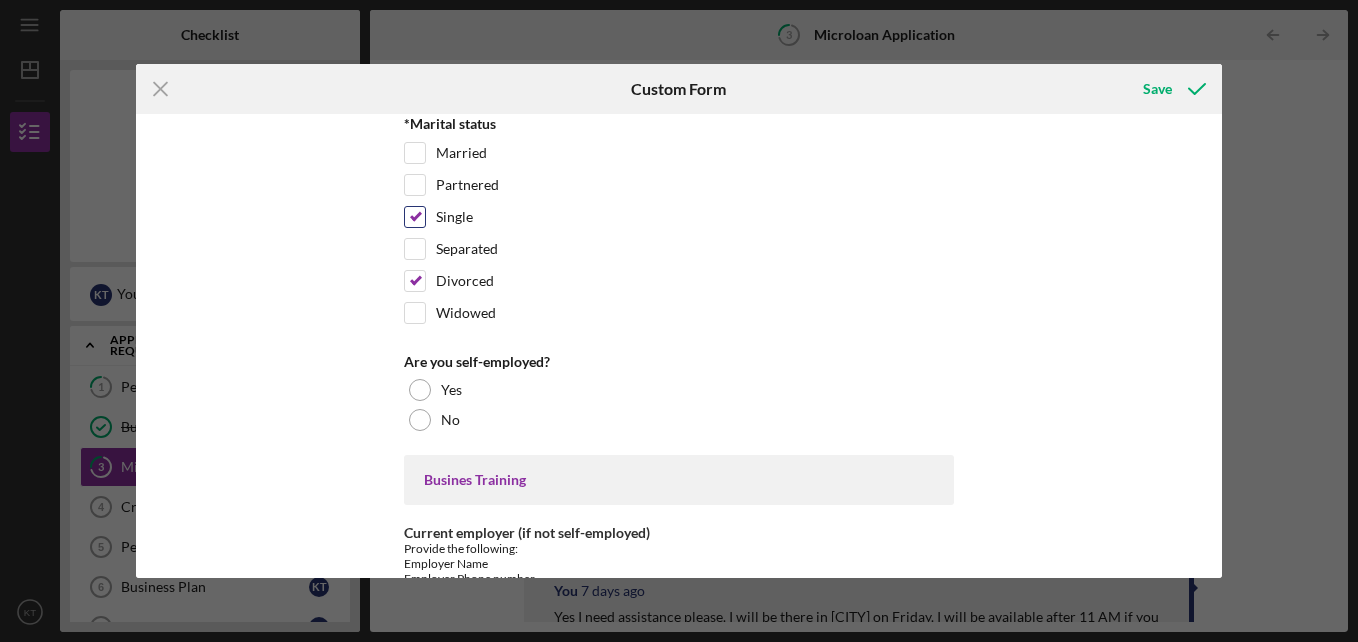 scroll, scrollTop: 1326, scrollLeft: 0, axis: vertical 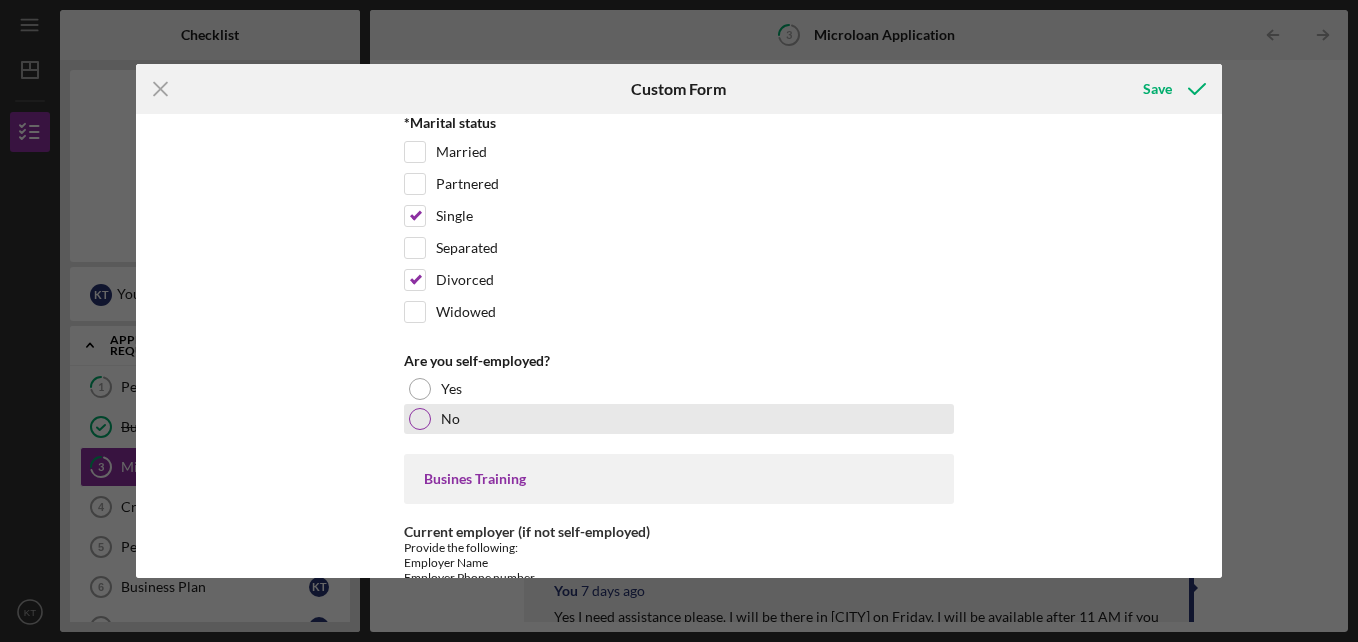 click at bounding box center [420, 419] 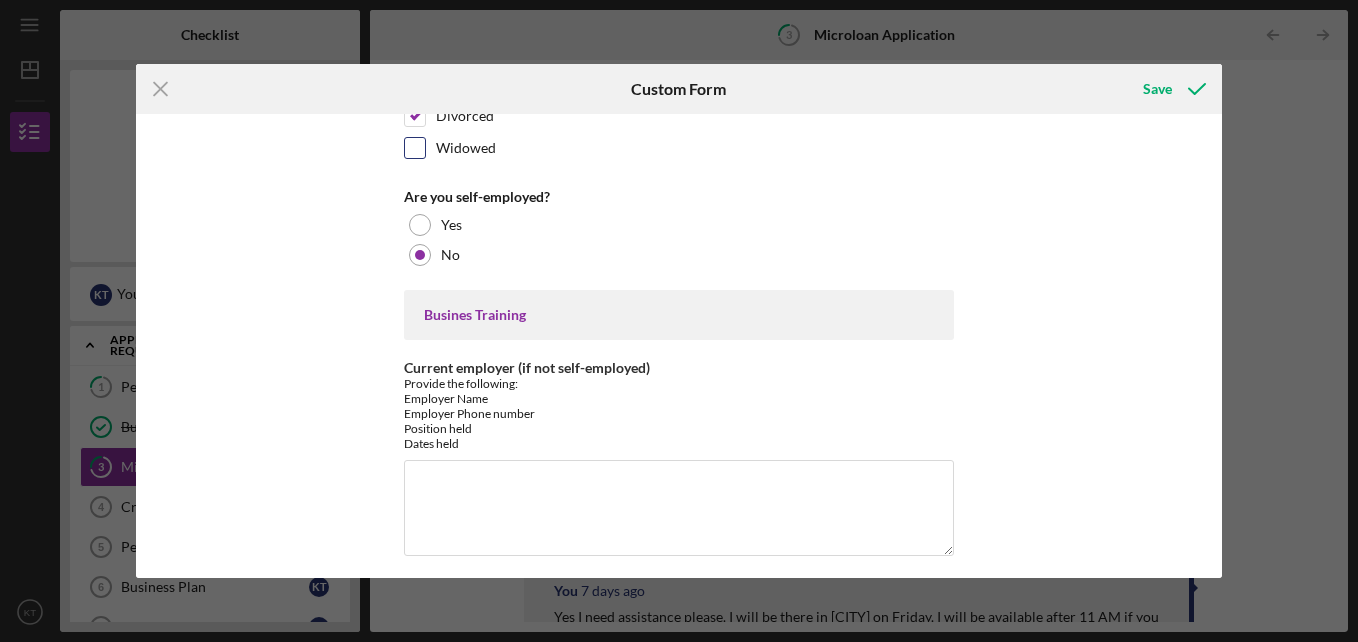 scroll, scrollTop: 1493, scrollLeft: 0, axis: vertical 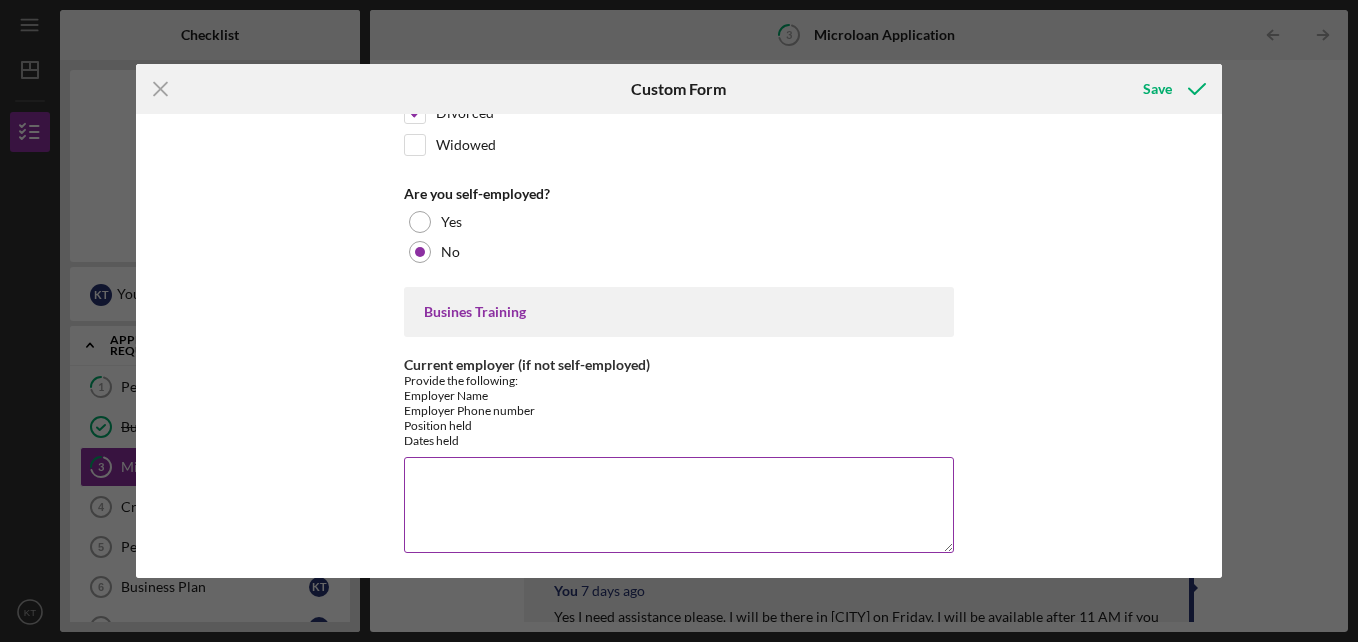 click on "Current employer (if not self-employed)" at bounding box center (679, 505) 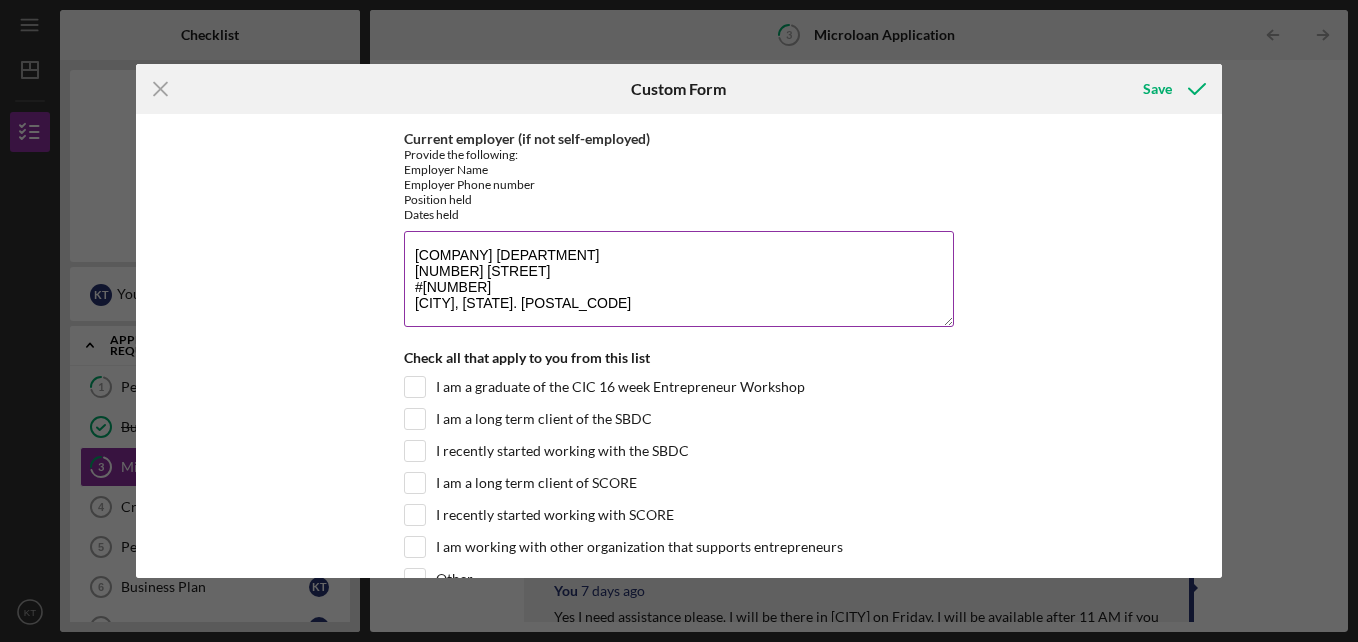 scroll, scrollTop: 1720, scrollLeft: 0, axis: vertical 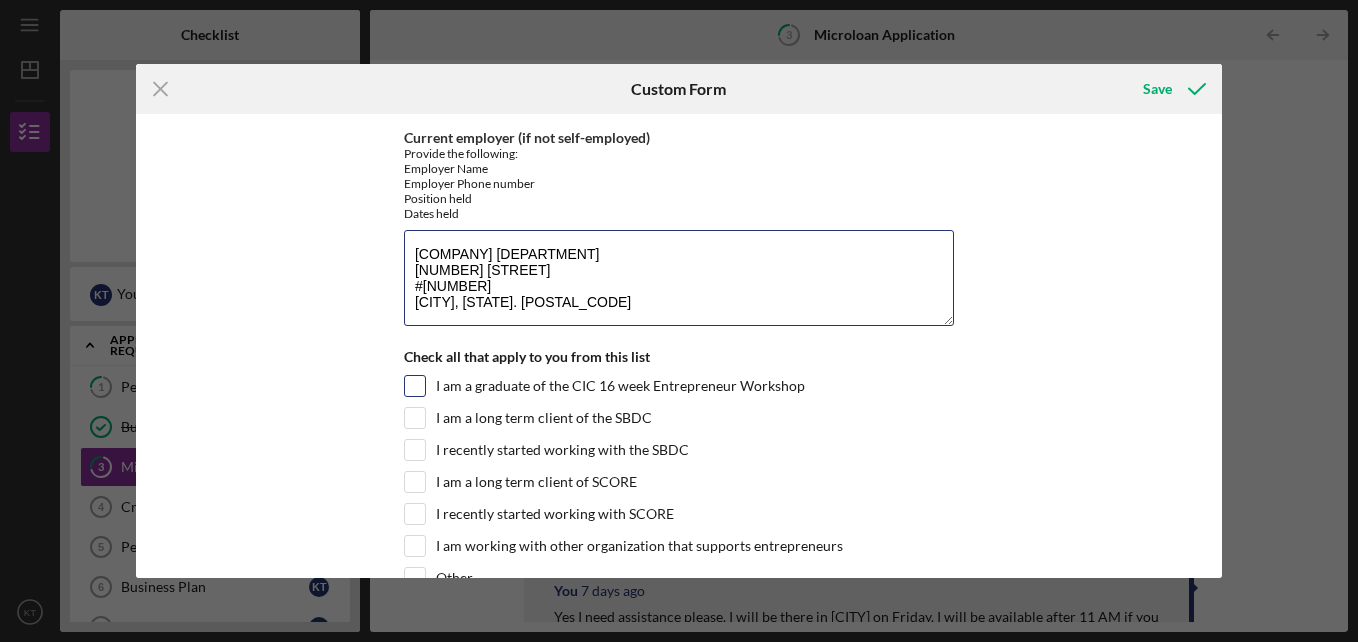 type on "[COMPANY] [DEPARTMENT]
[NUMBER] [STREET]
#[NUMBER]
[CITY], [STATE]. [POSTAL_CODE]" 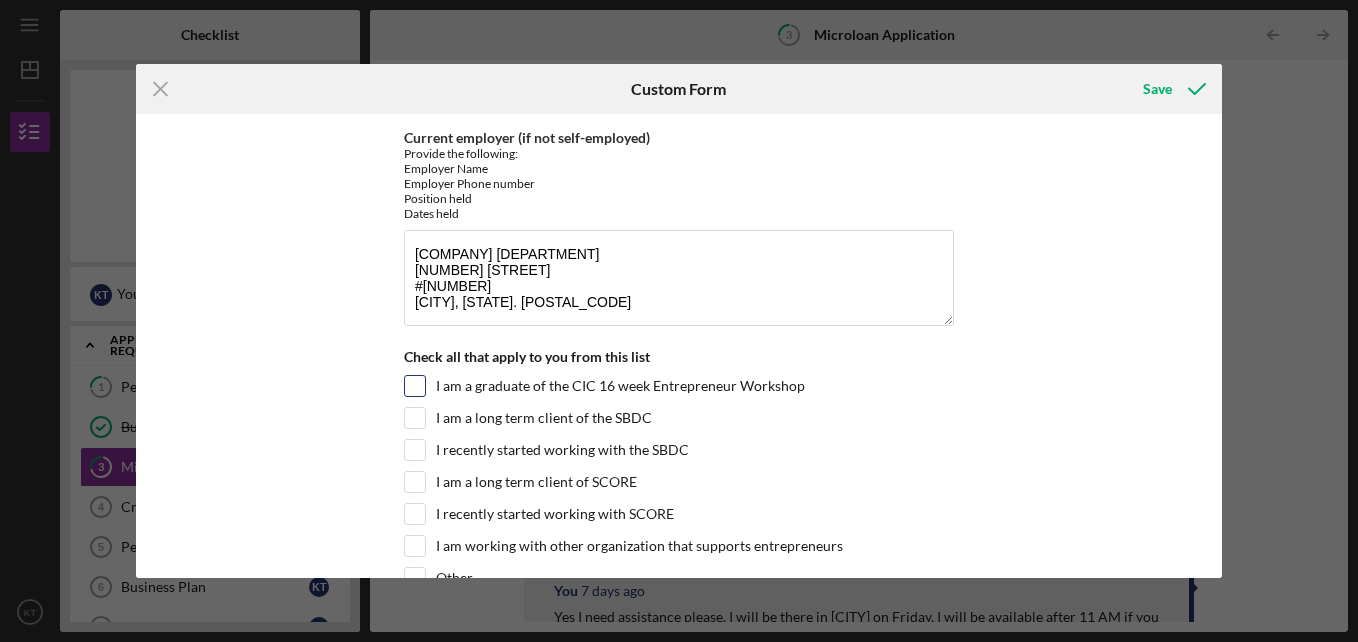 click on "I am a graduate of the CIC 16 week Entrepreneur Workshop" at bounding box center [415, 386] 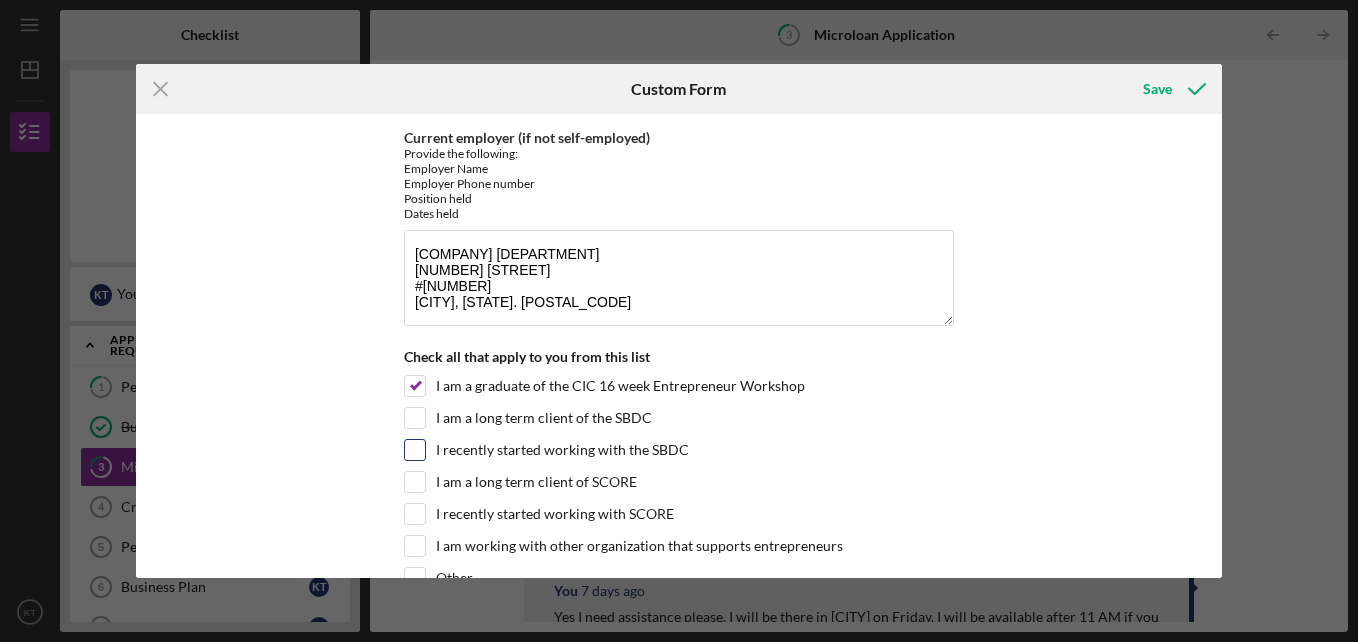click on "I recently started working with the SBDC" at bounding box center [415, 450] 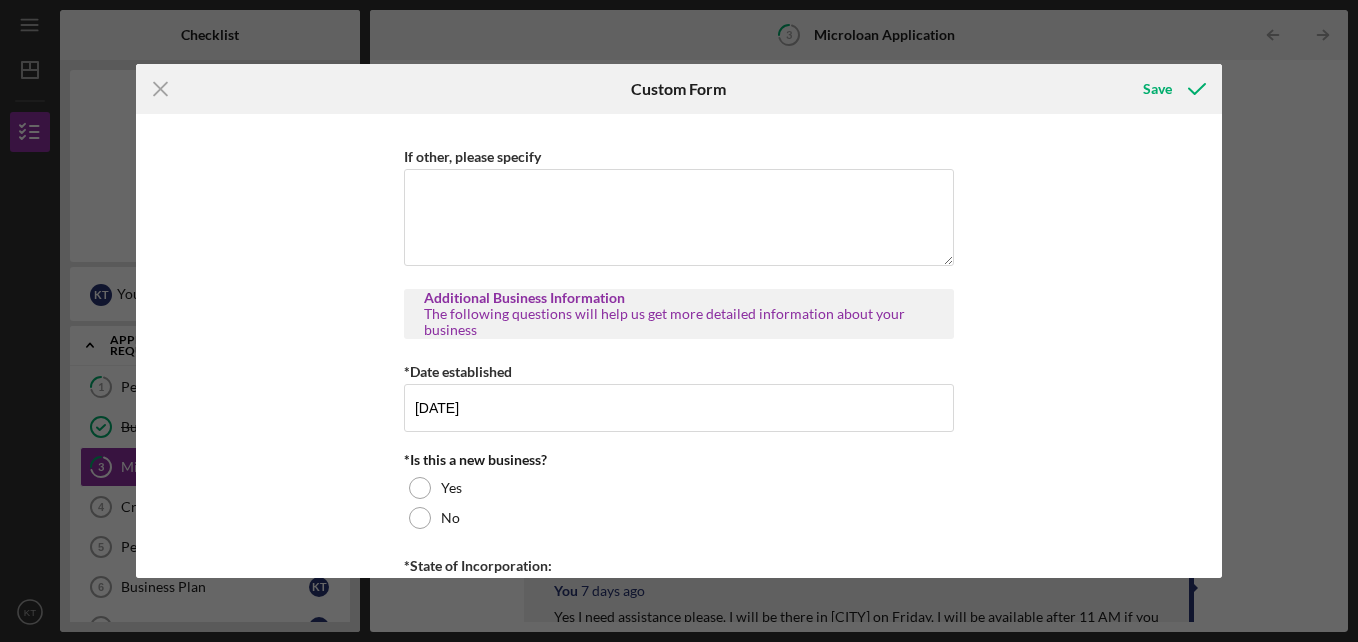 scroll, scrollTop: 2196, scrollLeft: 0, axis: vertical 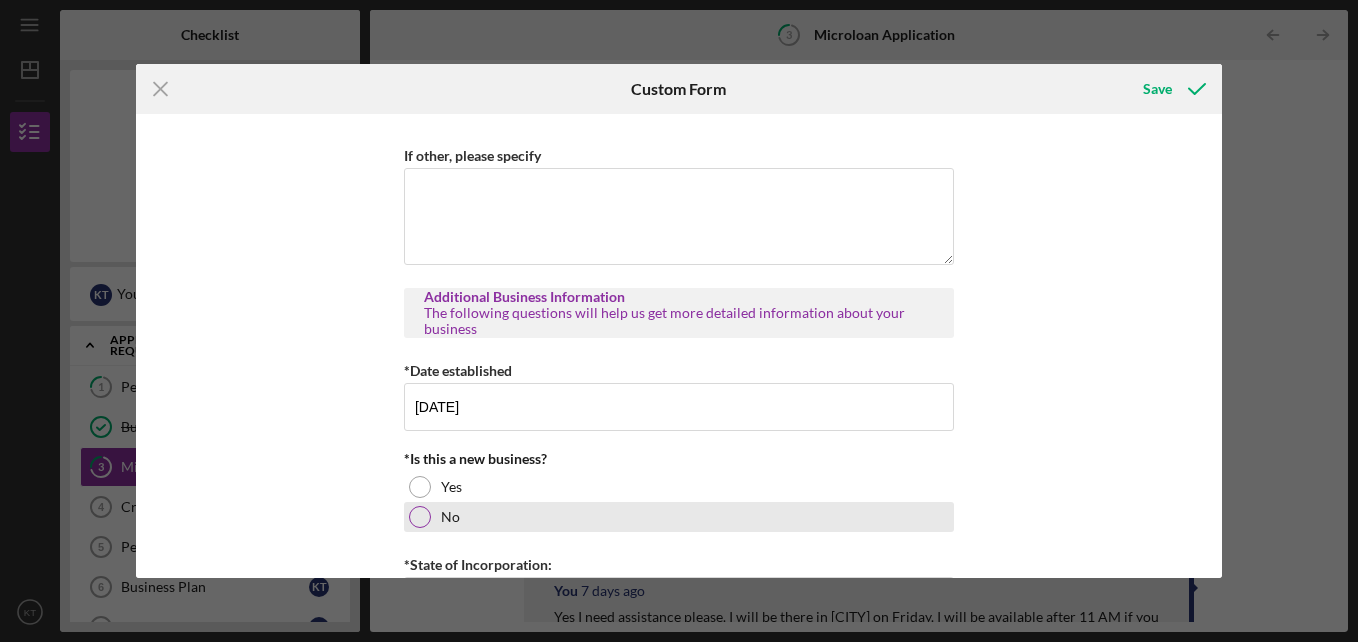 click at bounding box center [420, 517] 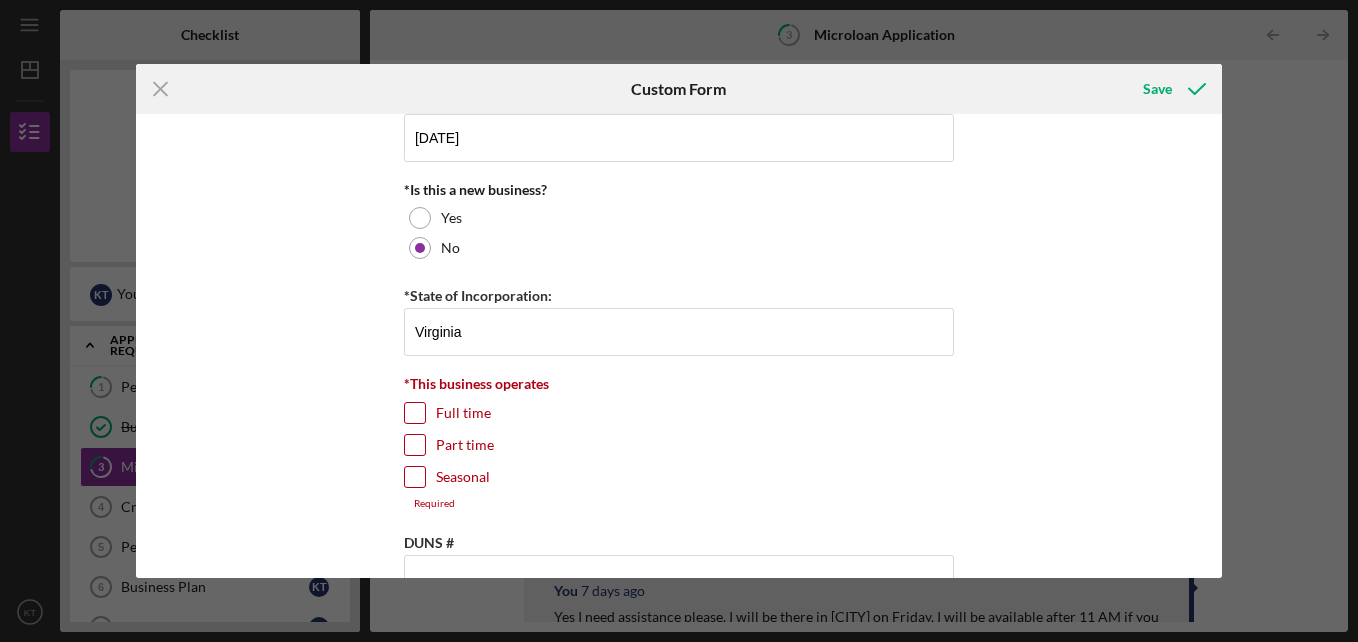 scroll, scrollTop: 2467, scrollLeft: 0, axis: vertical 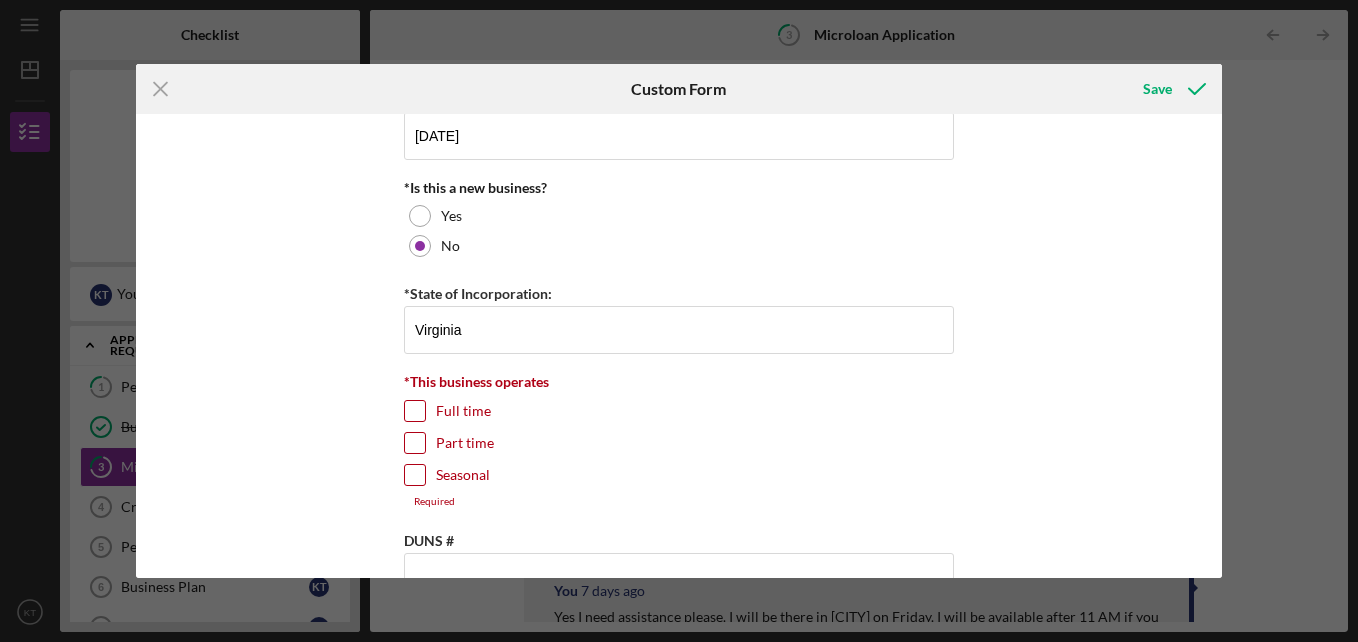 click on "Full time" at bounding box center (415, 411) 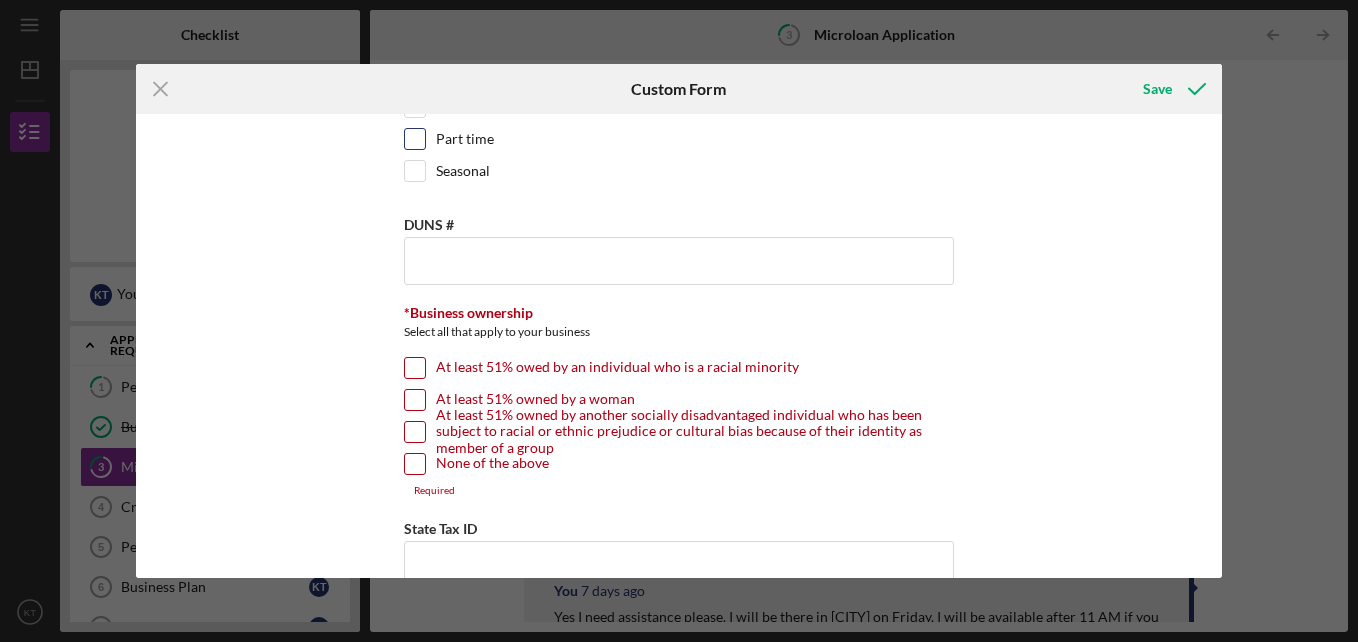 scroll, scrollTop: 2773, scrollLeft: 0, axis: vertical 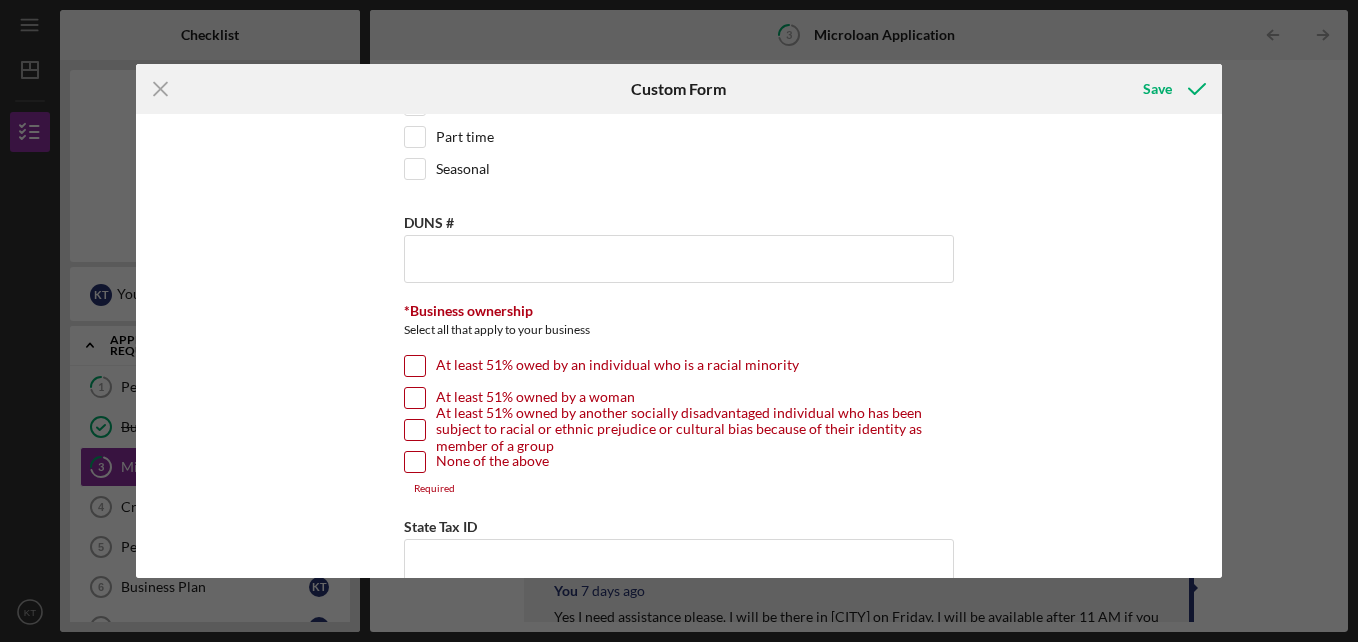 click on "At least 51% owed by an individual who is a racial minority" at bounding box center (415, 366) 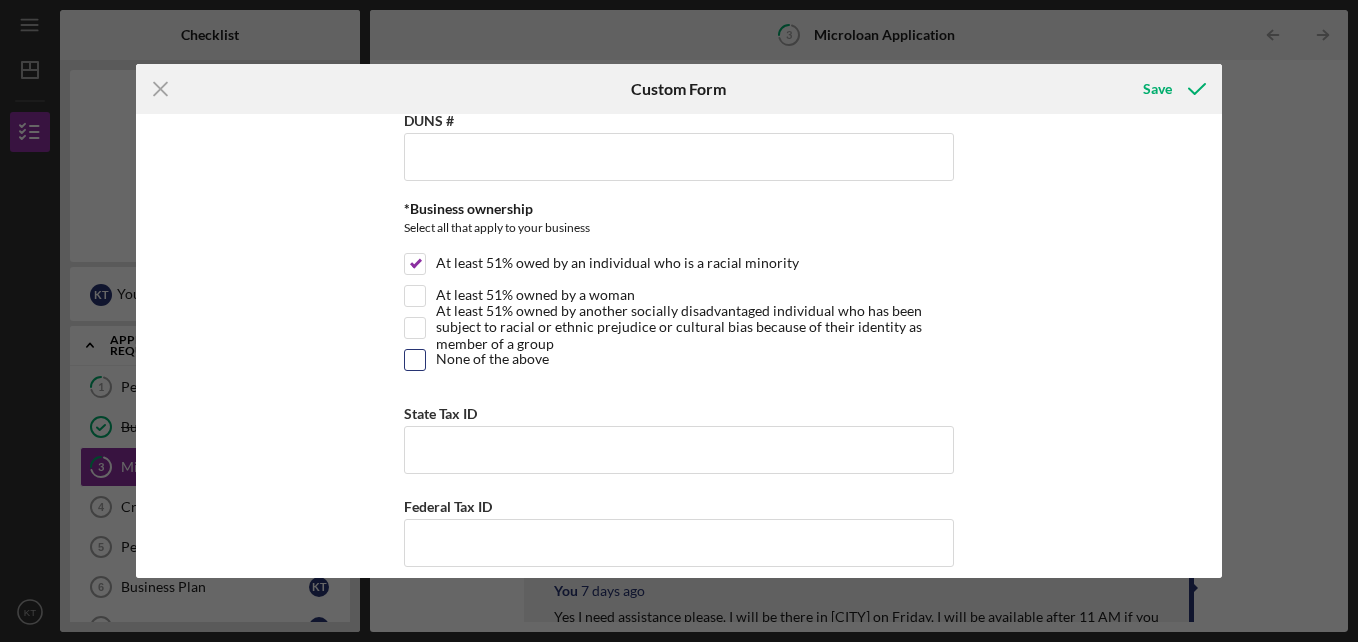 scroll, scrollTop: 2878, scrollLeft: 0, axis: vertical 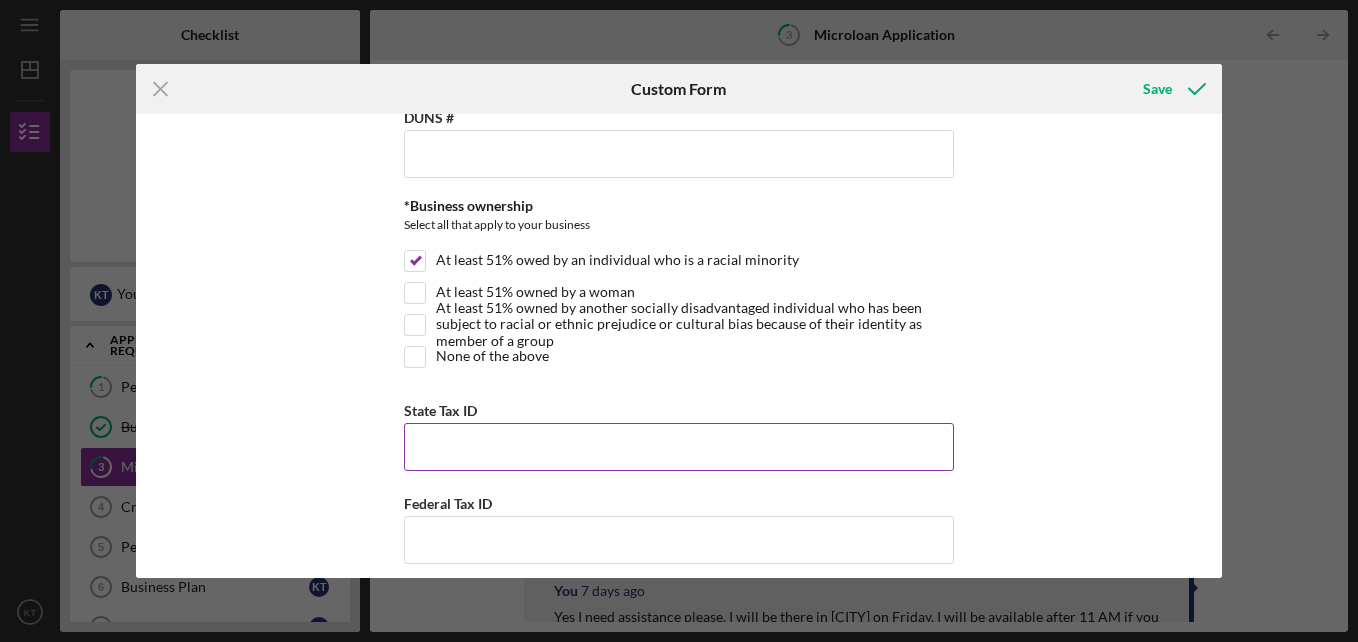 click on "State Tax ID" at bounding box center (679, 447) 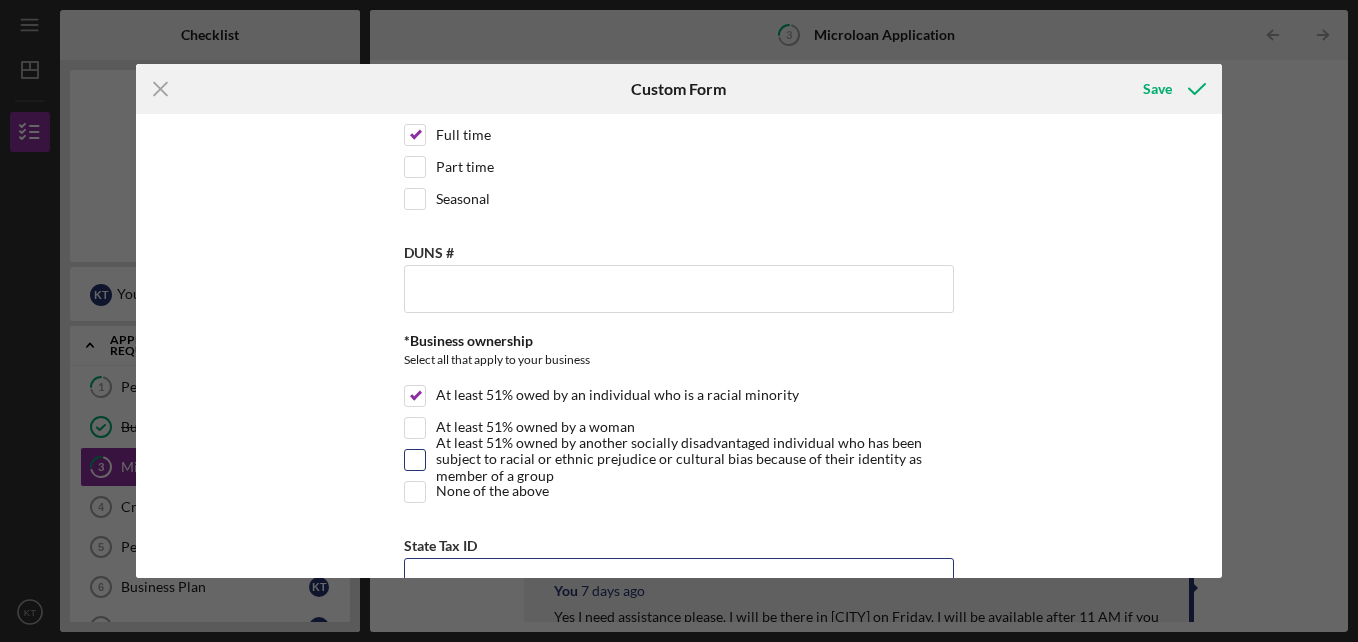 scroll, scrollTop: 2742, scrollLeft: 0, axis: vertical 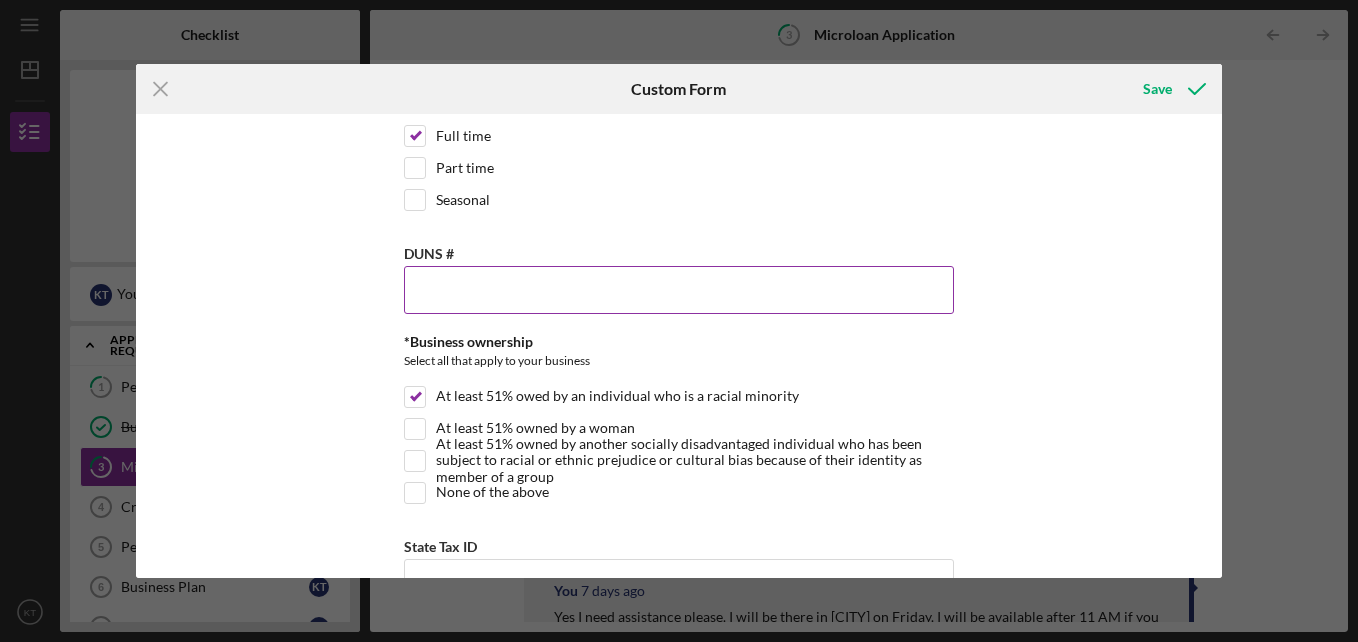 click on "DUNS #" at bounding box center (679, 290) 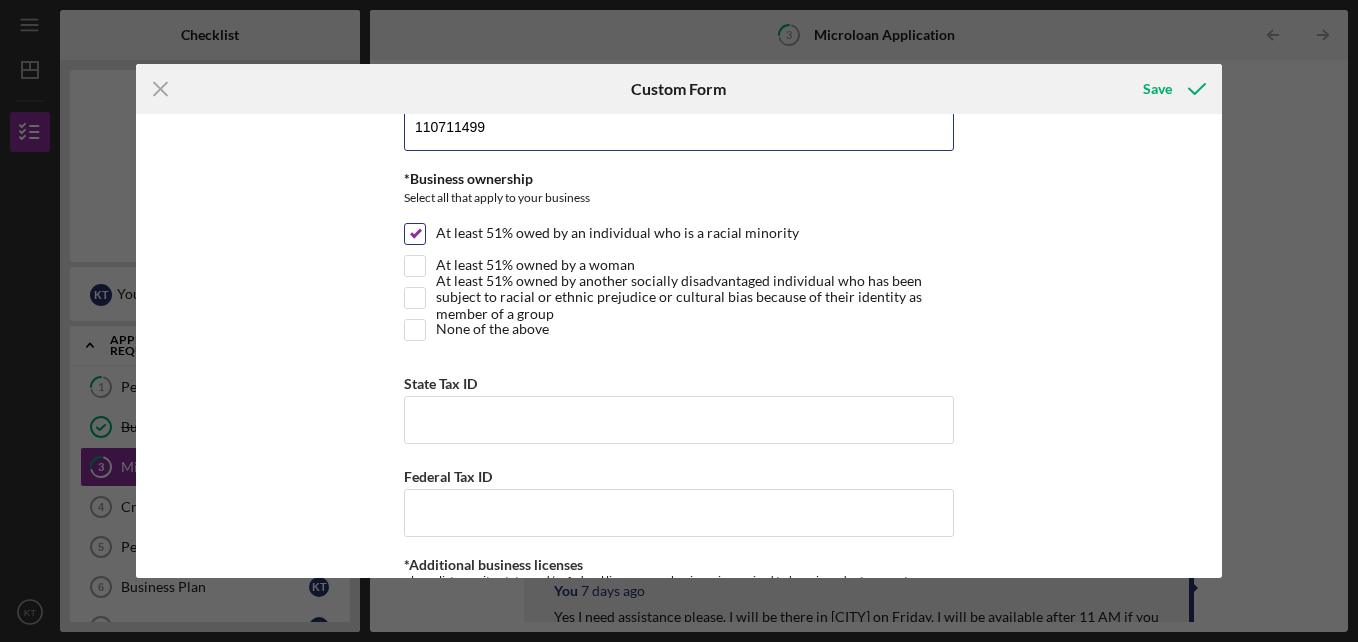 scroll, scrollTop: 2909, scrollLeft: 0, axis: vertical 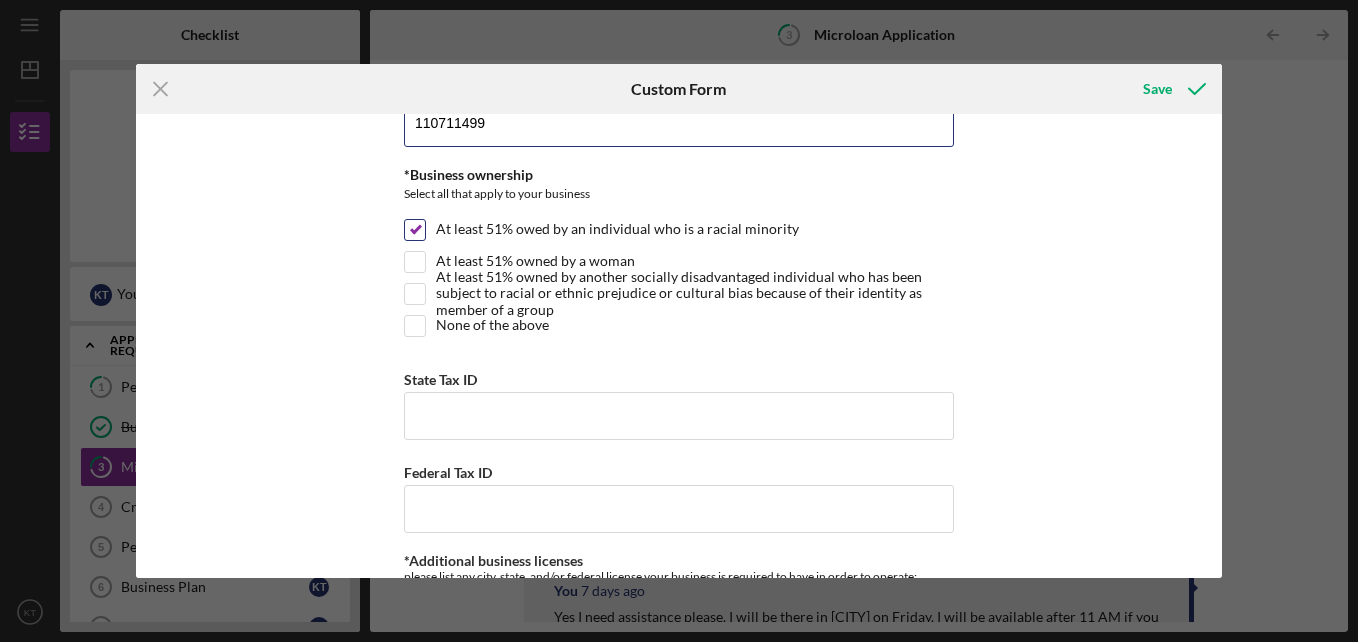 type on "110711499" 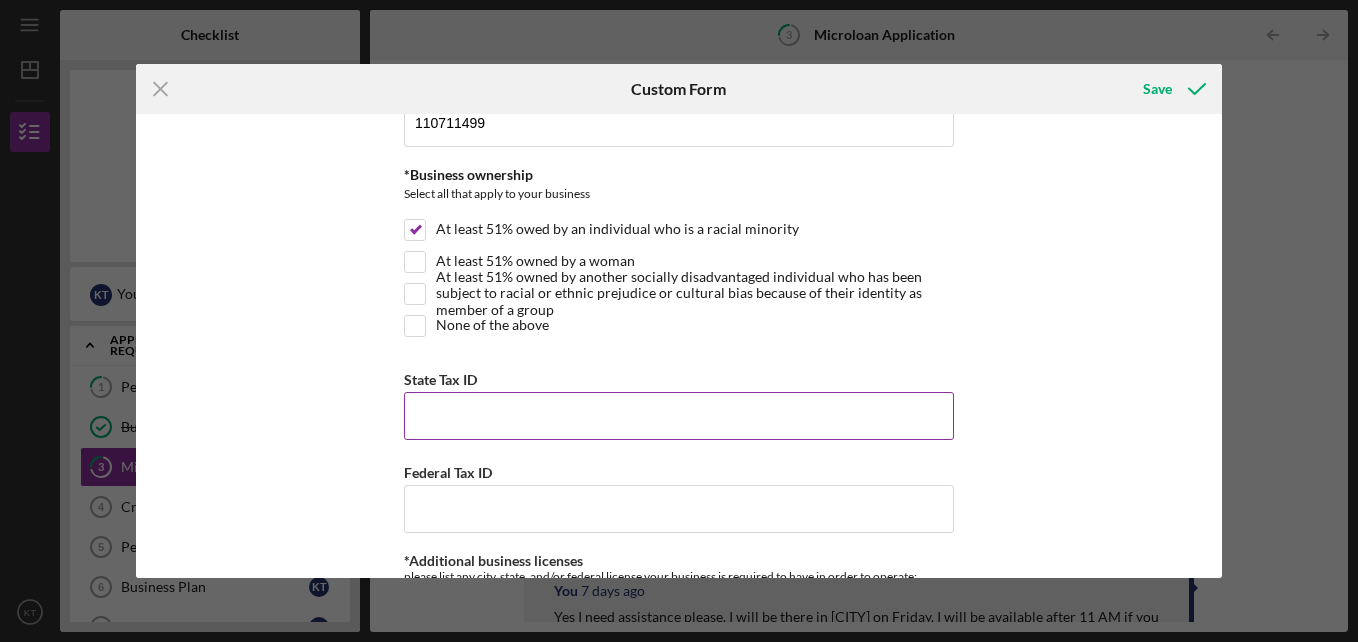click on "State Tax ID" at bounding box center (679, 416) 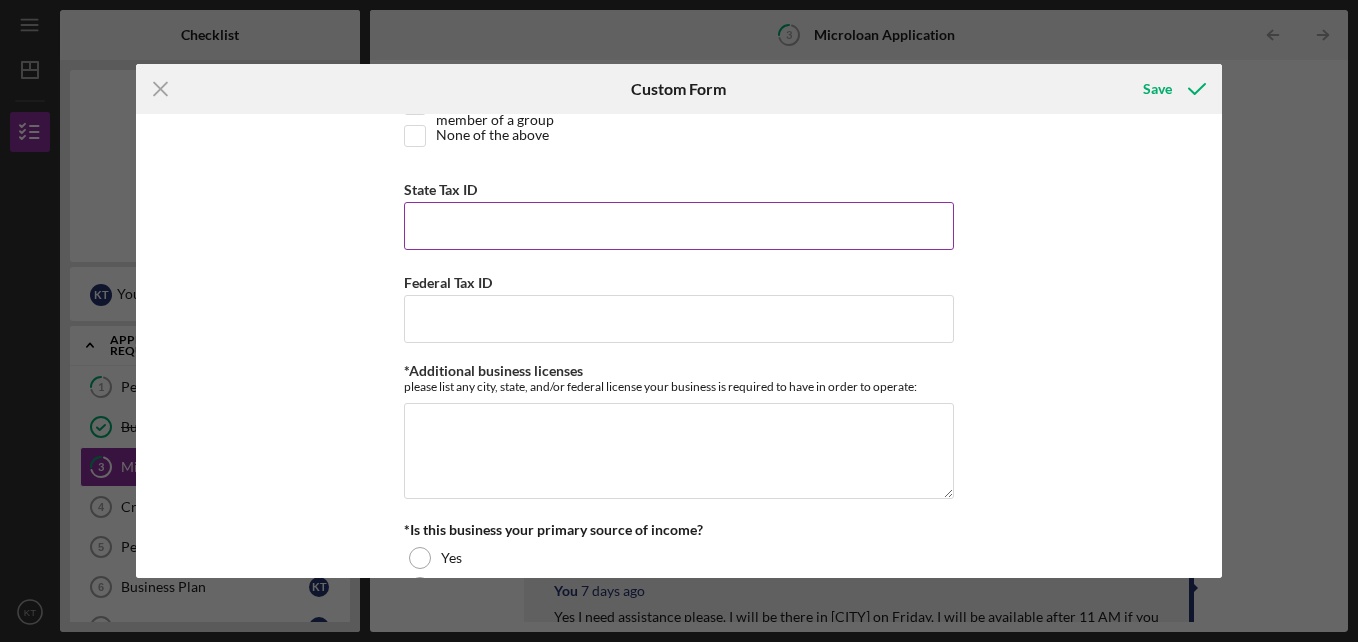 scroll, scrollTop: 3100, scrollLeft: 0, axis: vertical 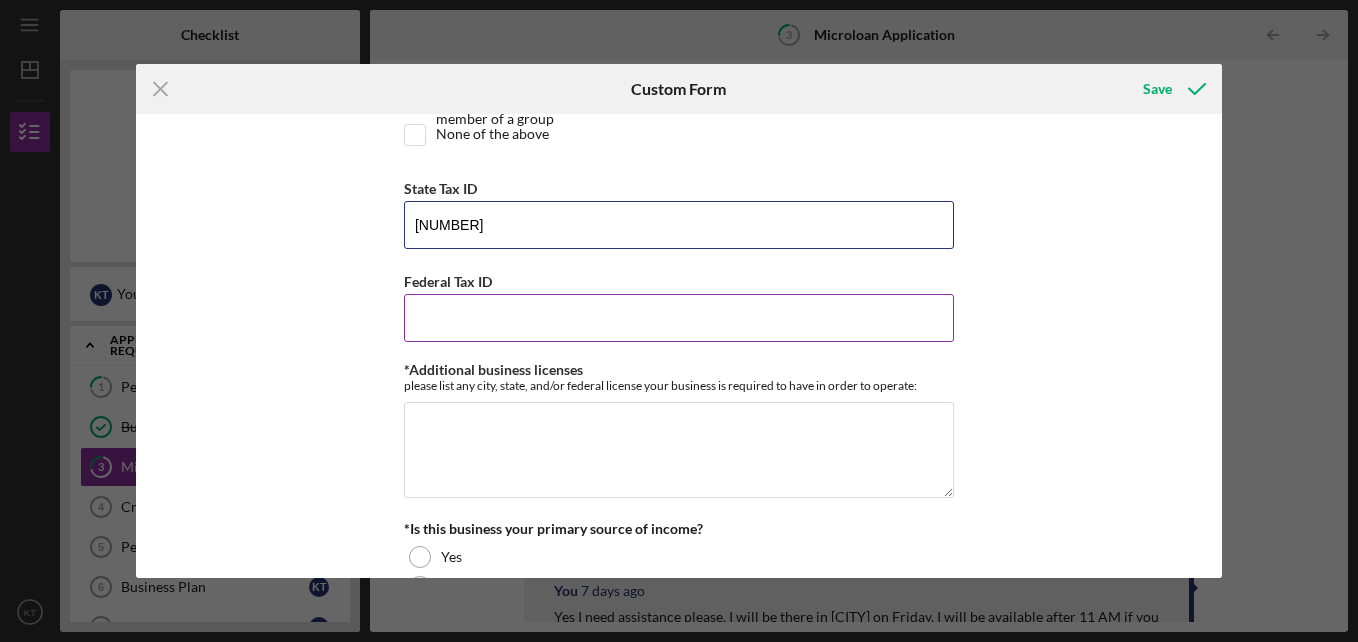 type on "[NUMBER]" 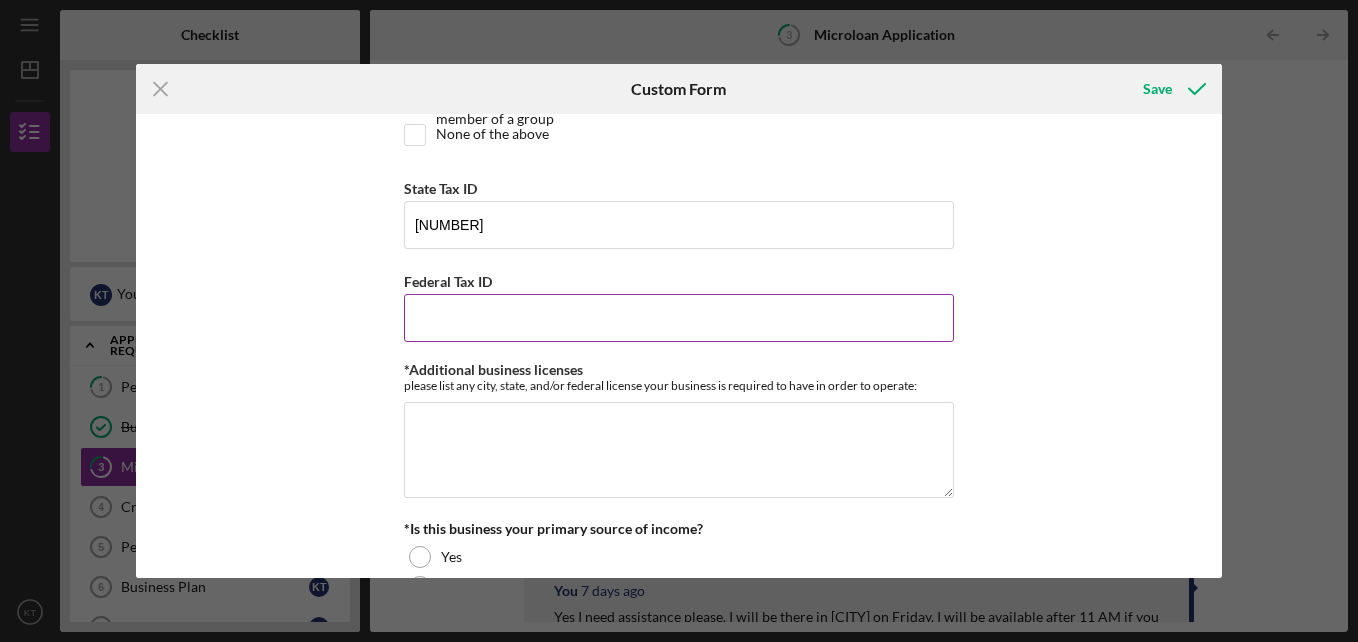 click on "Federal Tax ID" at bounding box center [679, 318] 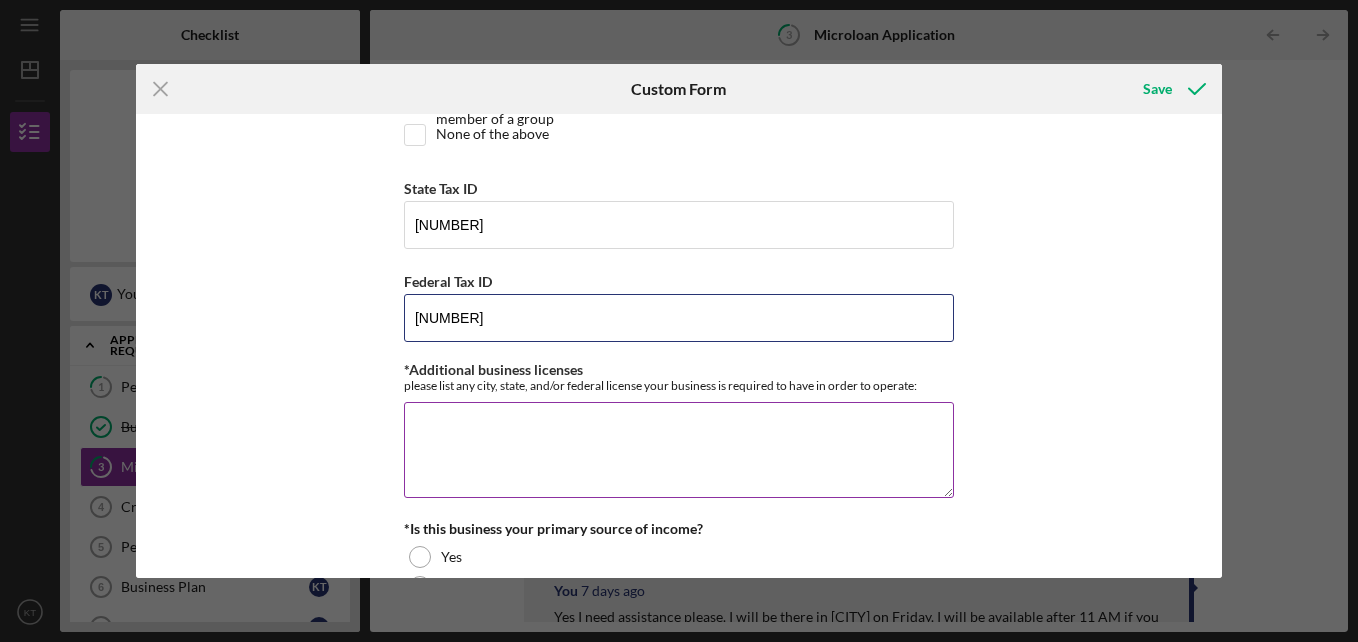 type on "[NUMBER]" 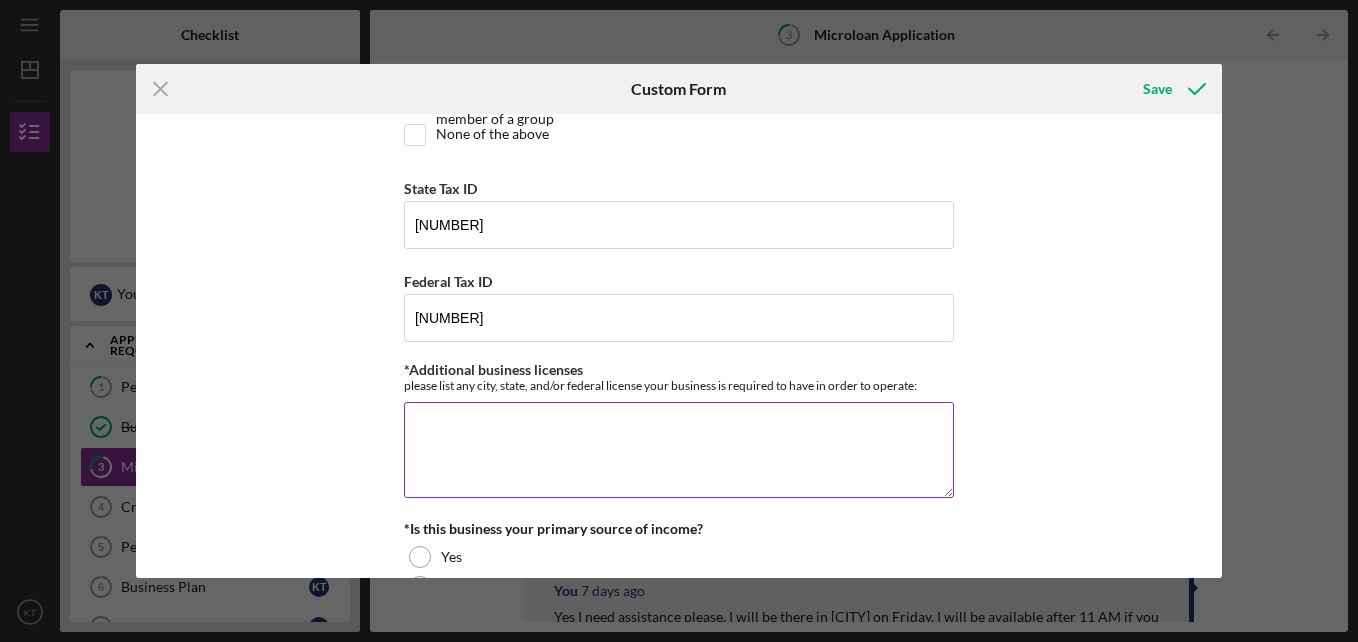 click on "*Additional business licenses" at bounding box center (679, 450) 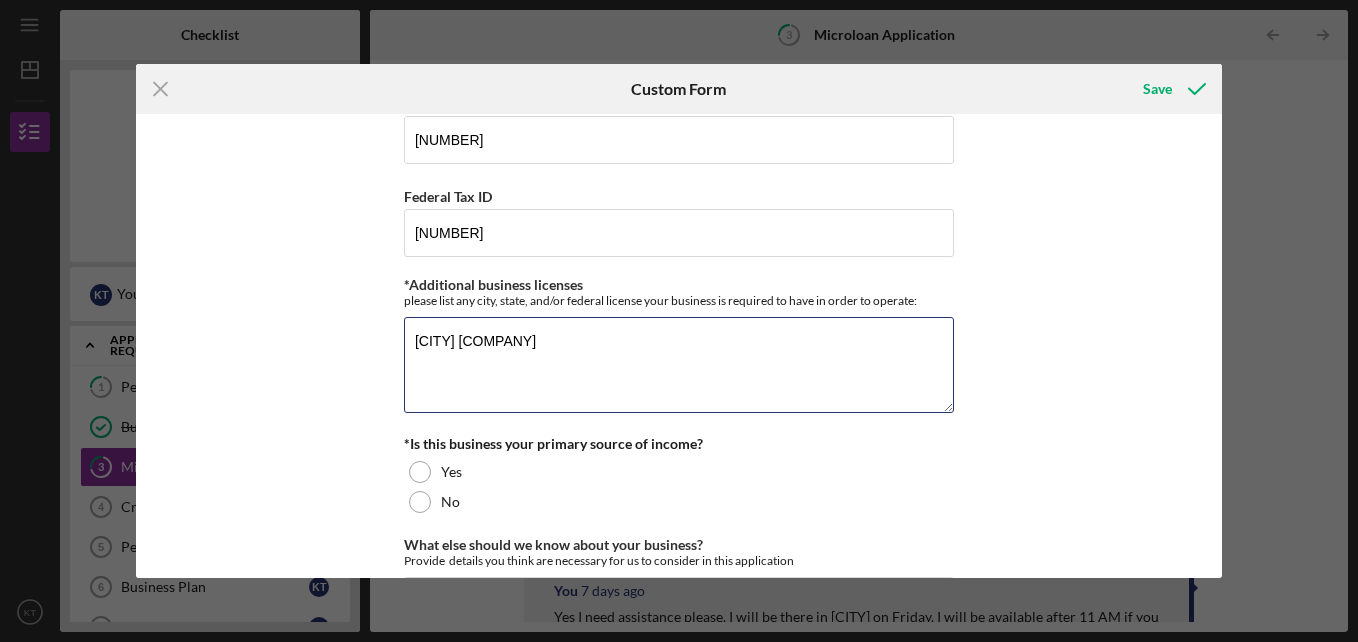 scroll, scrollTop: 3186, scrollLeft: 0, axis: vertical 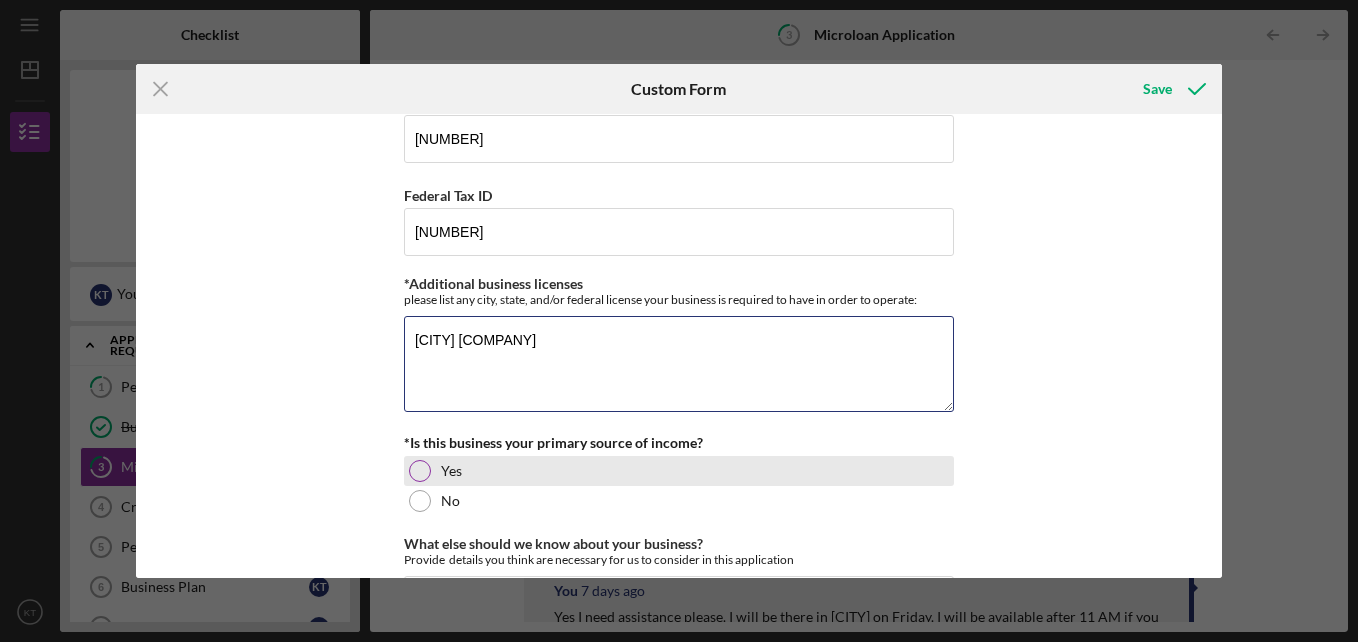 type on "[CITY] [COMPANY]" 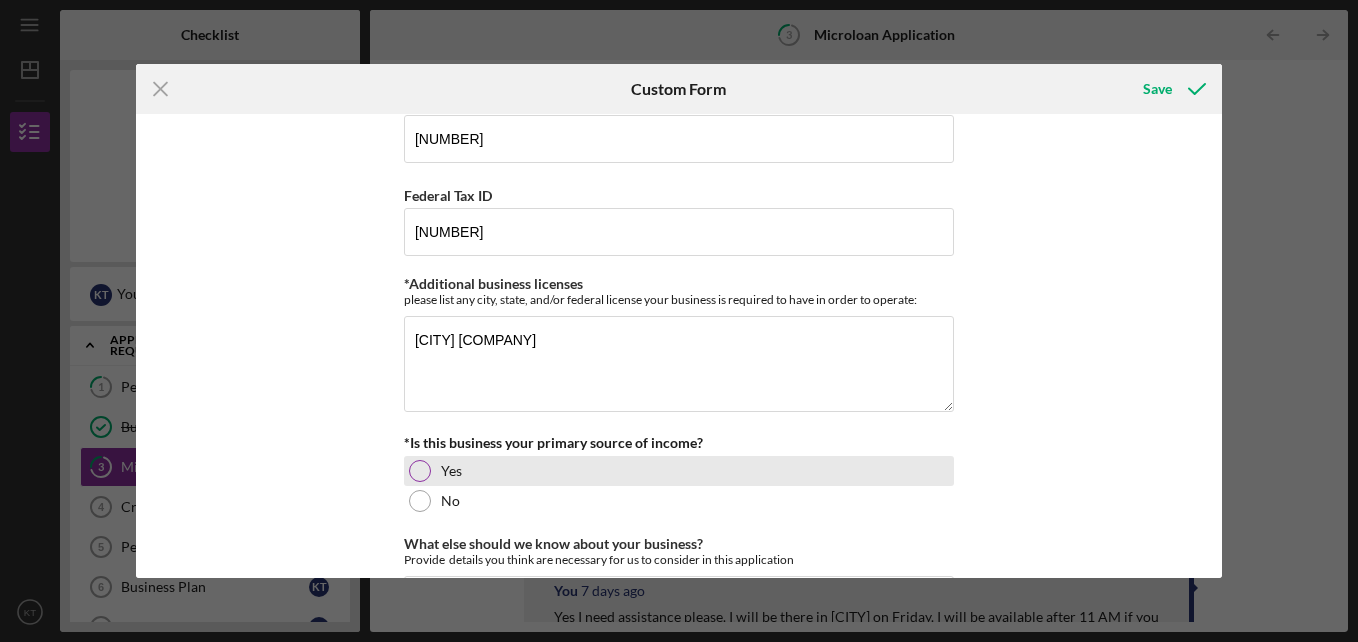 click at bounding box center [420, 471] 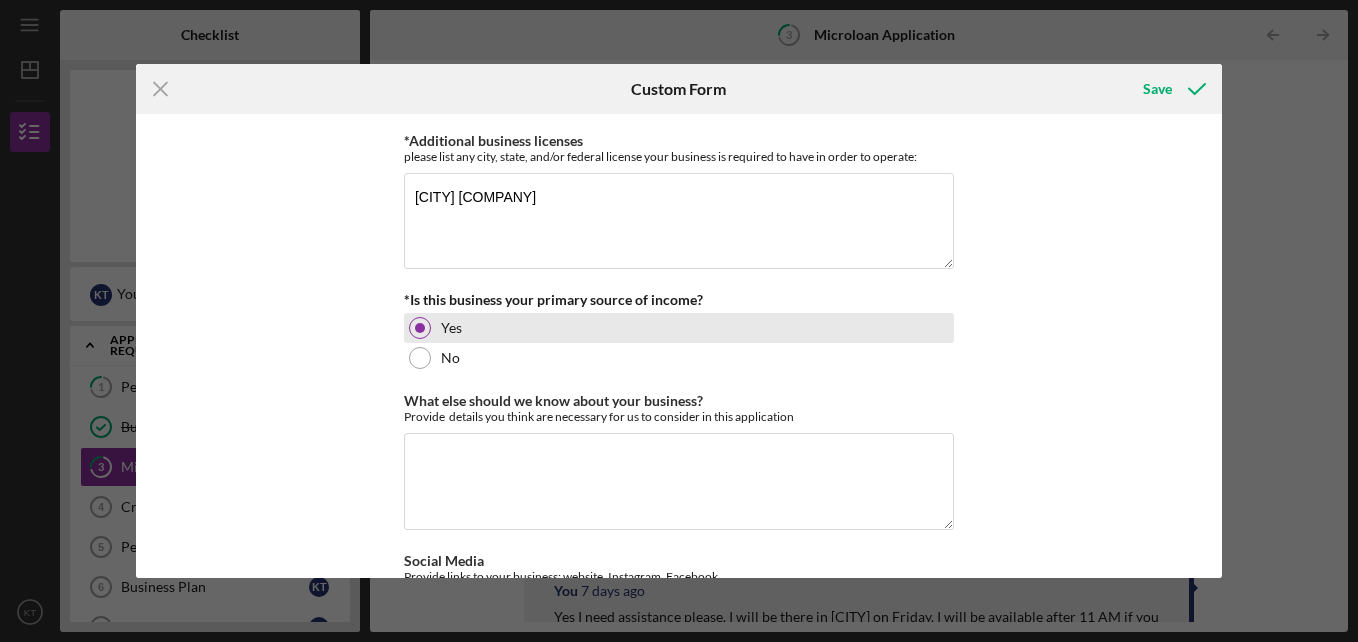 scroll, scrollTop: 3330, scrollLeft: 0, axis: vertical 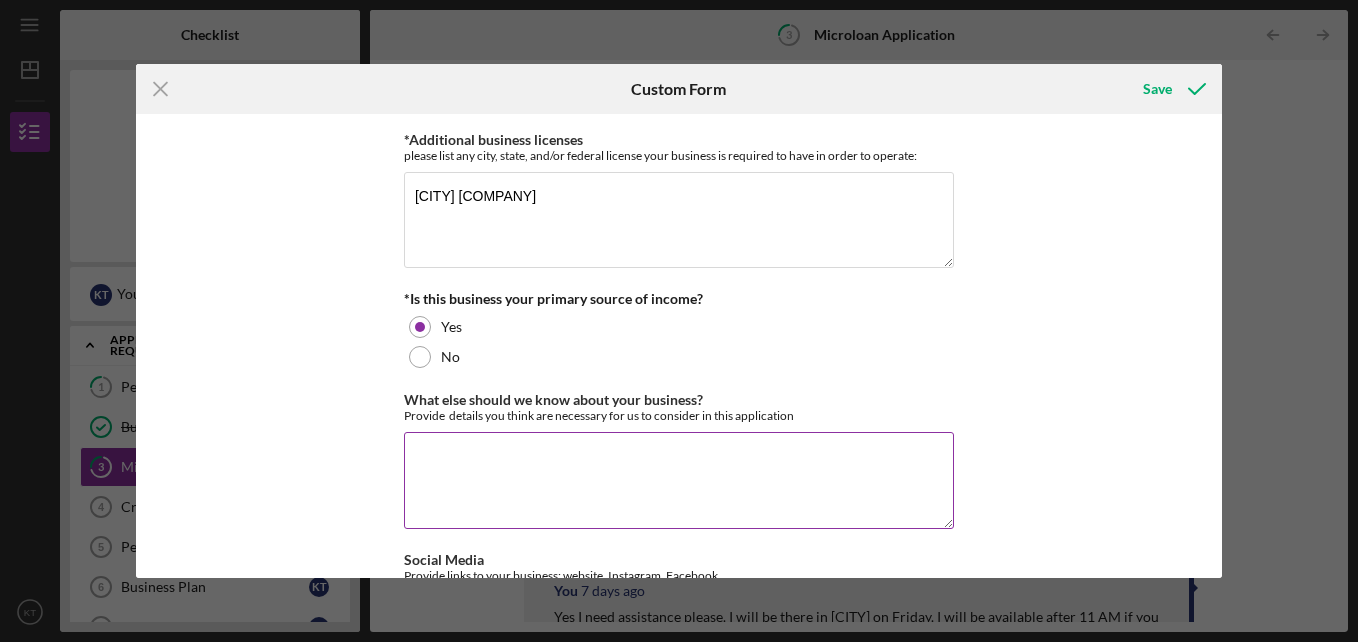 click on "What else should we know about your business?" at bounding box center (679, 480) 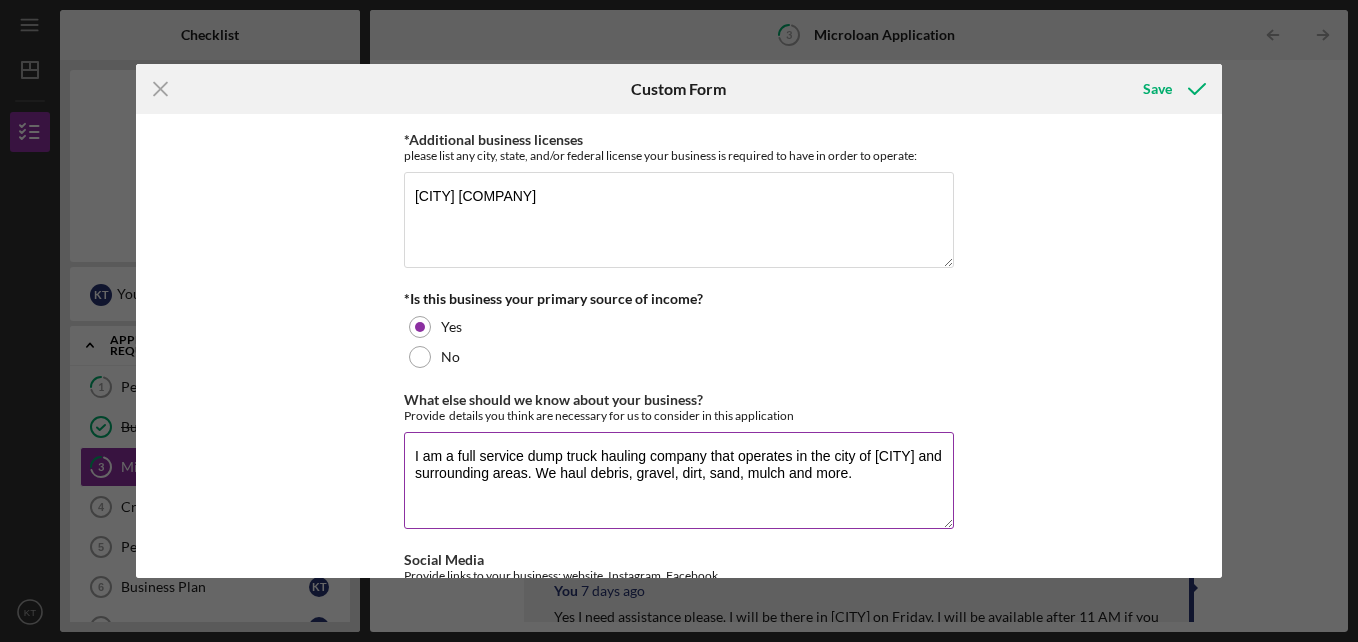 click on "I am a full service dump truck hauling company that operates in the city of [CITY] and surrounding areas. We haul debris, gravel, dirt, sand, mulch and more." at bounding box center [679, 480] 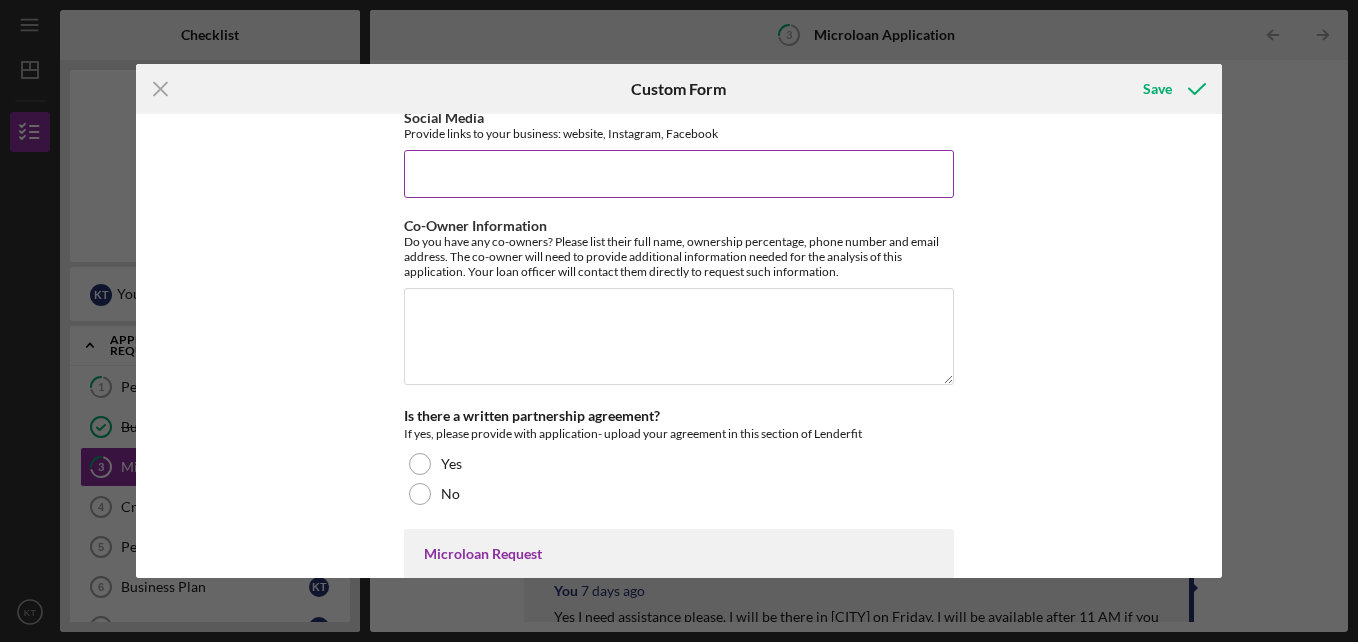 scroll, scrollTop: 3773, scrollLeft: 0, axis: vertical 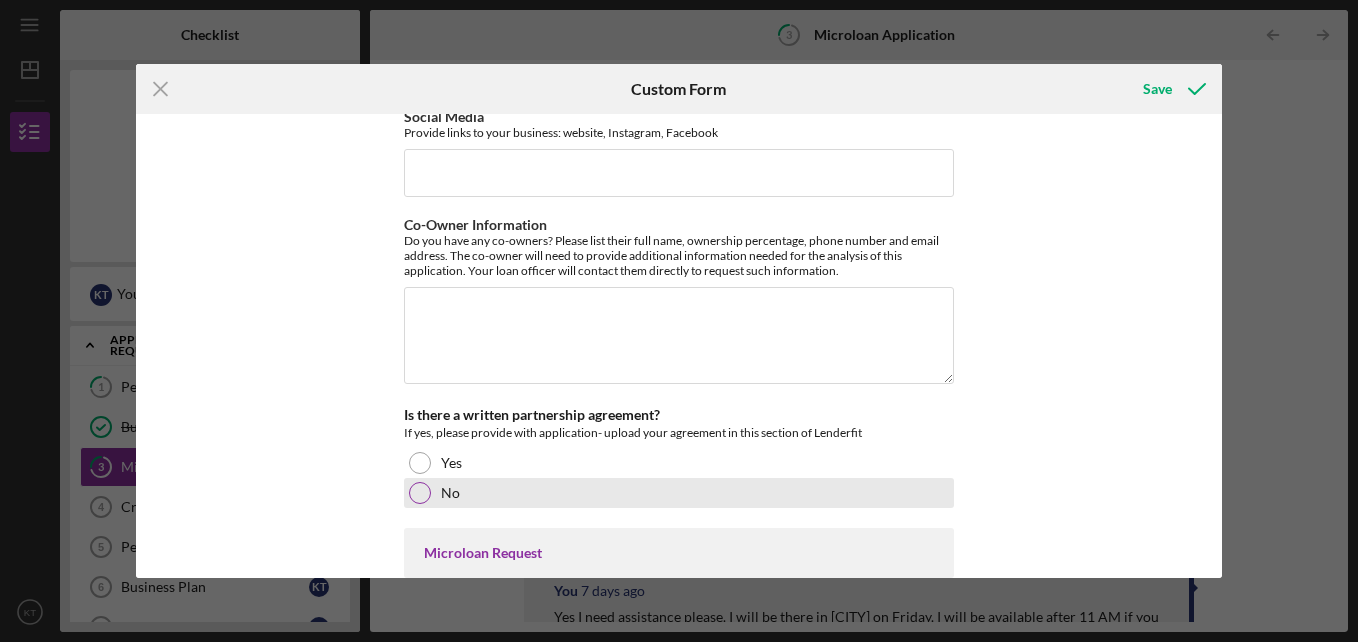 type on "I am a full-service dump truck hauling company that operates in the city of [CITY] and surrounding areas. We haul debris, gravel, dirt, sand, mulch and more." 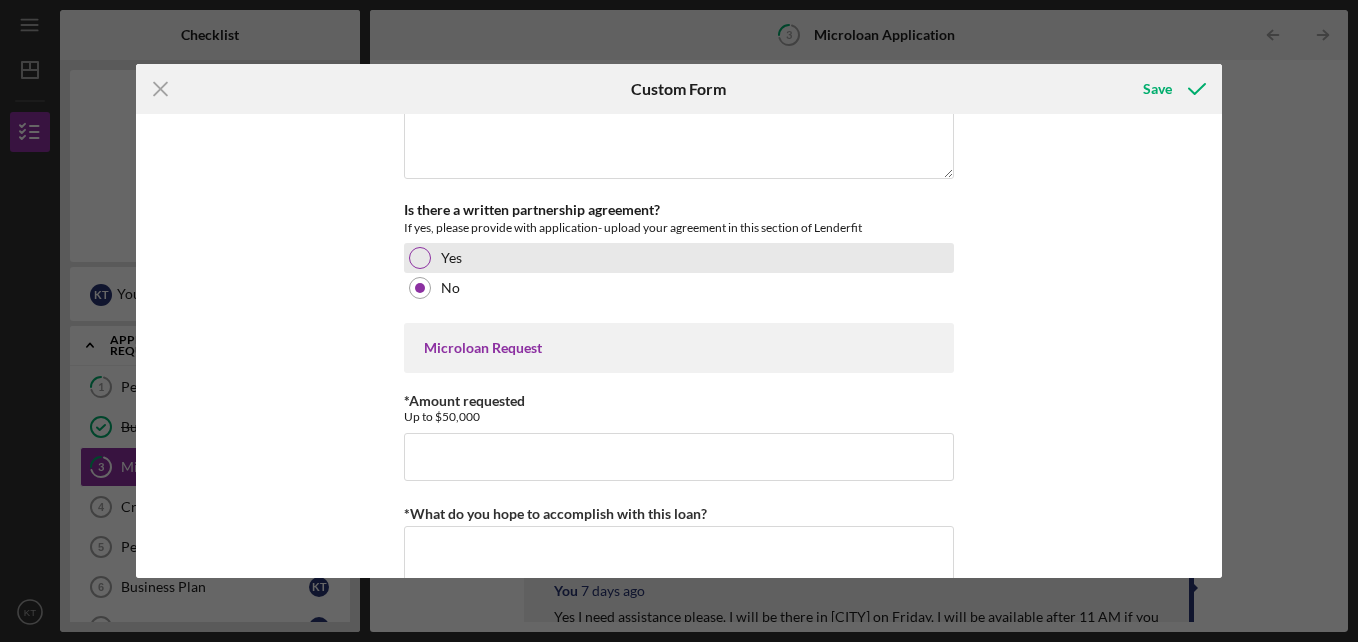 scroll, scrollTop: 3979, scrollLeft: 0, axis: vertical 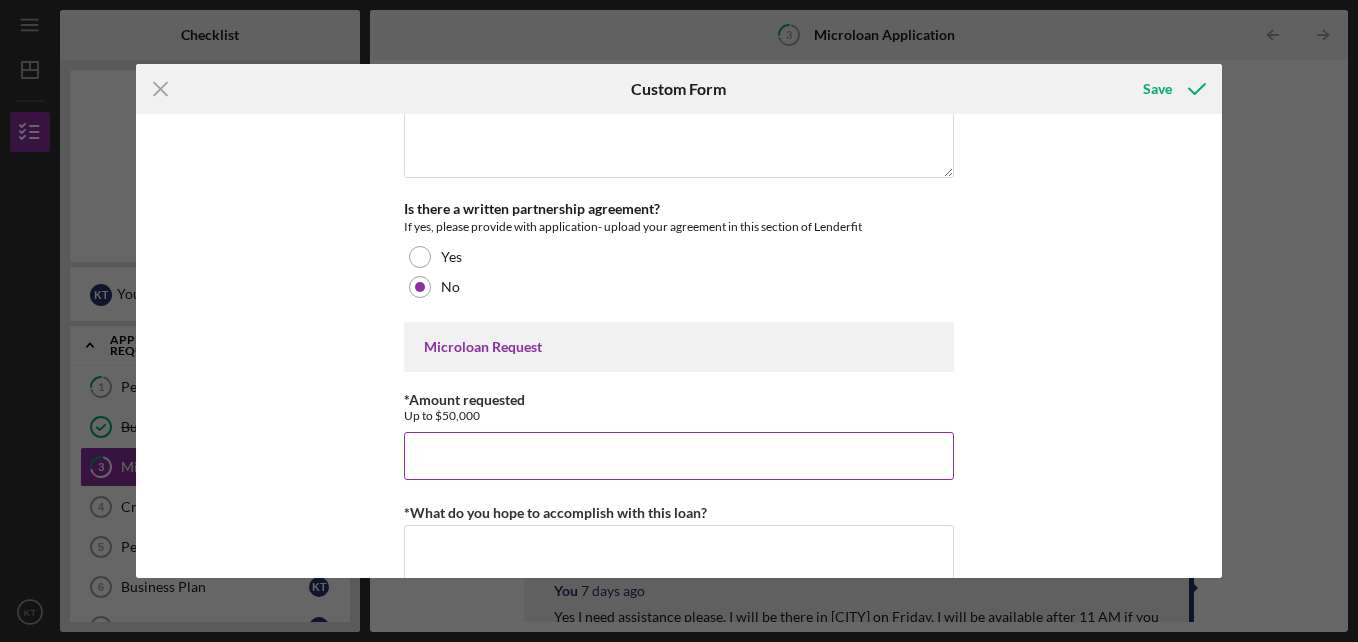 click on "*Amount requested" at bounding box center [679, 456] 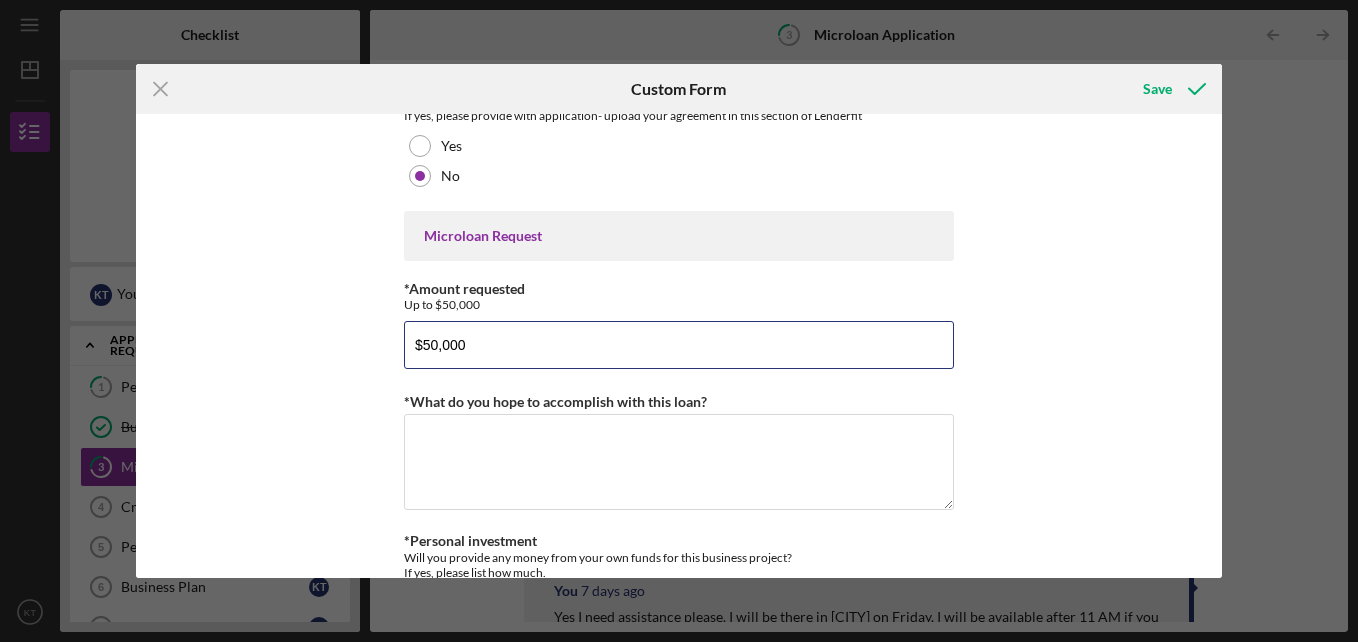 scroll, scrollTop: 4092, scrollLeft: 0, axis: vertical 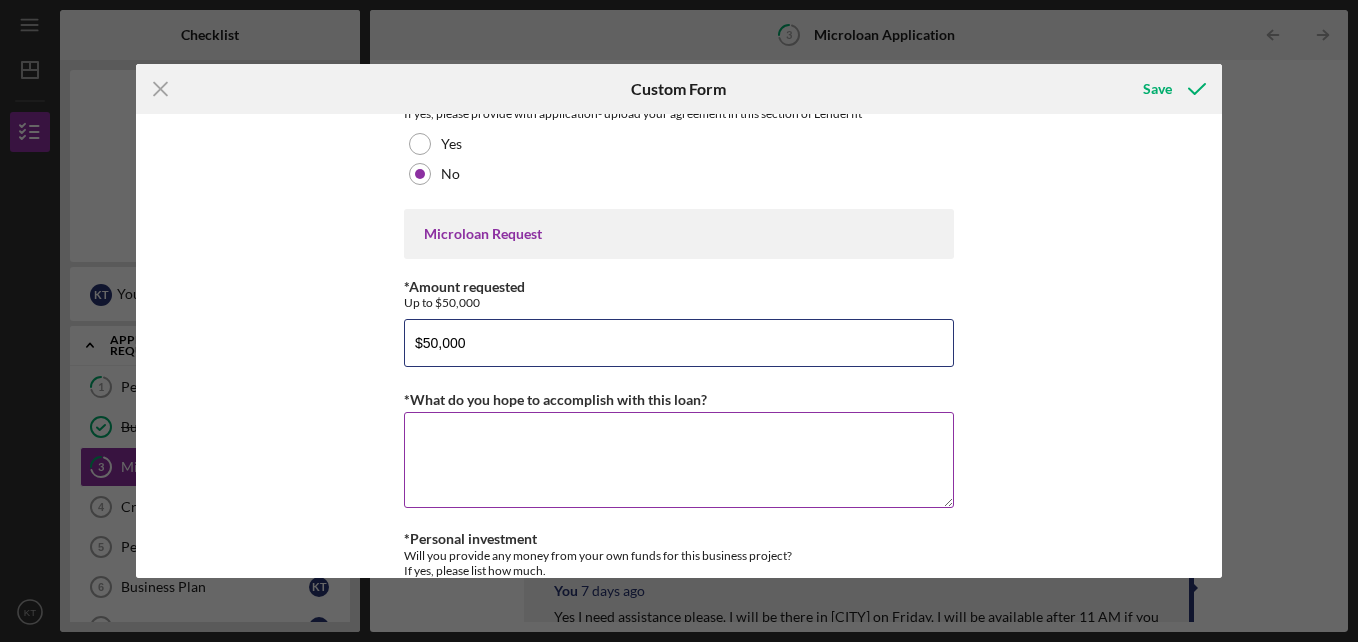 type on "$50,000" 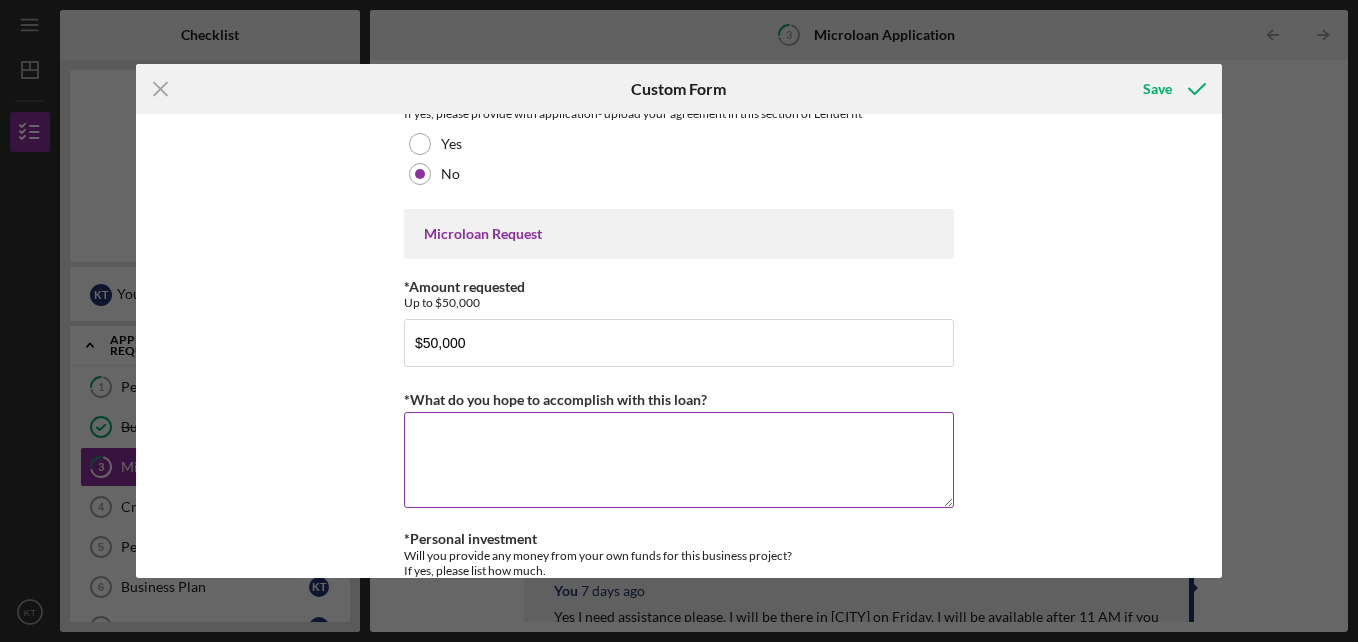 click on "*What do you hope to accomplish with this loan?" at bounding box center (679, 460) 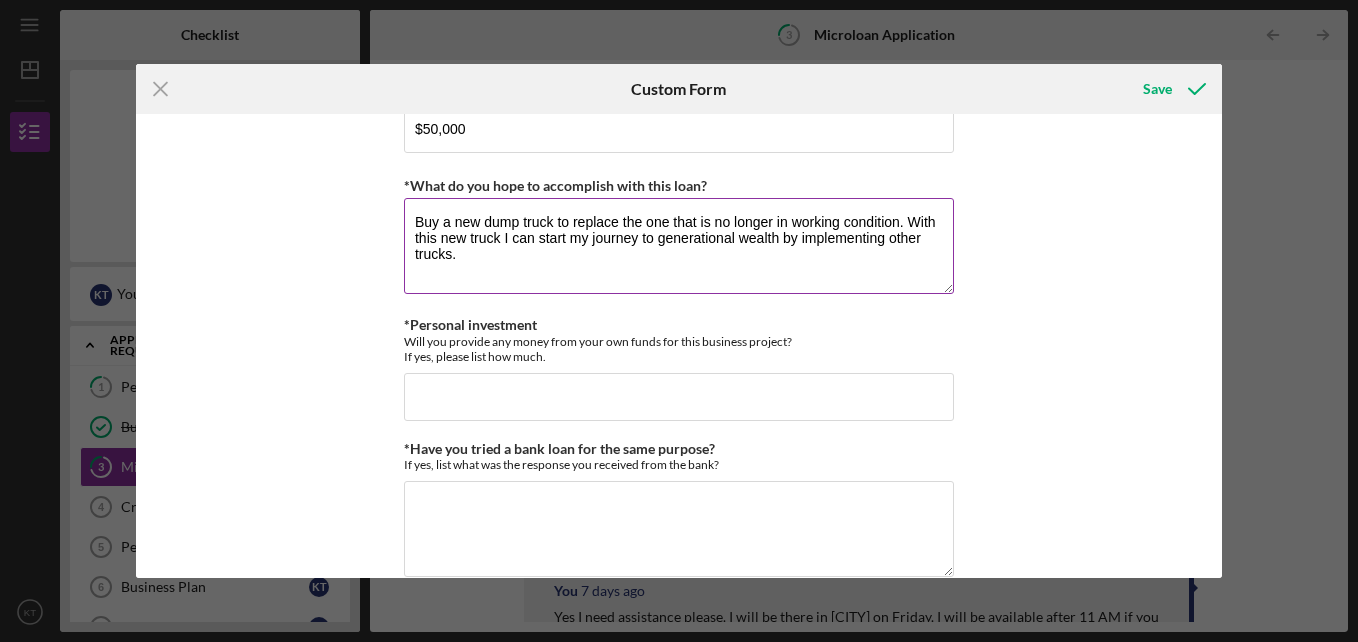 scroll, scrollTop: 4307, scrollLeft: 0, axis: vertical 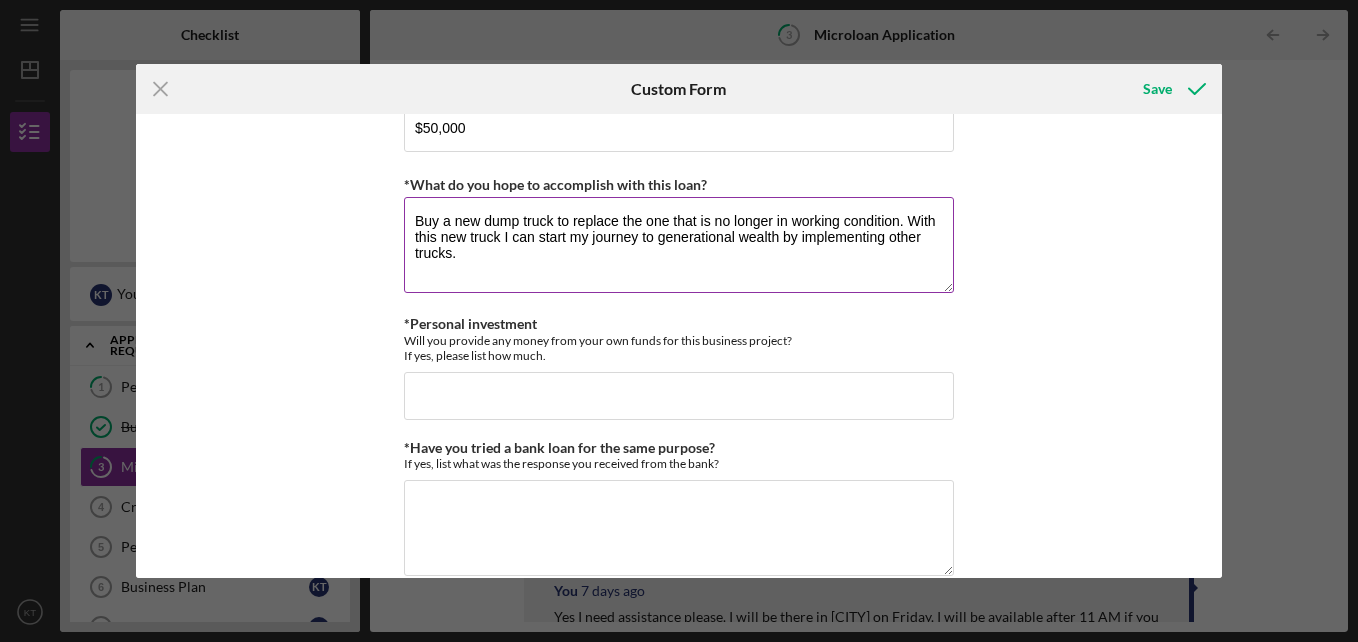 type on "Buy a new dump truck to replace the one that is no longer in working condition. With this new truck I can start my journey to generational wealth by implementing other trucks." 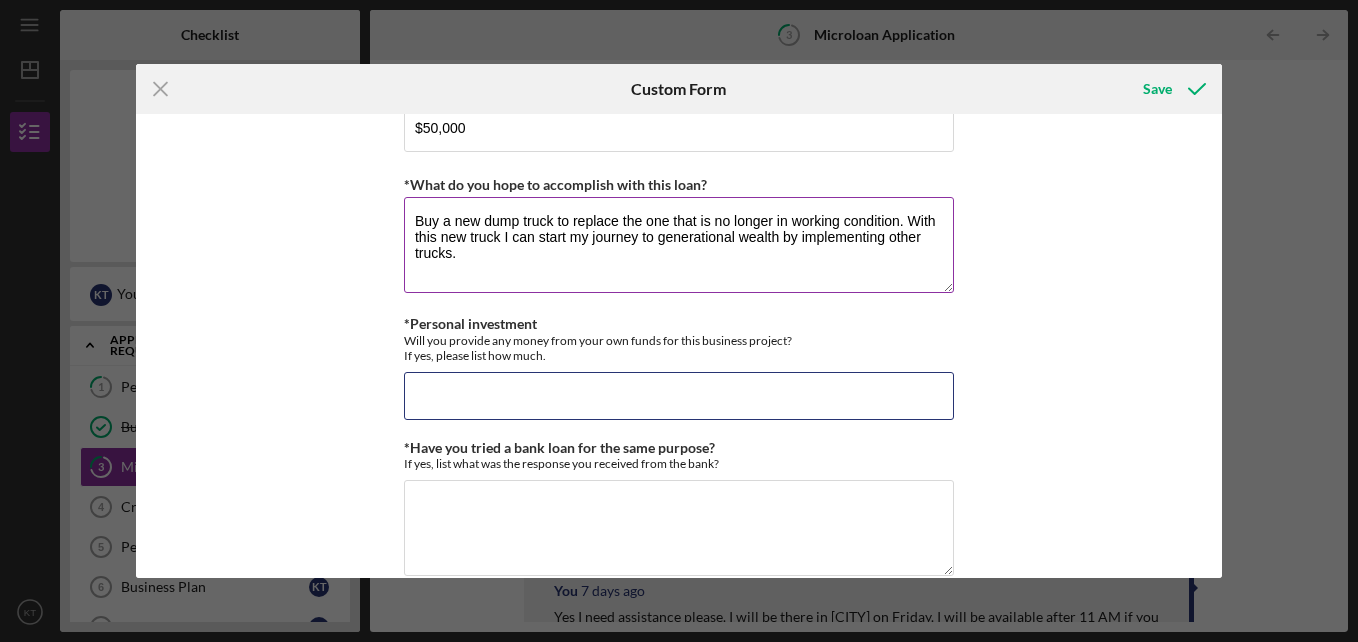 click on "*Personal investment" at bounding box center [679, 396] 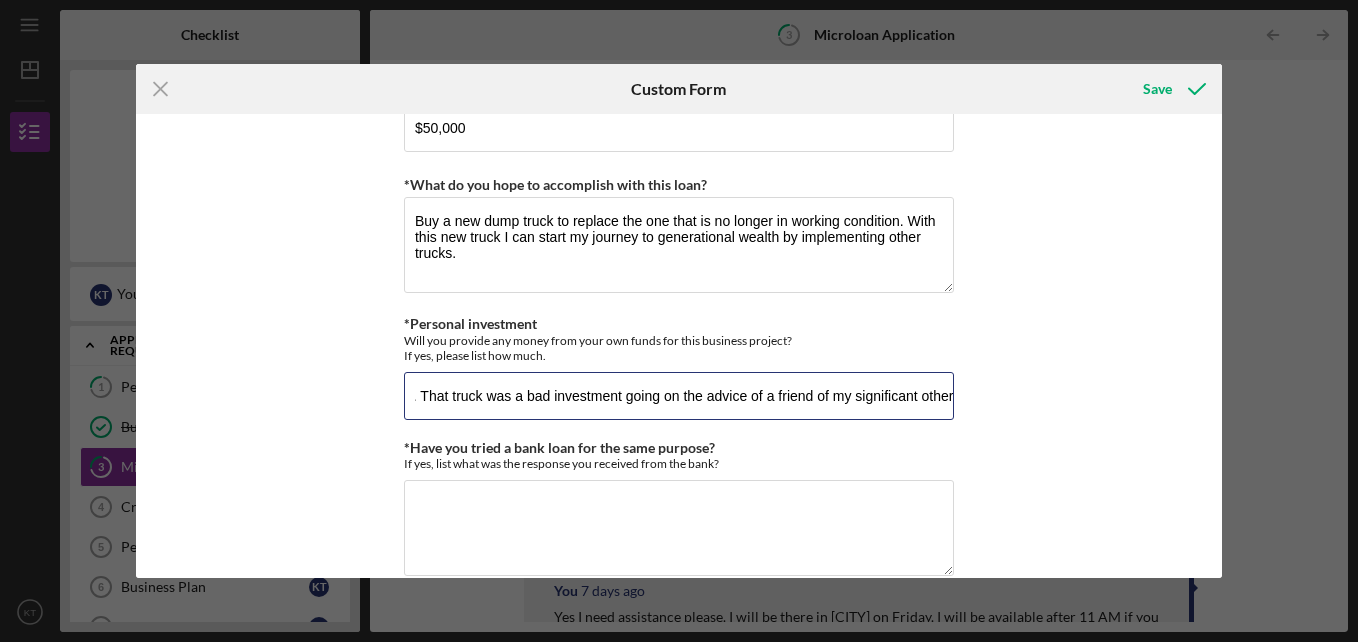 scroll, scrollTop: 0, scrollLeft: 367, axis: horizontal 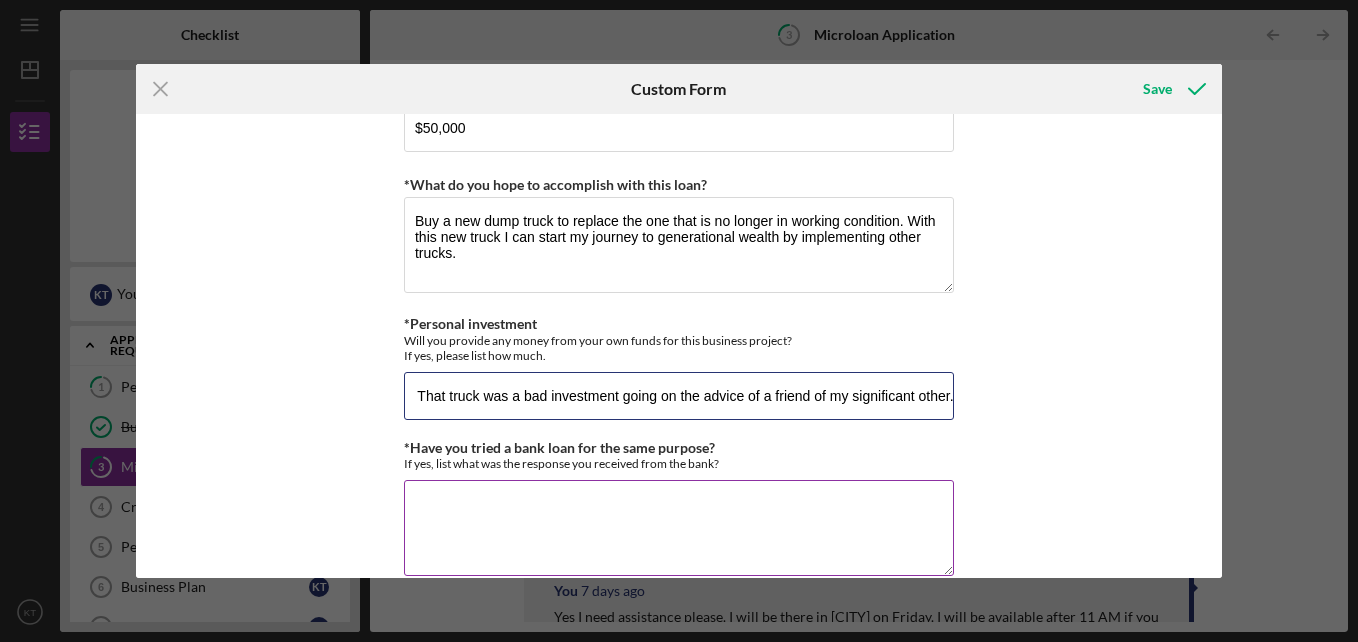 type on "I have invested my life savings into the first truck purchase. That truck was a bad investment going on the advice of a friend of my significant other." 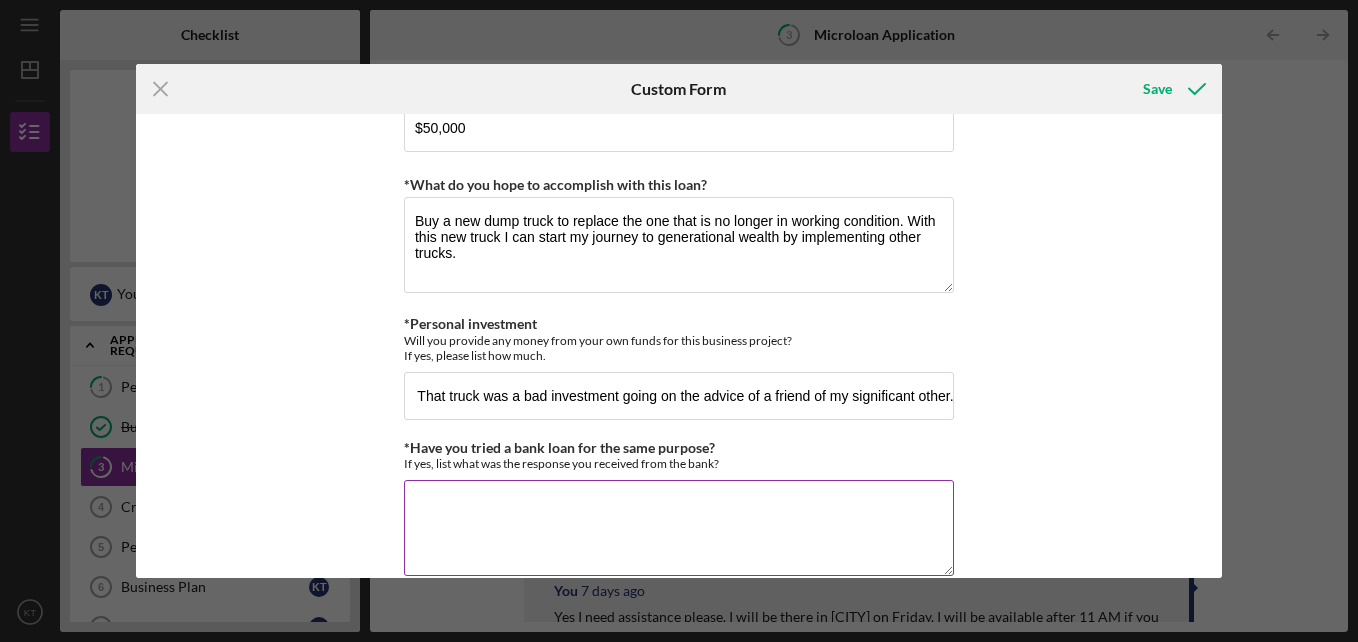 scroll, scrollTop: 0, scrollLeft: 0, axis: both 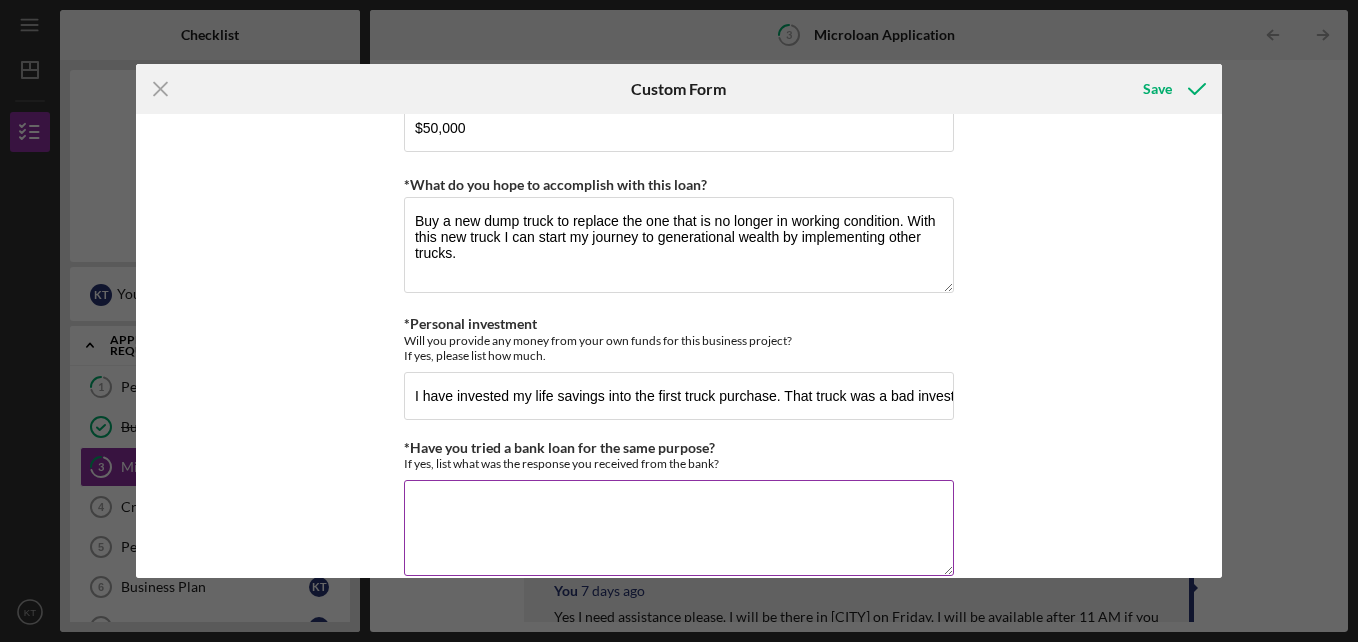 click on "*Have you tried a bank loan for the same purpose?" at bounding box center (679, 528) 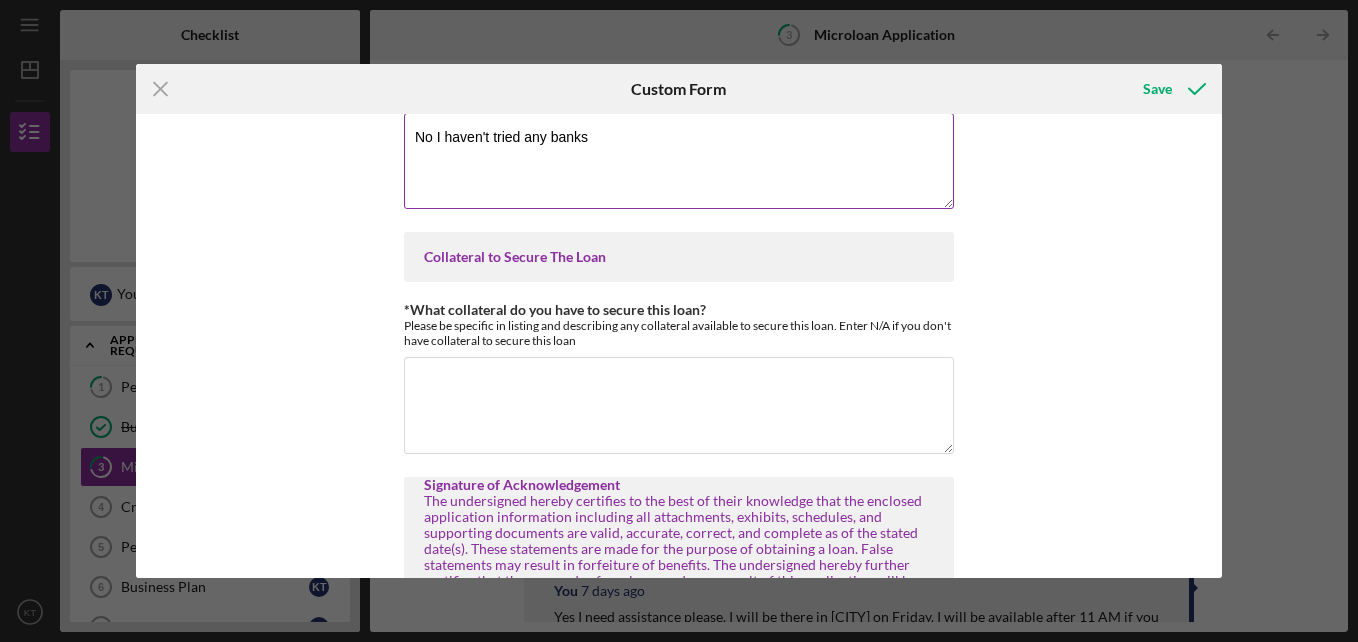 scroll, scrollTop: 4675, scrollLeft: 0, axis: vertical 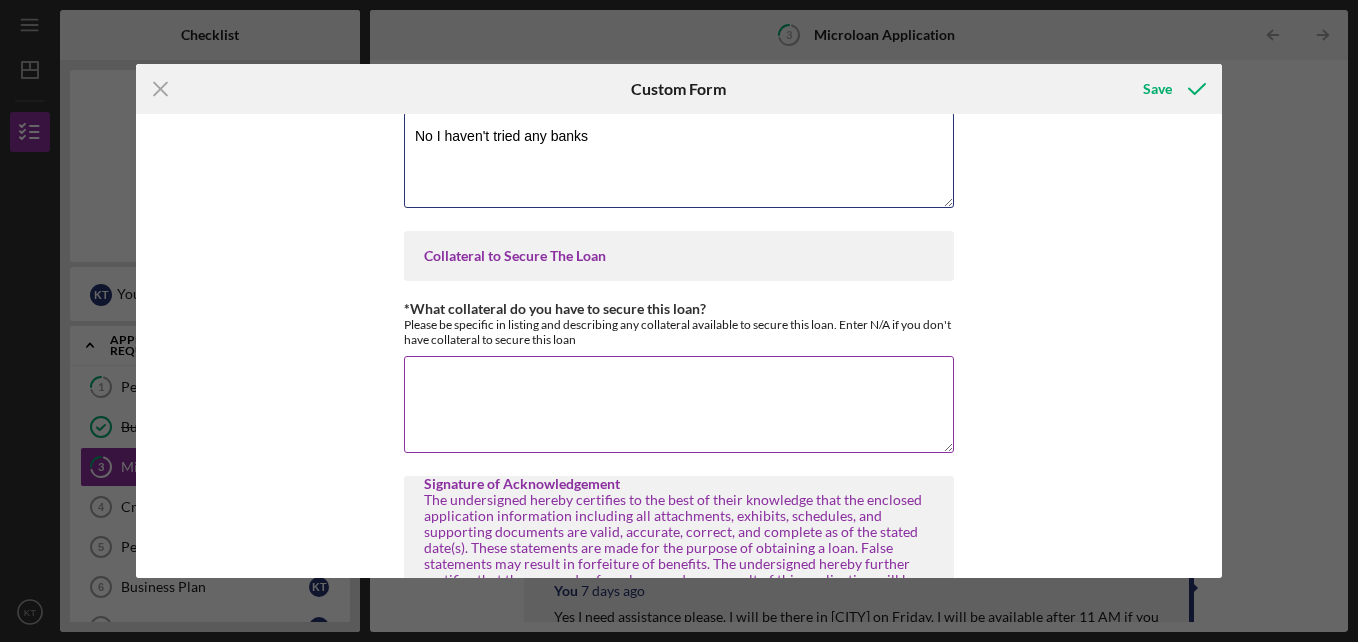 type on "No I haven't tried any banks" 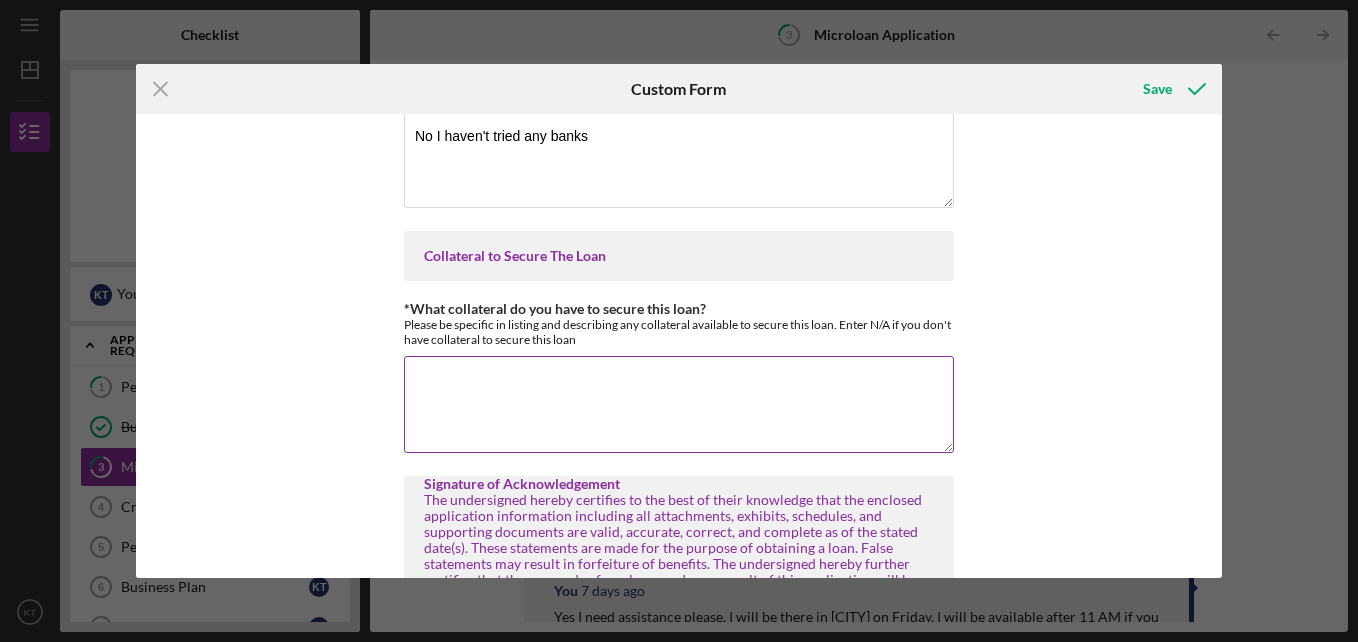 click on "*What collateral do you have to secure this loan?" at bounding box center (679, 404) 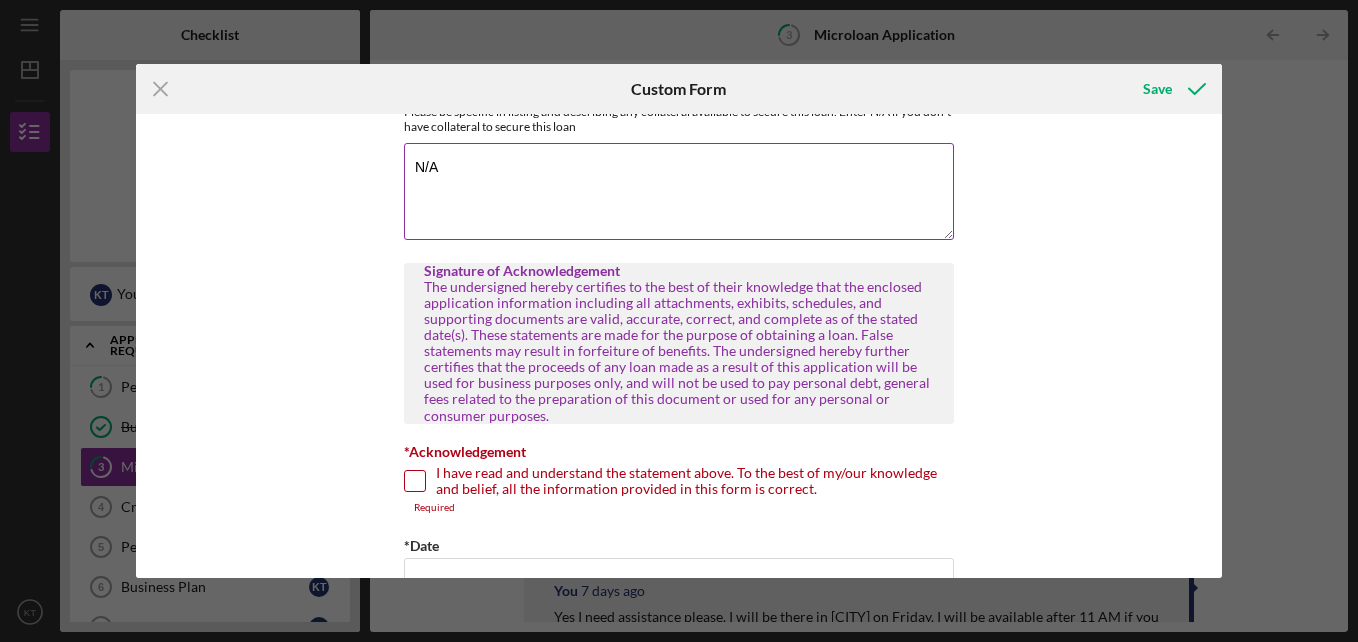 scroll, scrollTop: 4889, scrollLeft: 0, axis: vertical 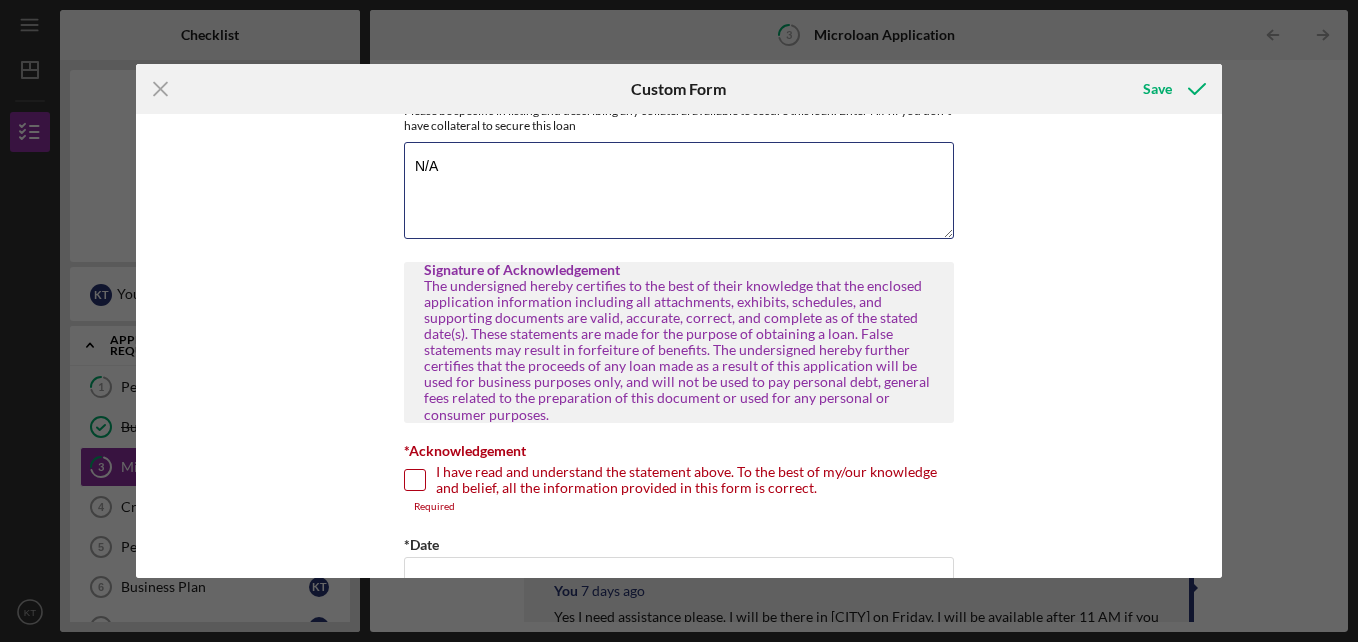type on "N/A" 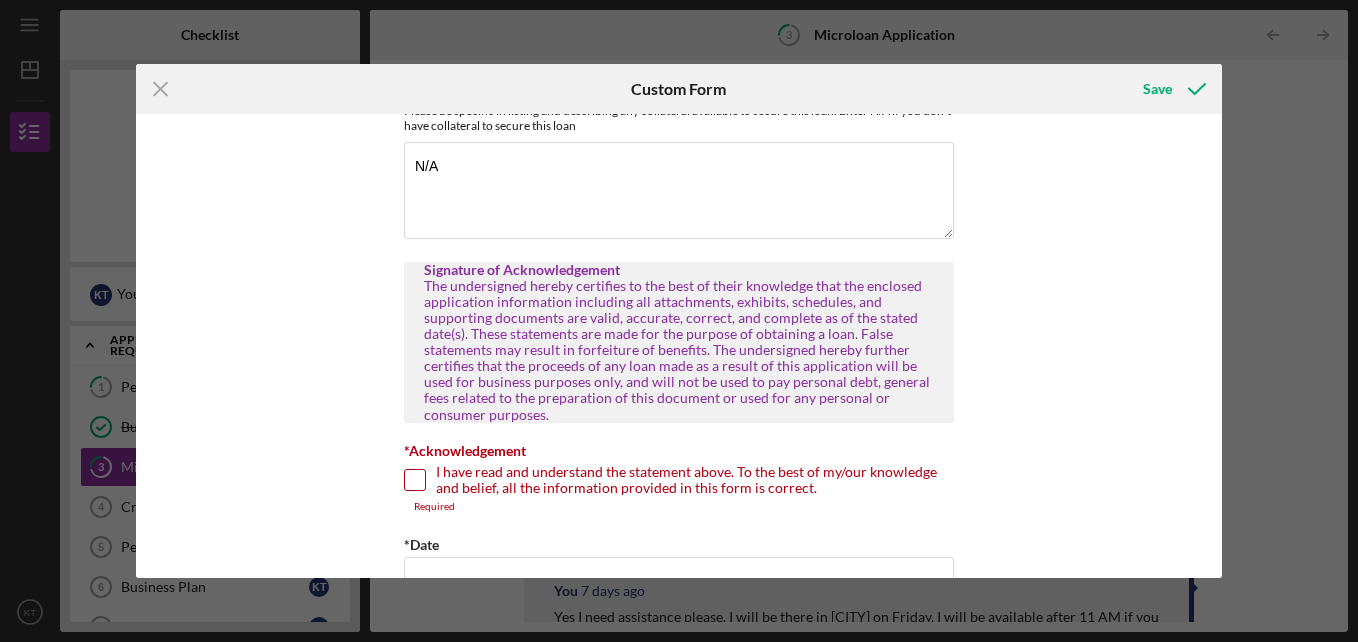 click on "I have read and understand the statement above. To the best of my/our knowledge and belief, all the information provided in this form is correct." at bounding box center [415, 480] 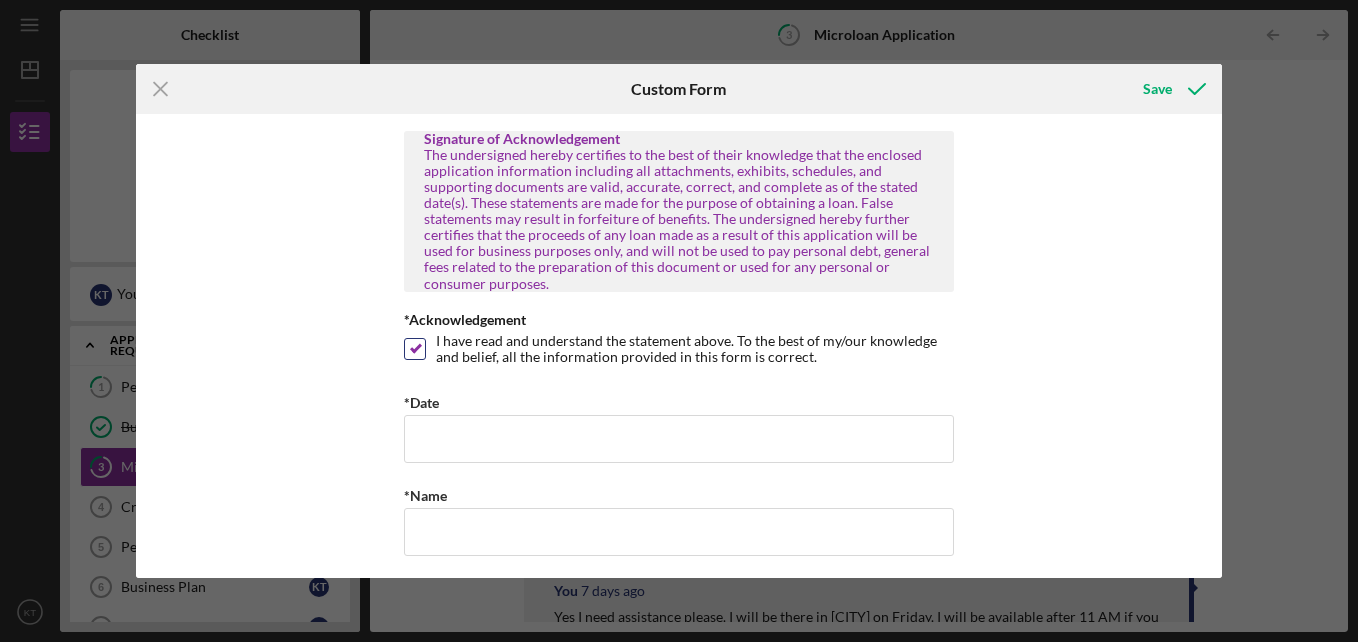 scroll, scrollTop: 5022, scrollLeft: 0, axis: vertical 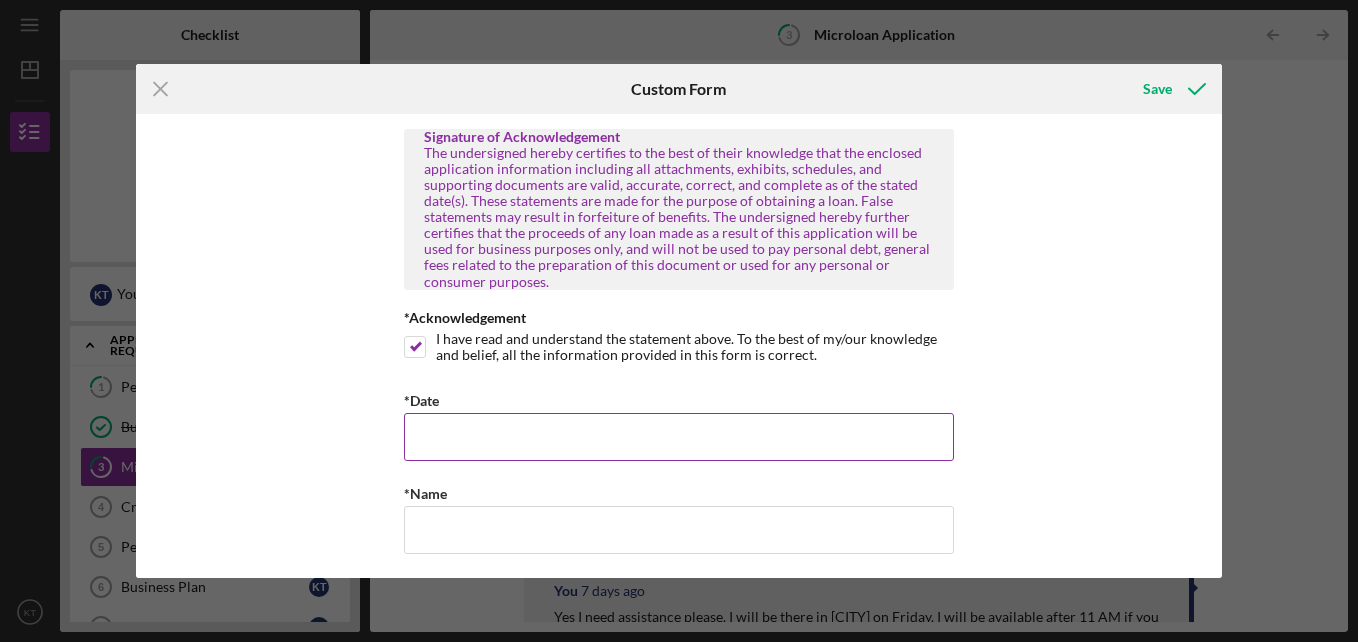 click on "*Date" at bounding box center [679, 437] 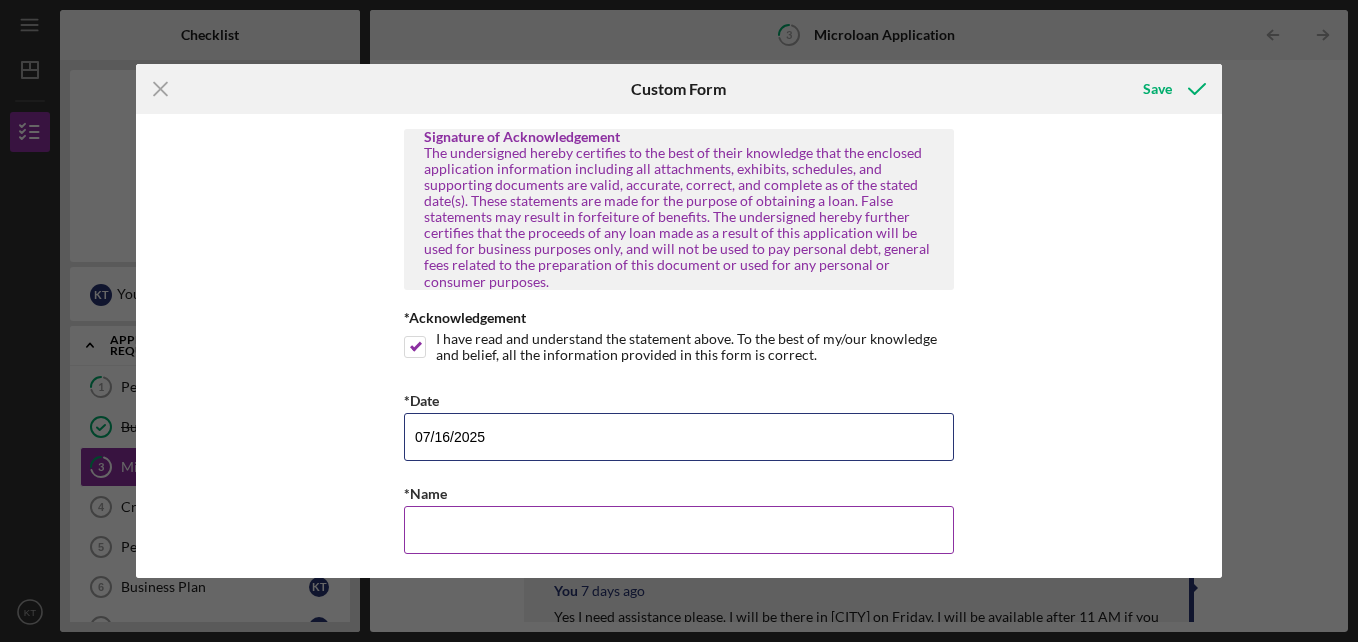 type on "07/16/2025" 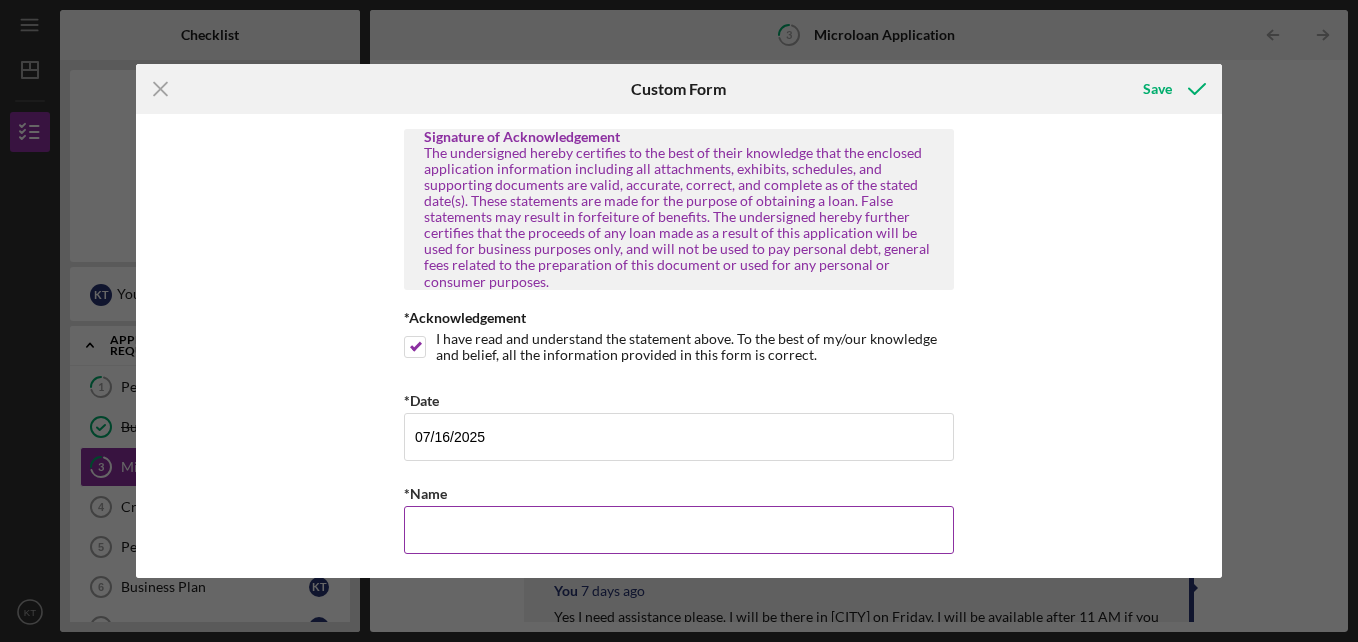 click on "*Name" at bounding box center (679, 530) 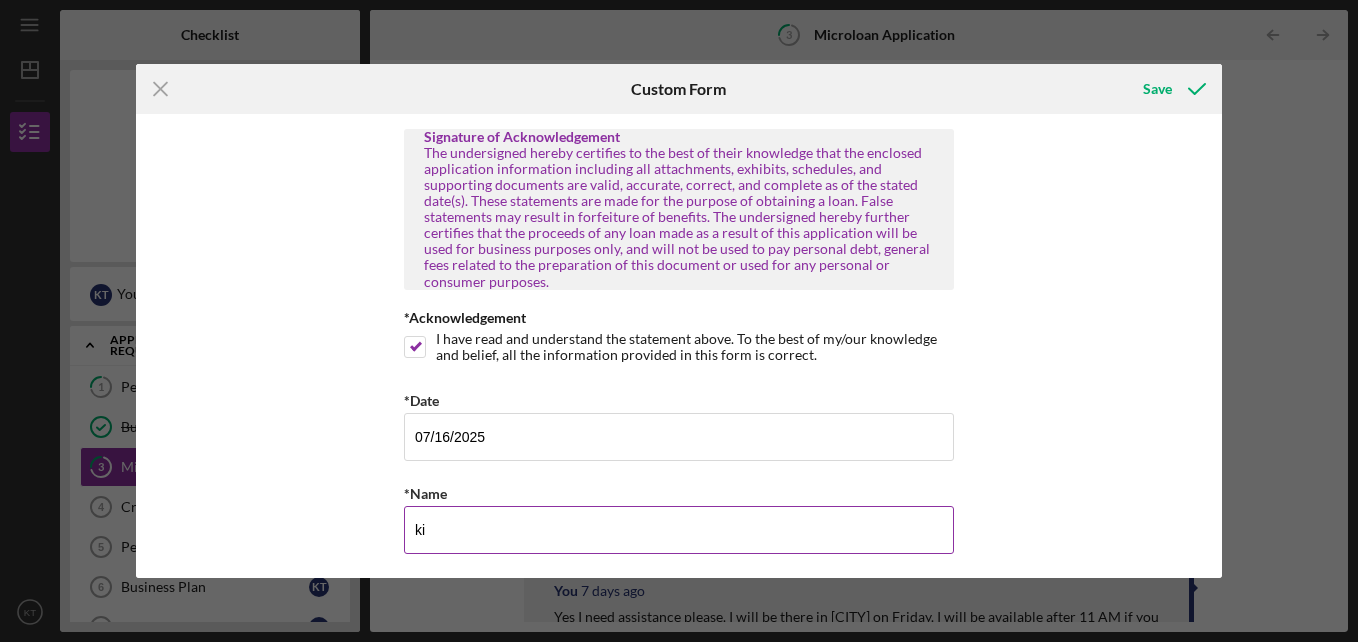 type on "k" 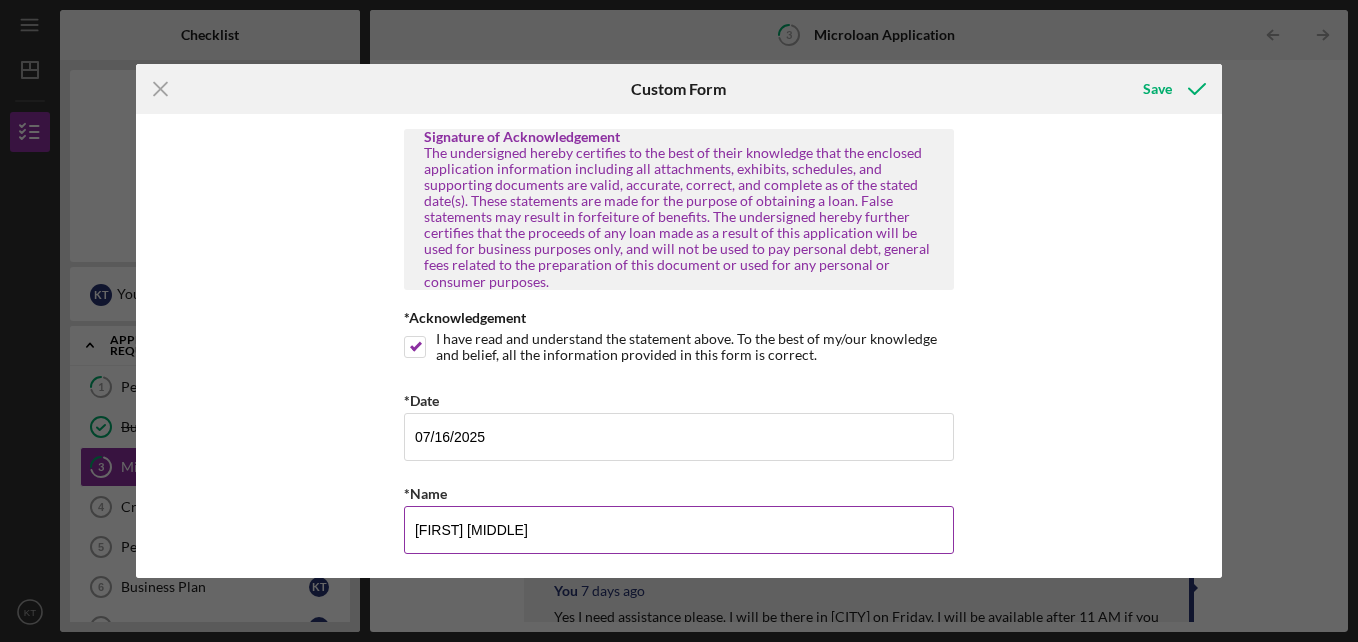 click on "[FIRST] [MIDDLE]" at bounding box center [679, 530] 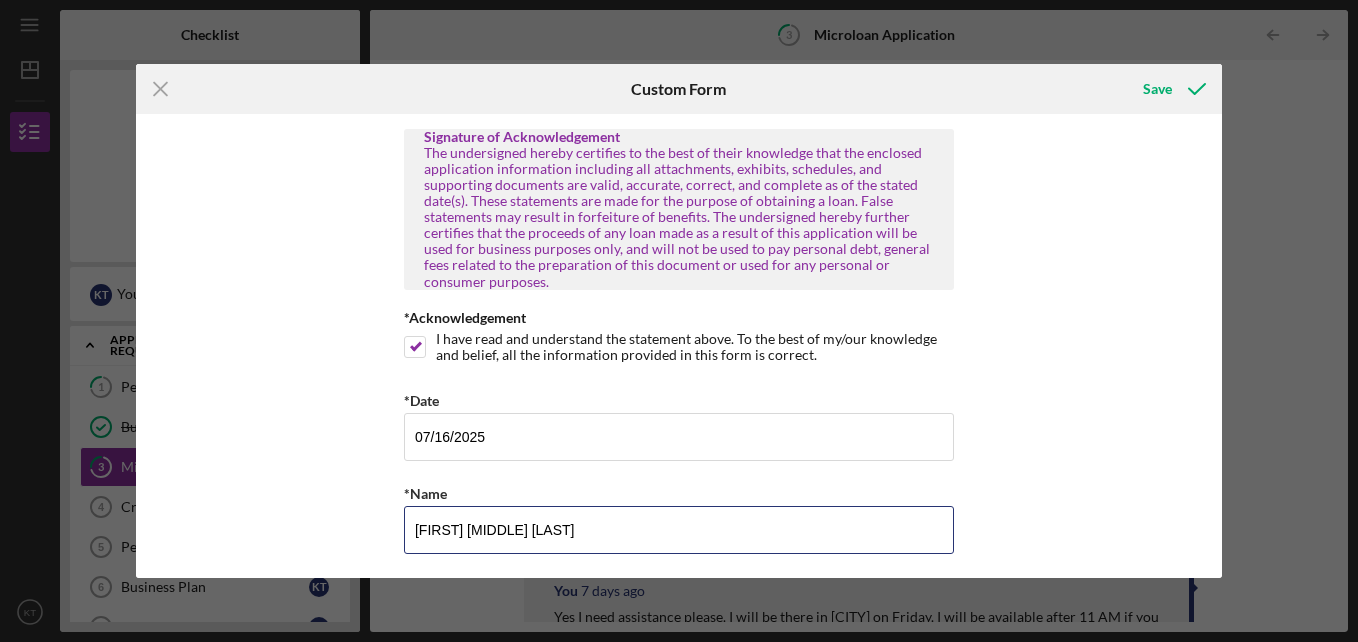 scroll, scrollTop: 5028, scrollLeft: 0, axis: vertical 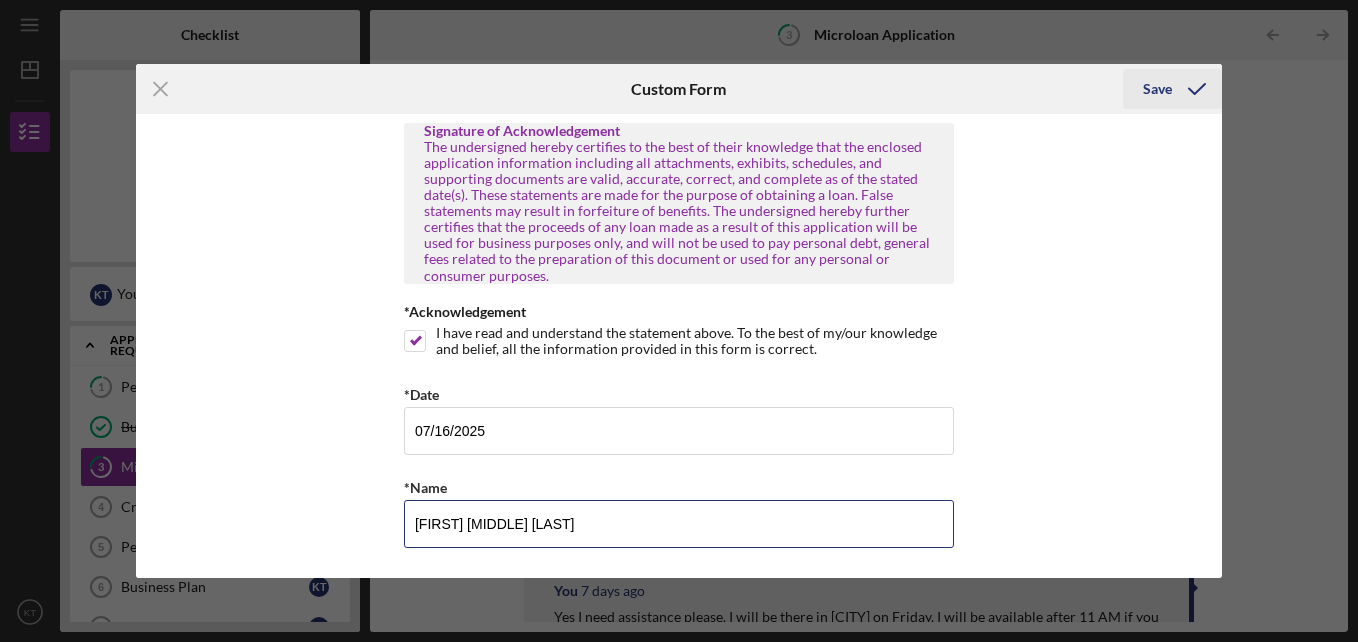 type on "[FIRST] [MIDDLE] [LAST]" 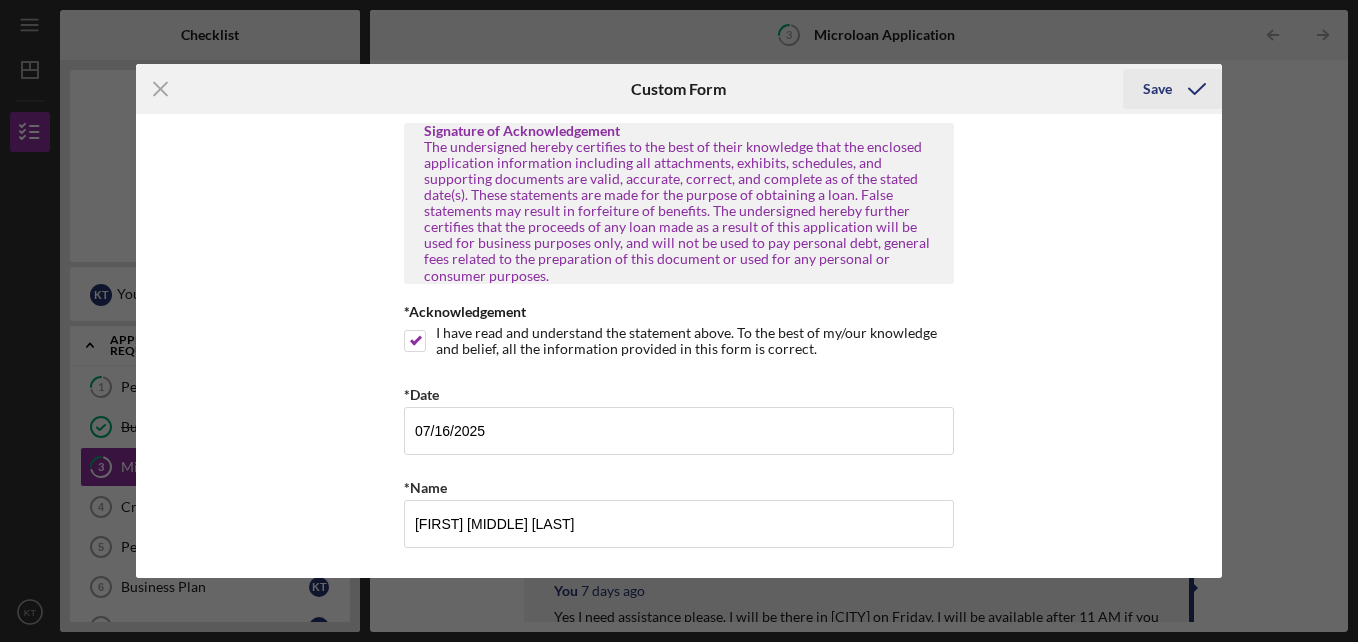 click on "Save" at bounding box center [1157, 89] 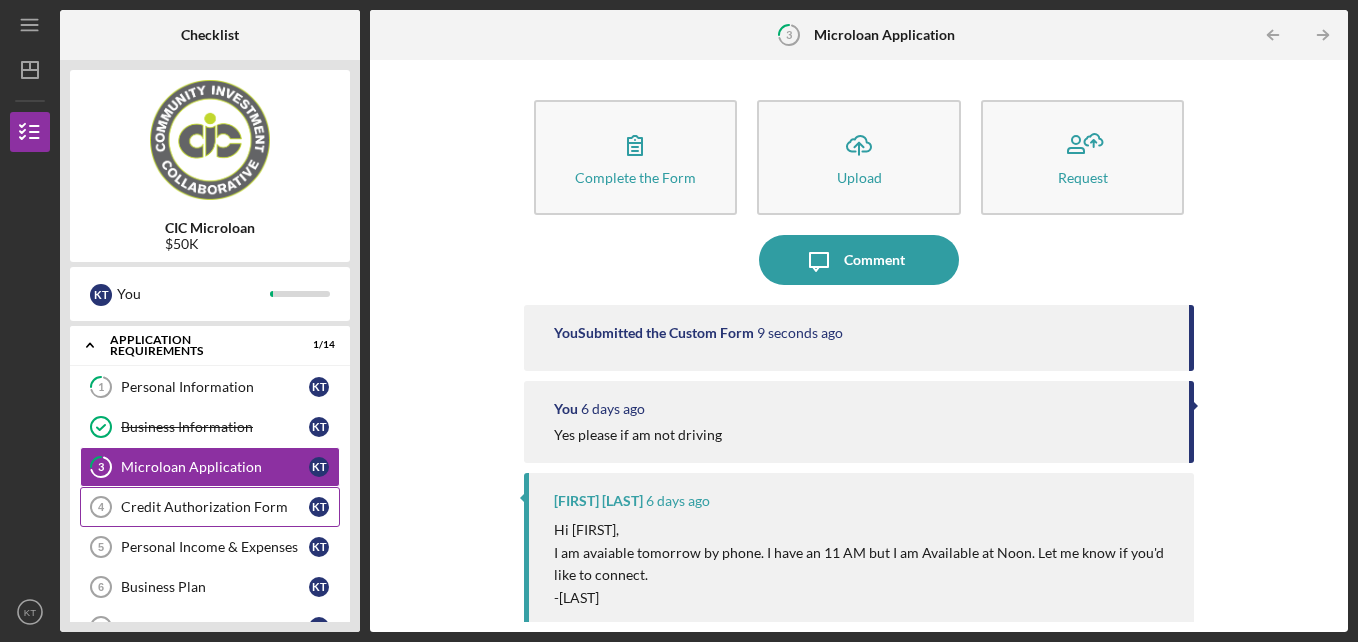 click on "Credit Authorization Form" at bounding box center [215, 507] 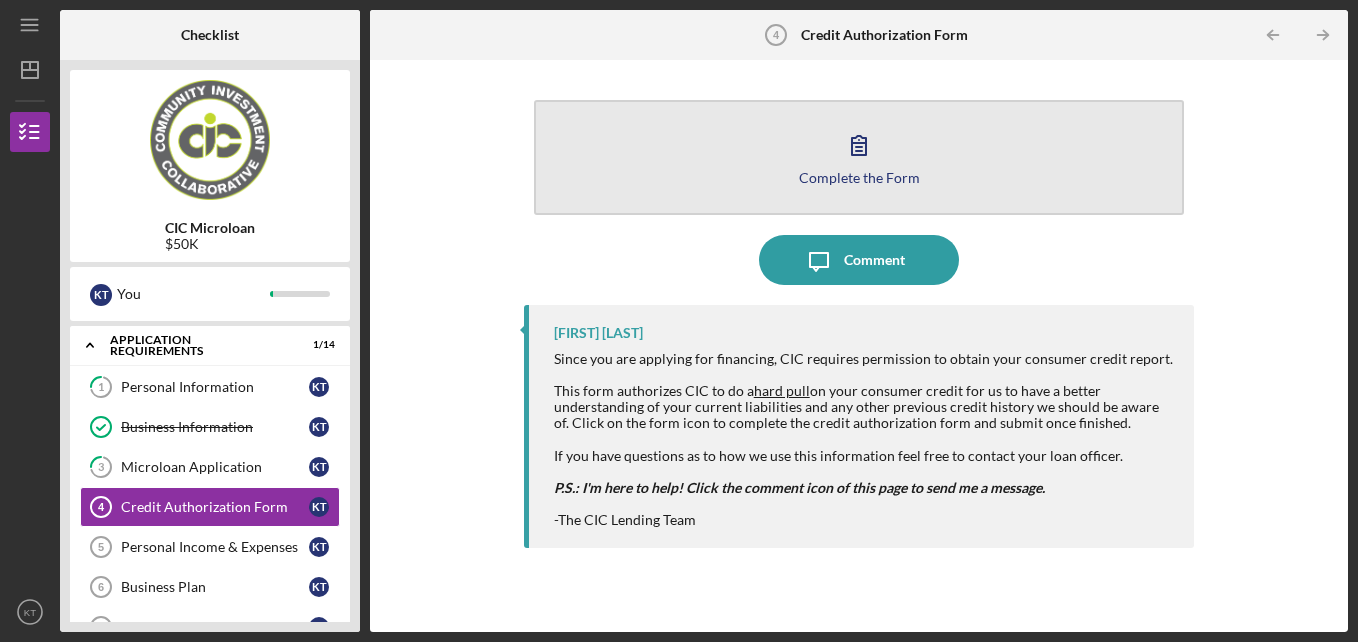click 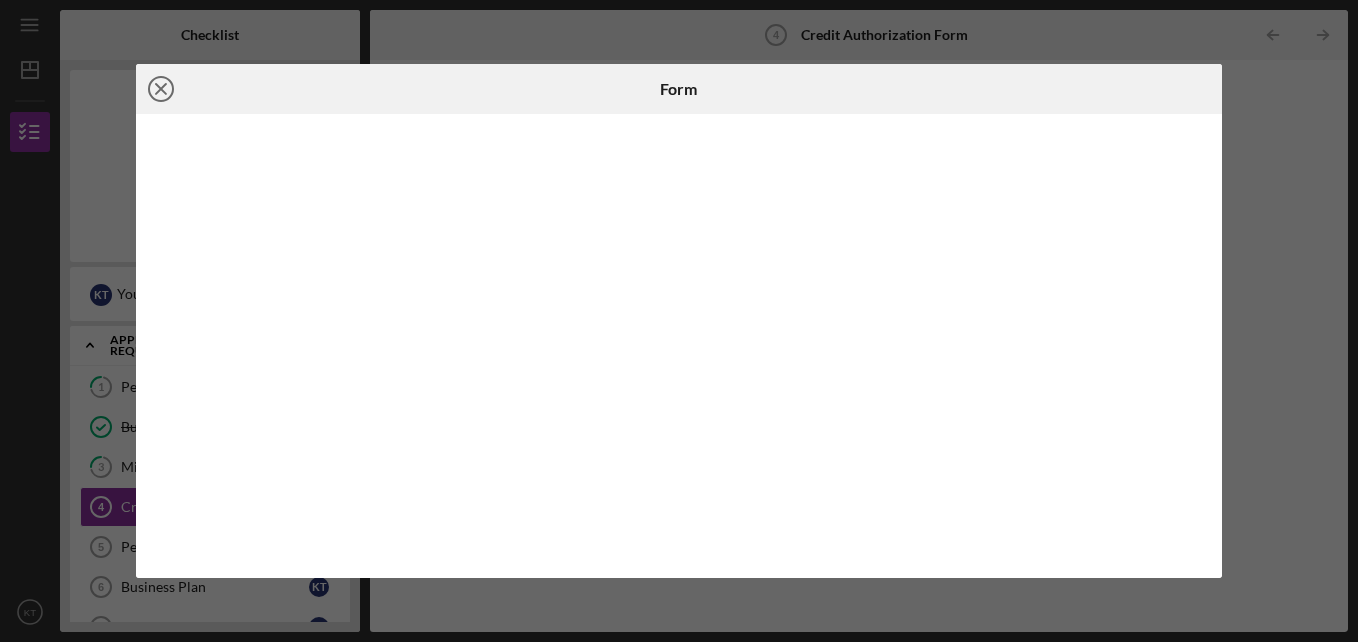 click on "Icon/Close" 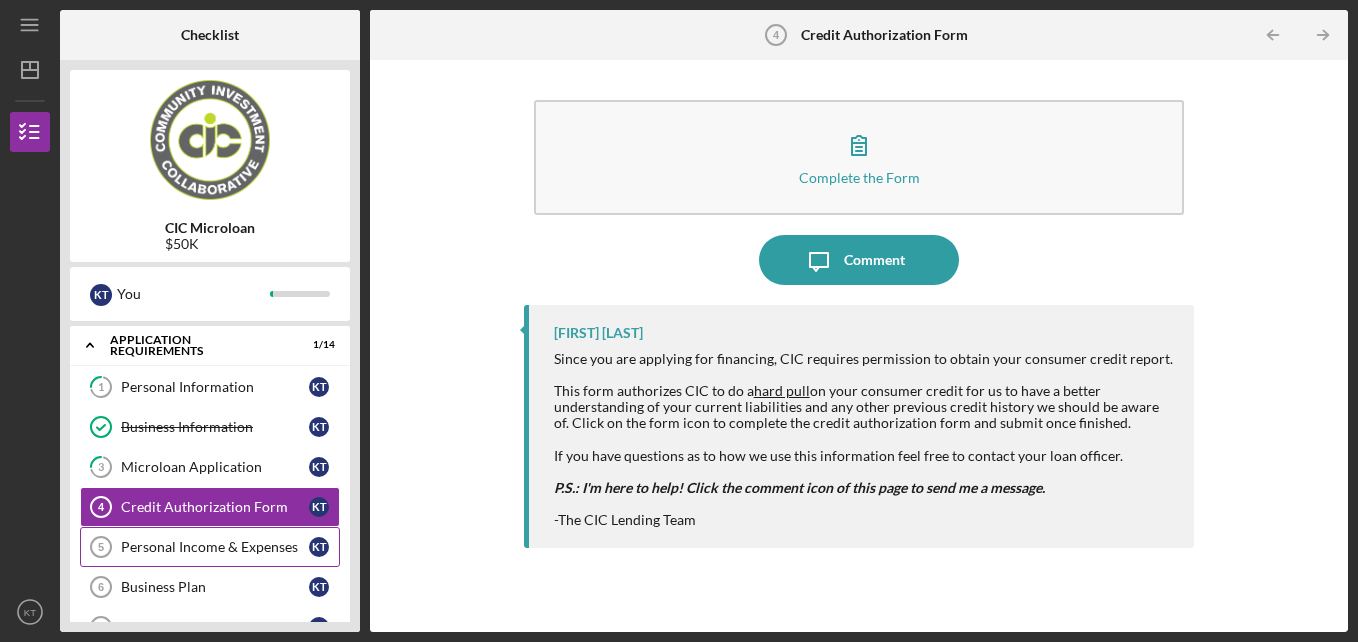 click on "Personal Income & Expenses" at bounding box center (215, 547) 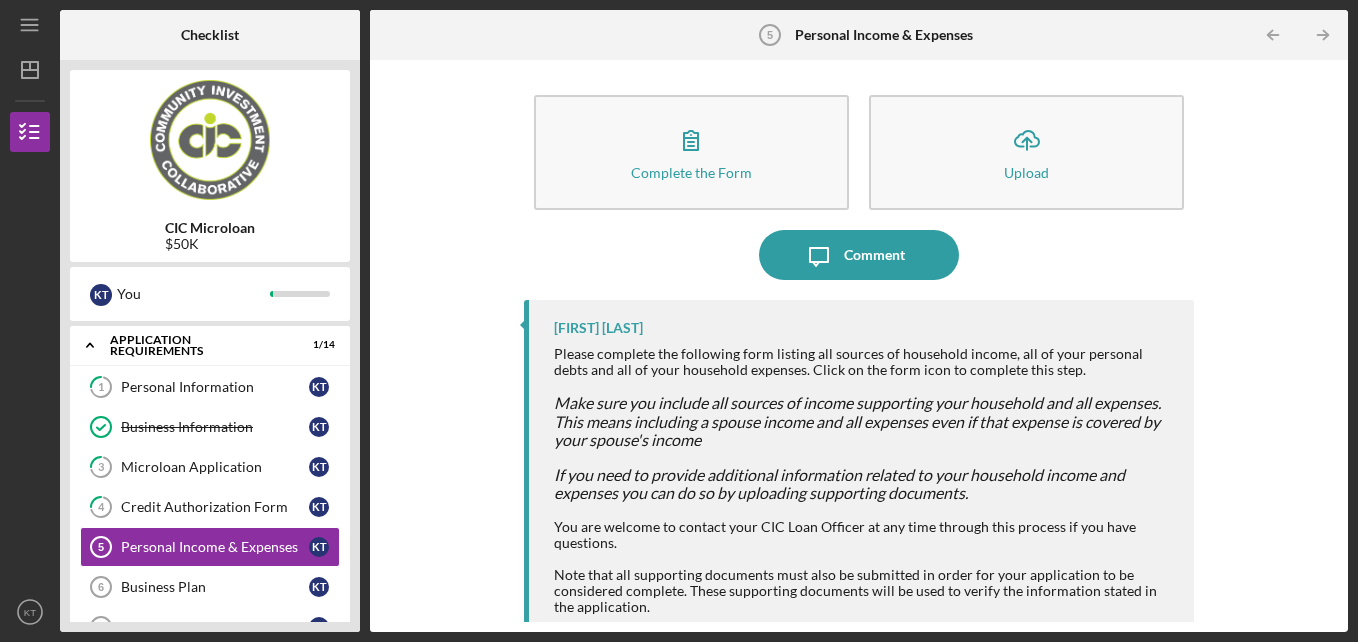 scroll, scrollTop: 4, scrollLeft: 0, axis: vertical 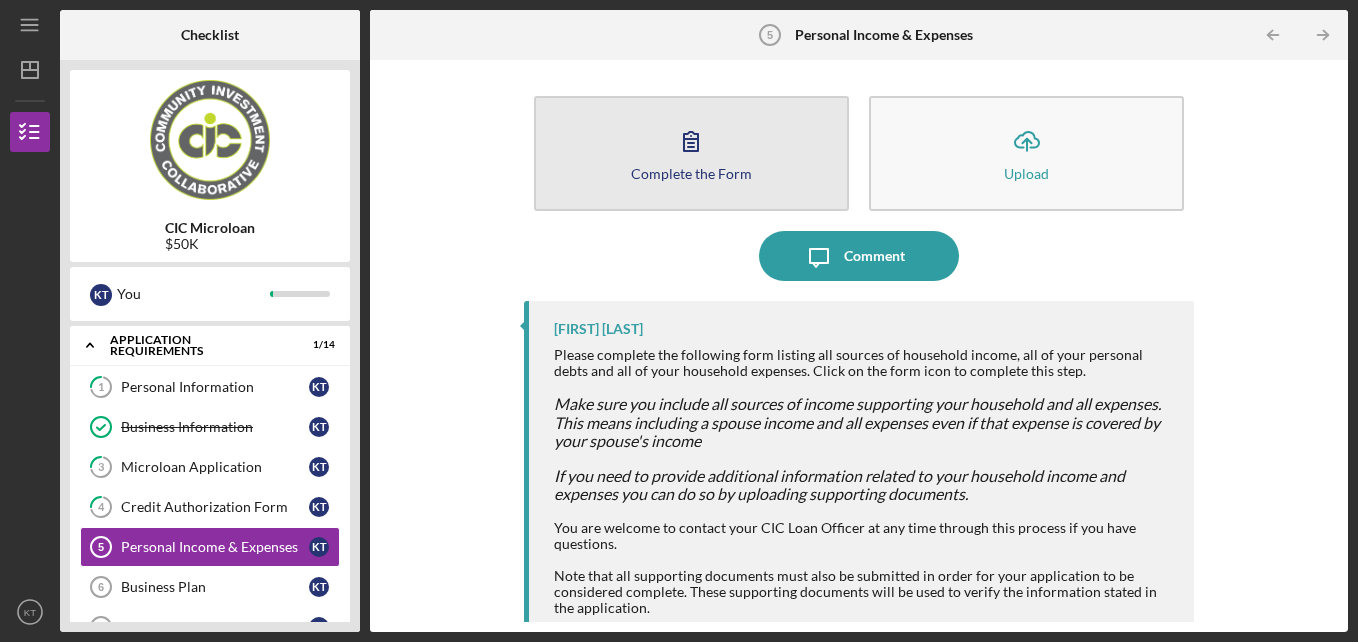 click on "Complete the Form" at bounding box center (691, 173) 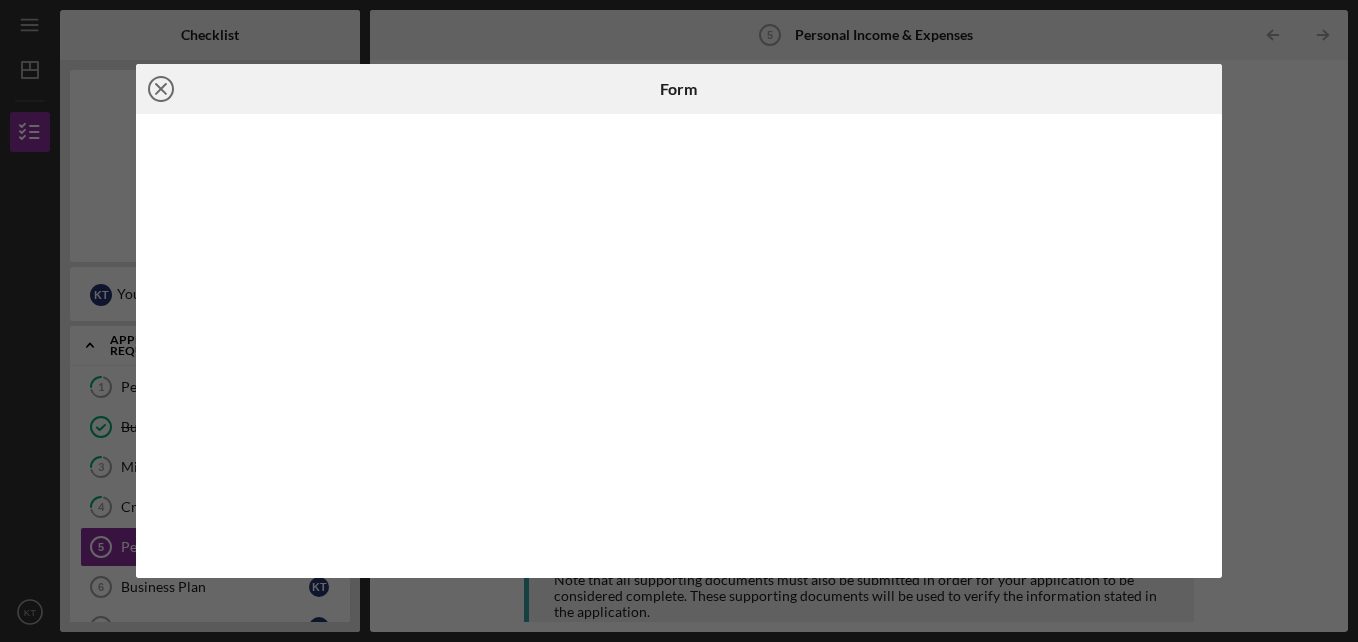 click 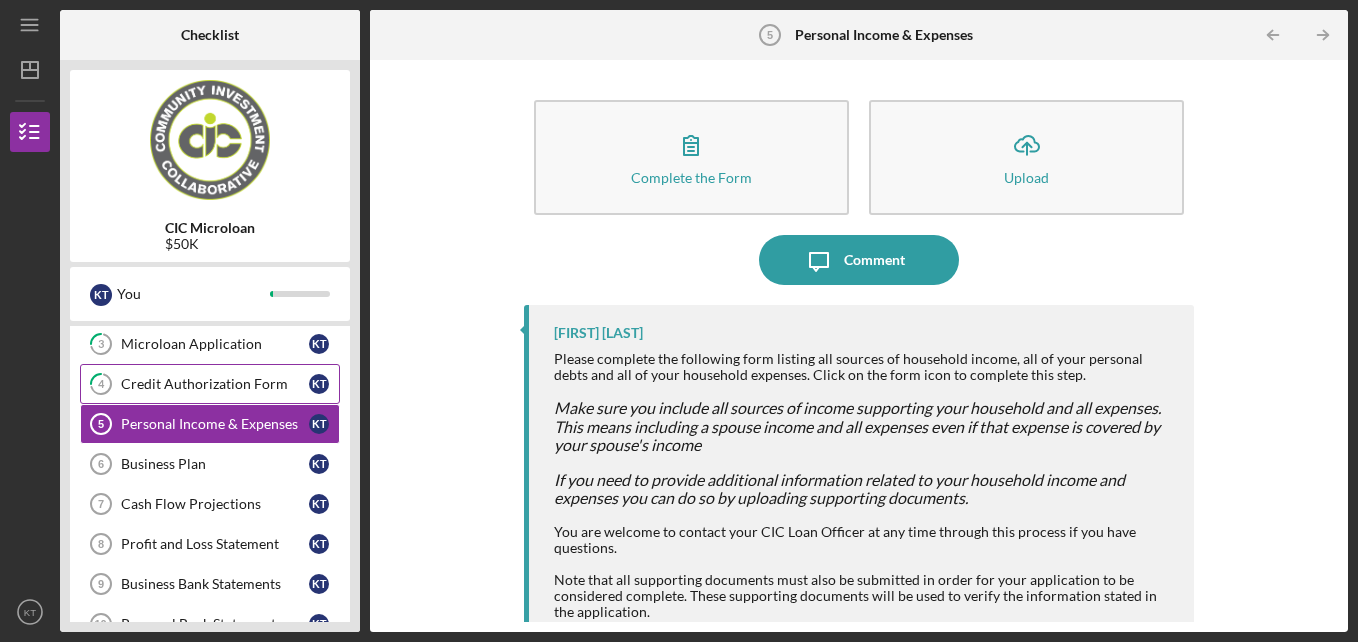 scroll, scrollTop: 128, scrollLeft: 0, axis: vertical 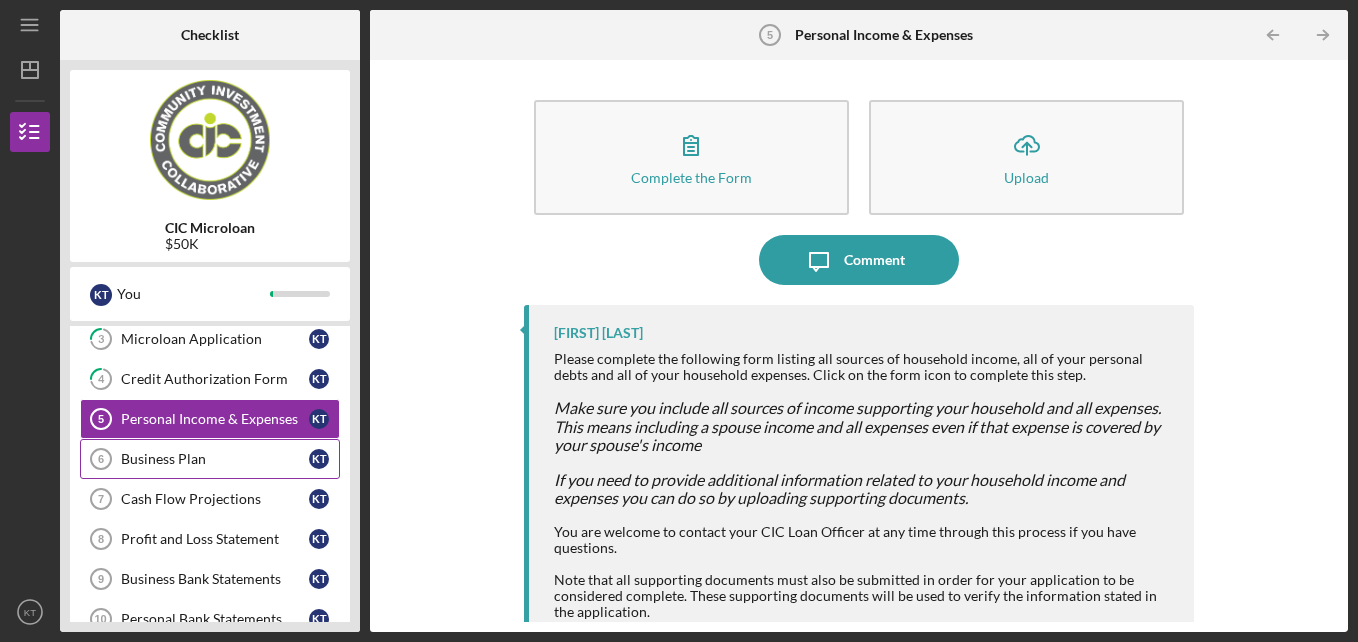 click on "Business Plan" at bounding box center [215, 459] 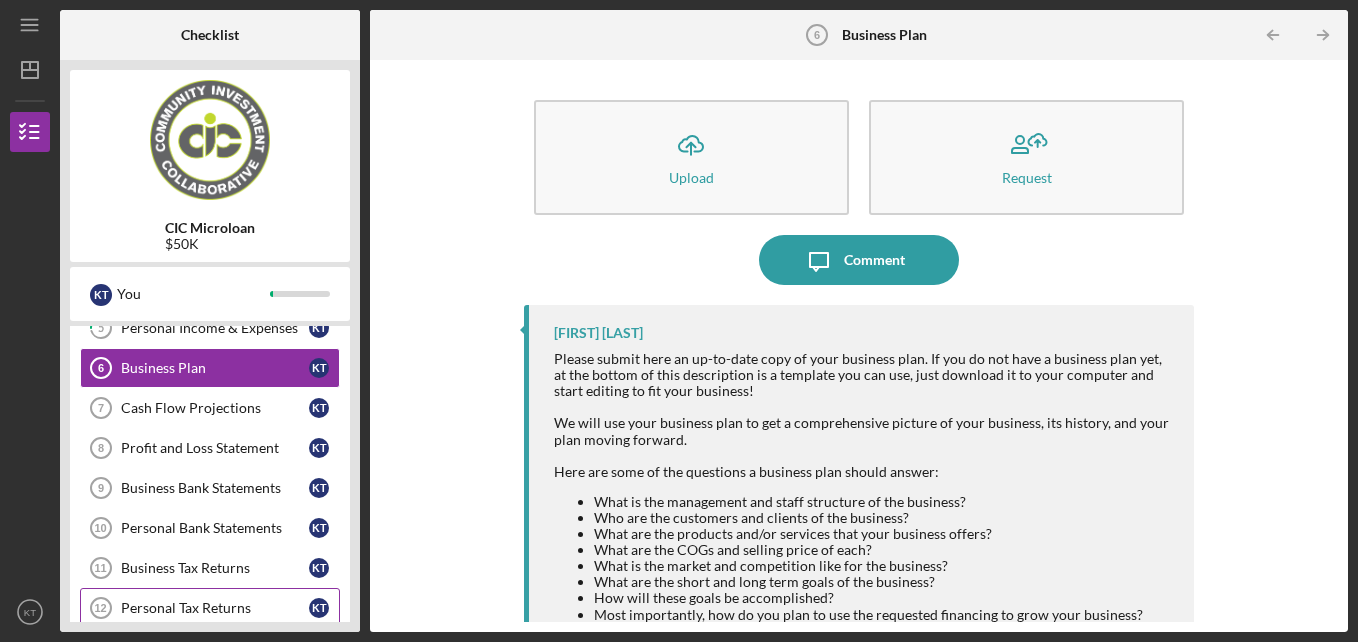 scroll, scrollTop: 415, scrollLeft: 0, axis: vertical 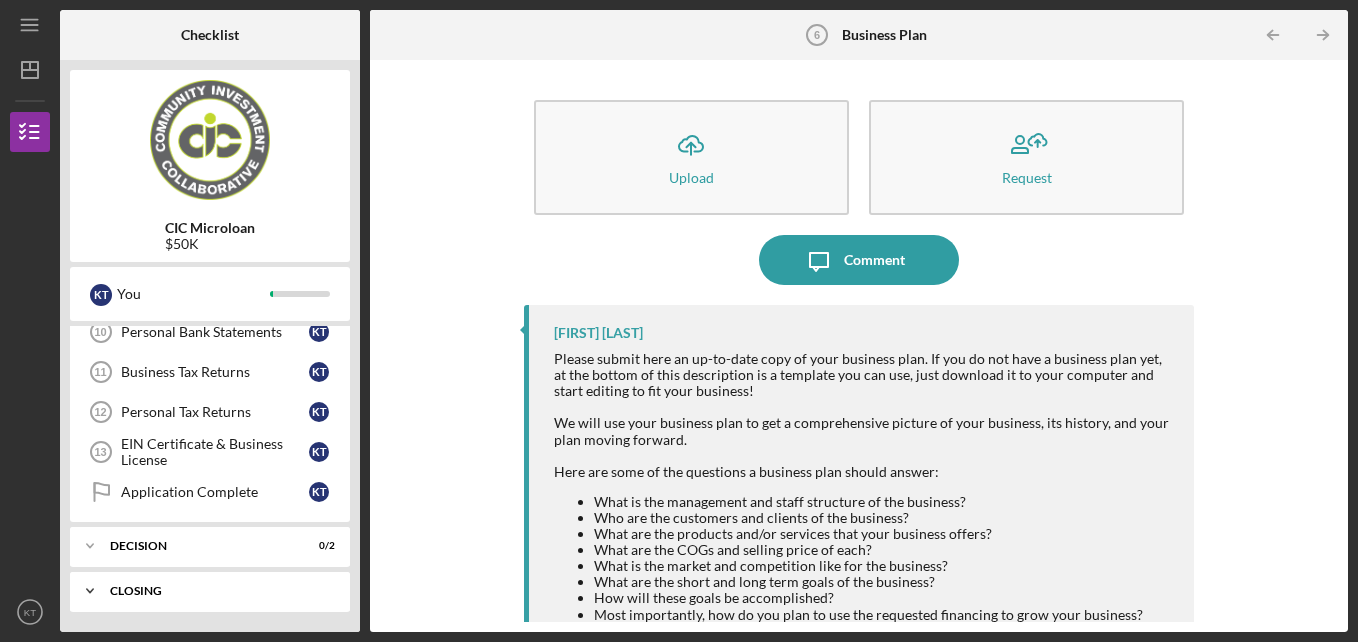 click on "Icon/Expander CLOSING 0 / 5" at bounding box center (210, 591) 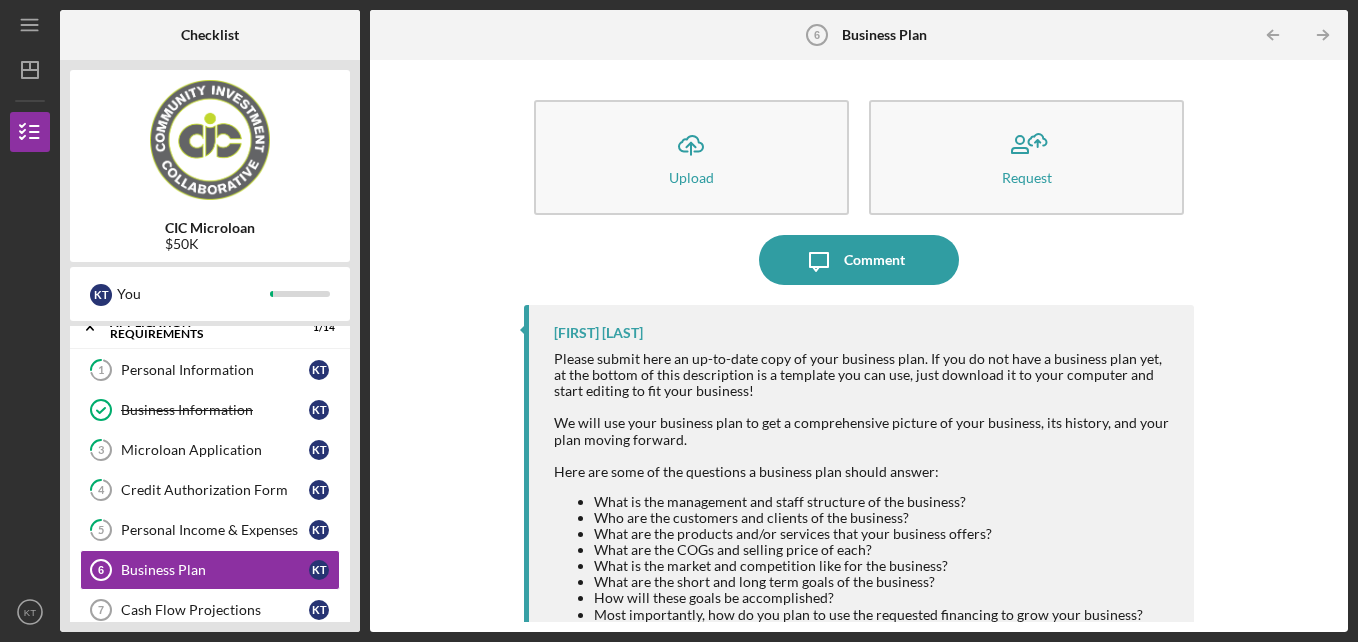 scroll, scrollTop: 0, scrollLeft: 0, axis: both 